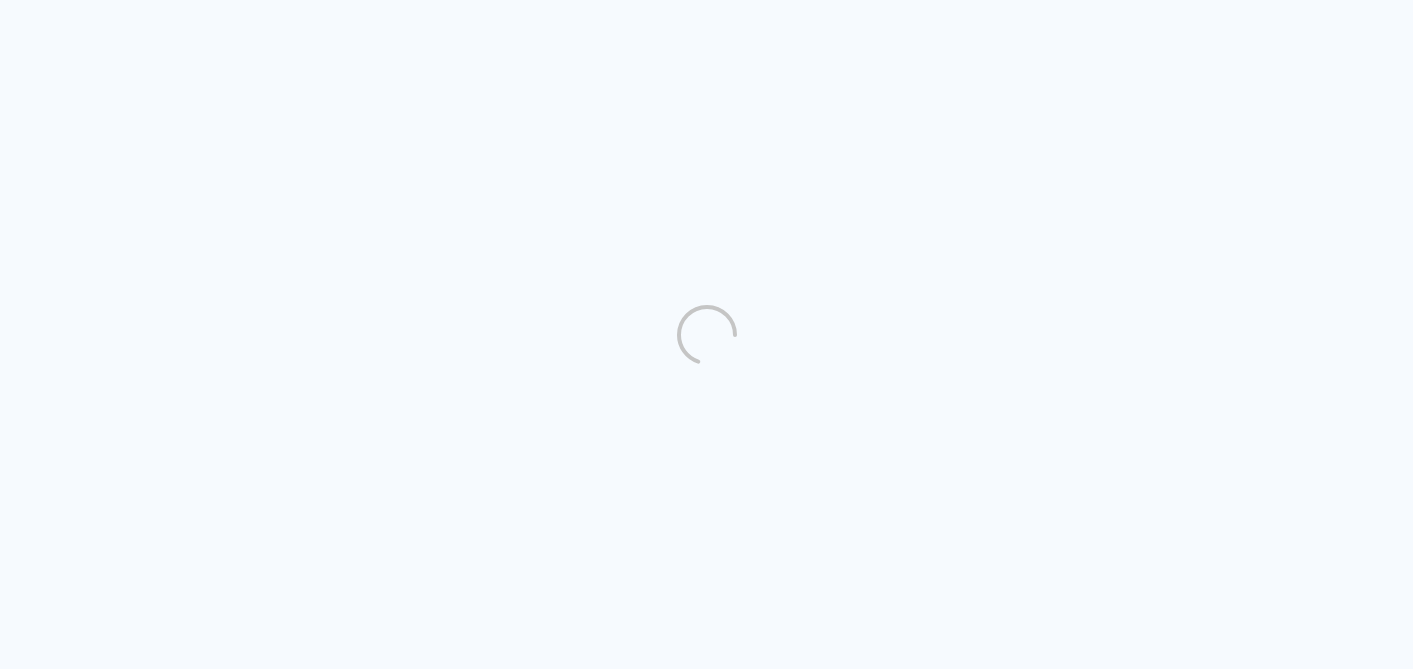 scroll, scrollTop: 0, scrollLeft: 0, axis: both 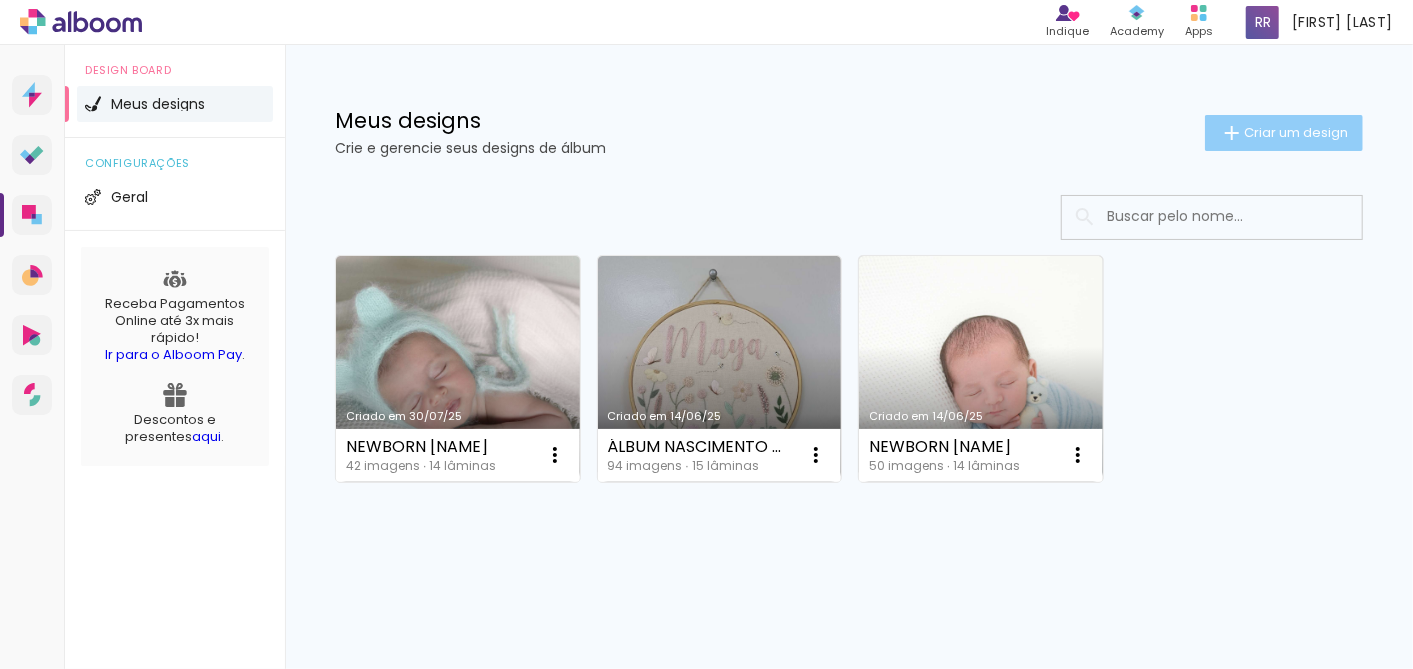 click on "Criar um design" 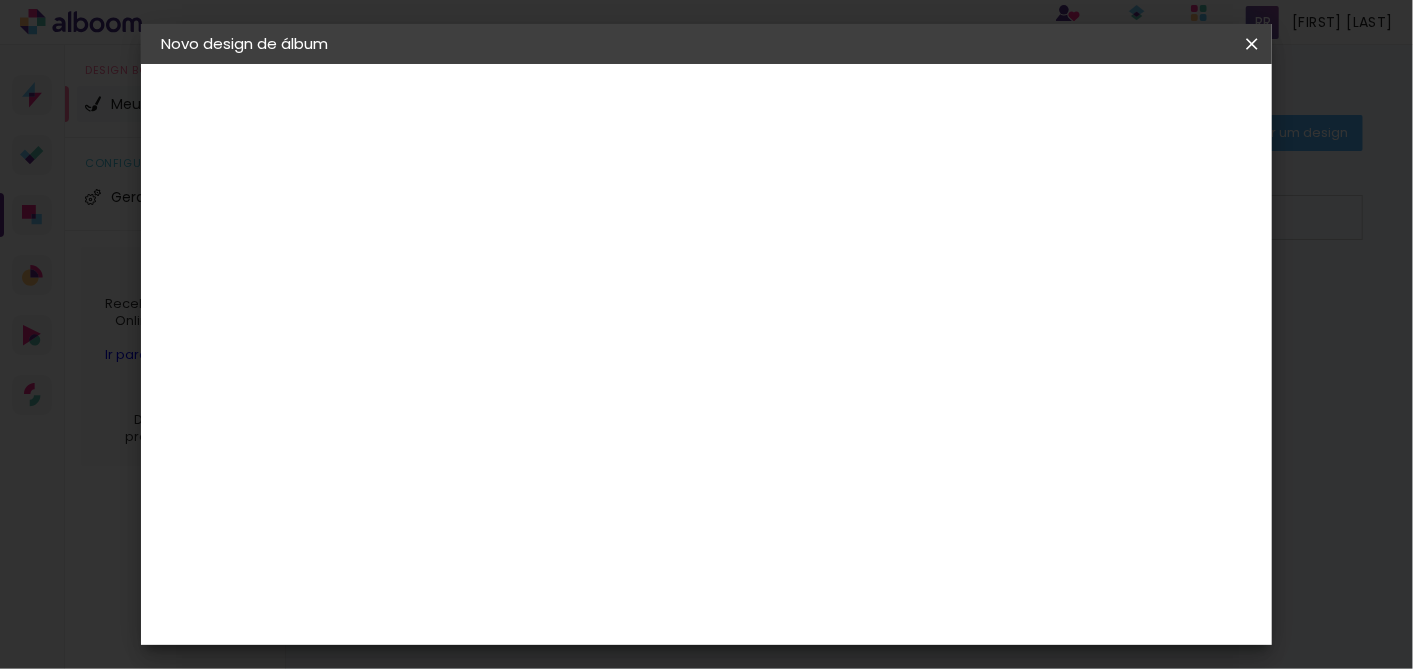 click at bounding box center (488, 268) 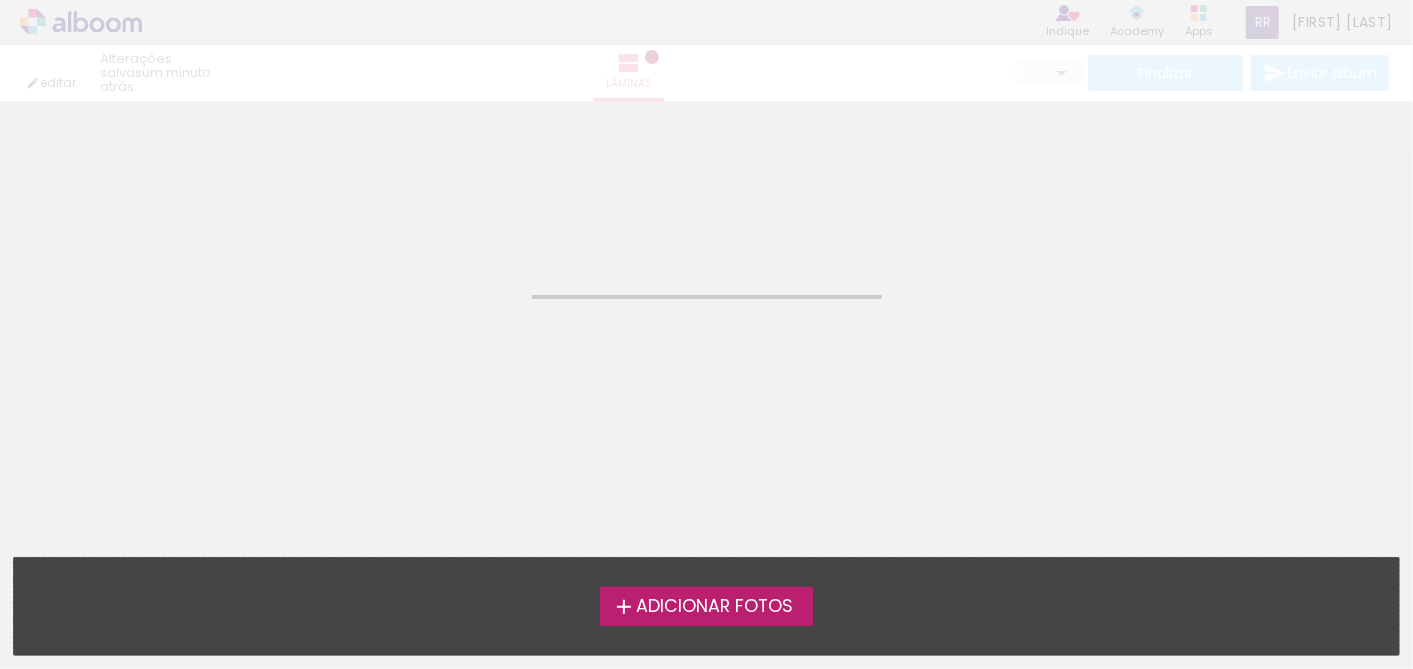 click on "Adicionar Fotos" at bounding box center (714, 607) 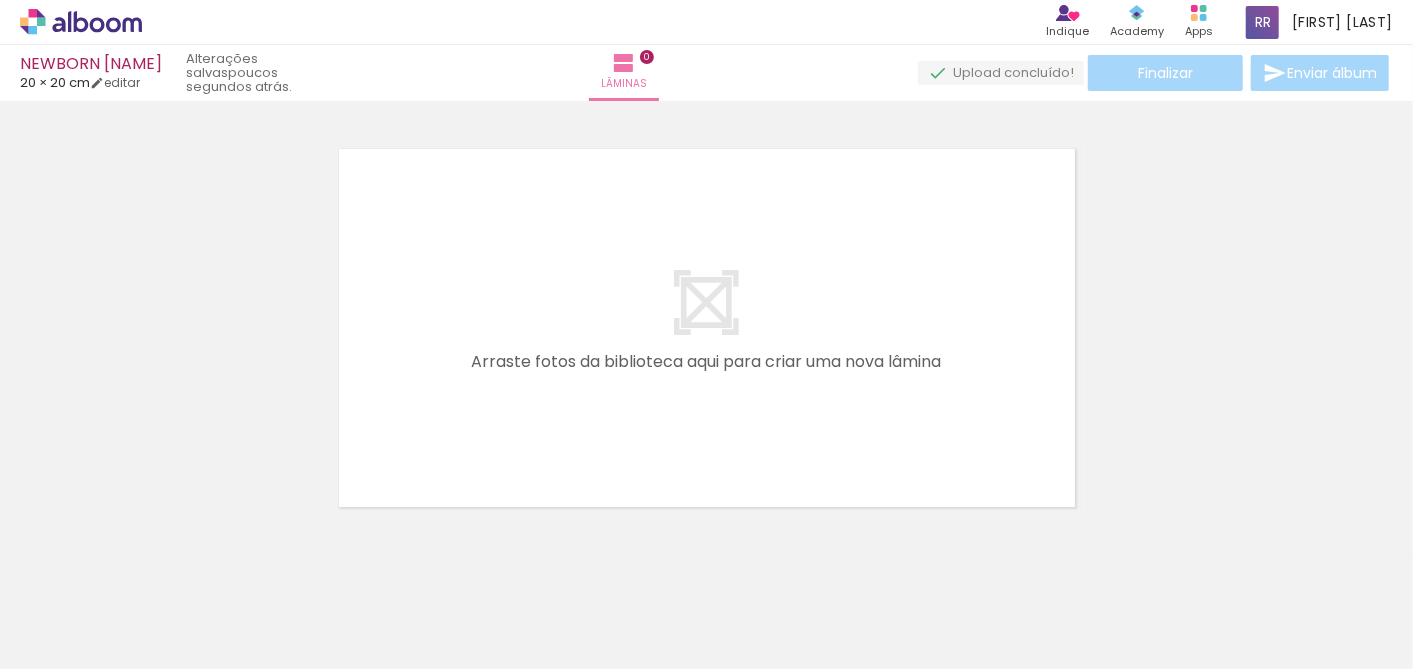 scroll, scrollTop: 25, scrollLeft: 0, axis: vertical 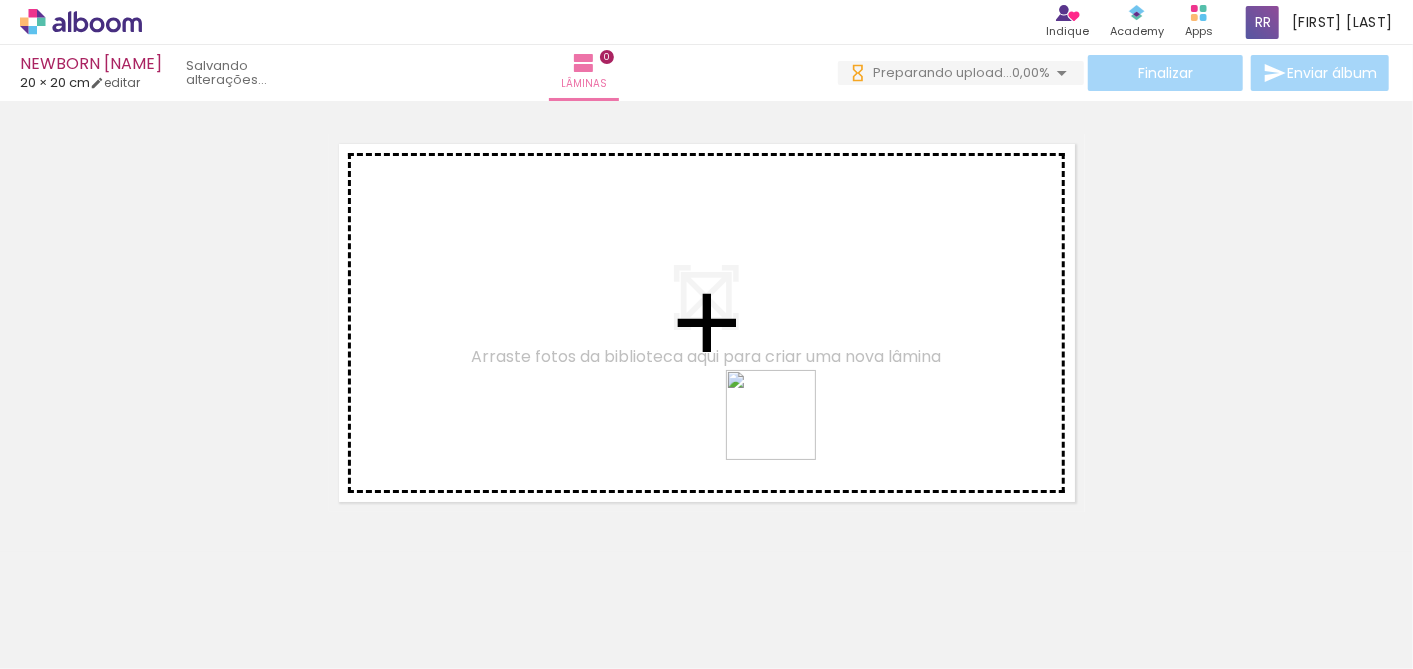drag, startPoint x: 852, startPoint y: 609, endPoint x: 886, endPoint y: 510, distance: 104.67569 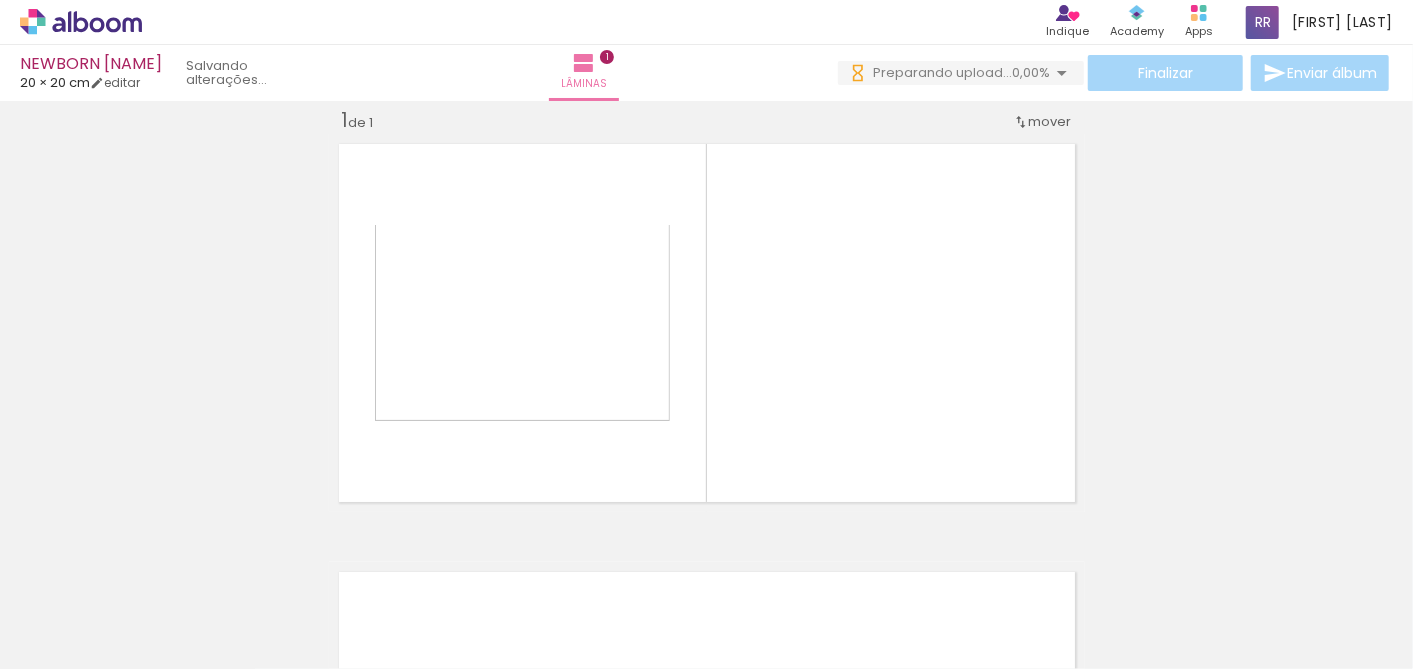 scroll, scrollTop: 25, scrollLeft: 0, axis: vertical 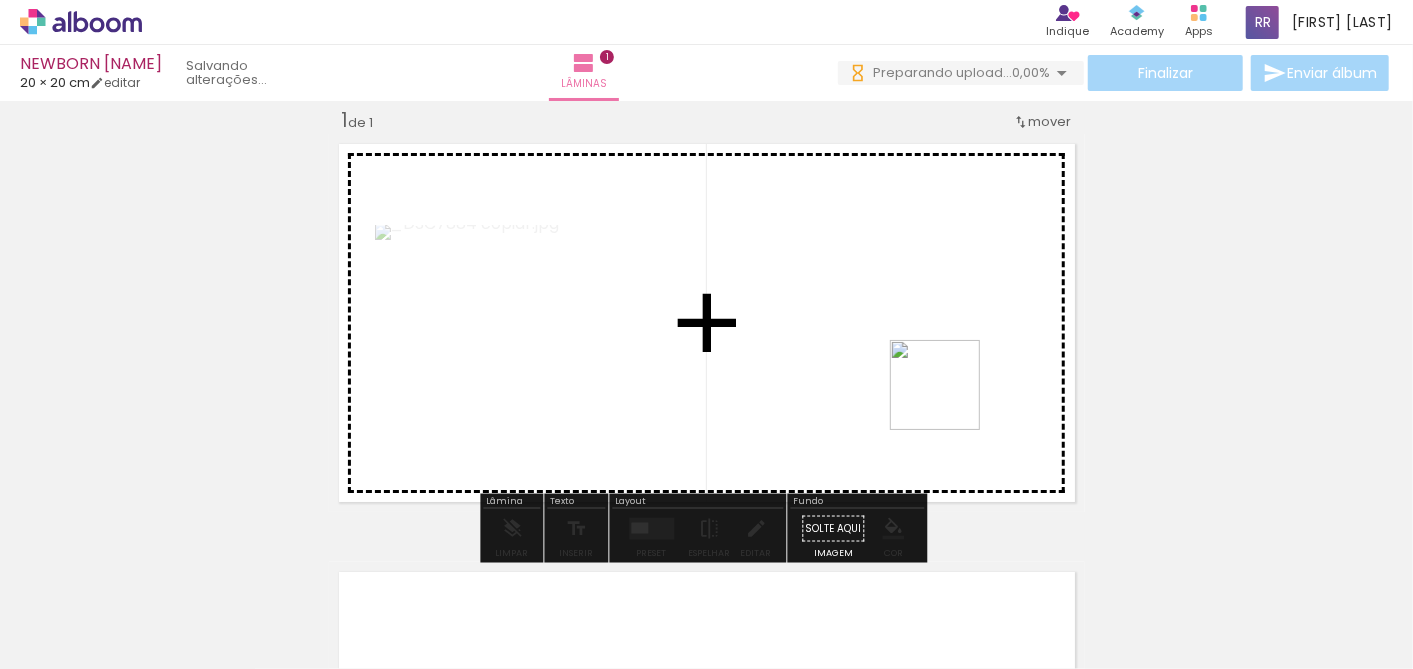 drag, startPoint x: 1008, startPoint y: 609, endPoint x: 950, endPoint y: 400, distance: 216.89859 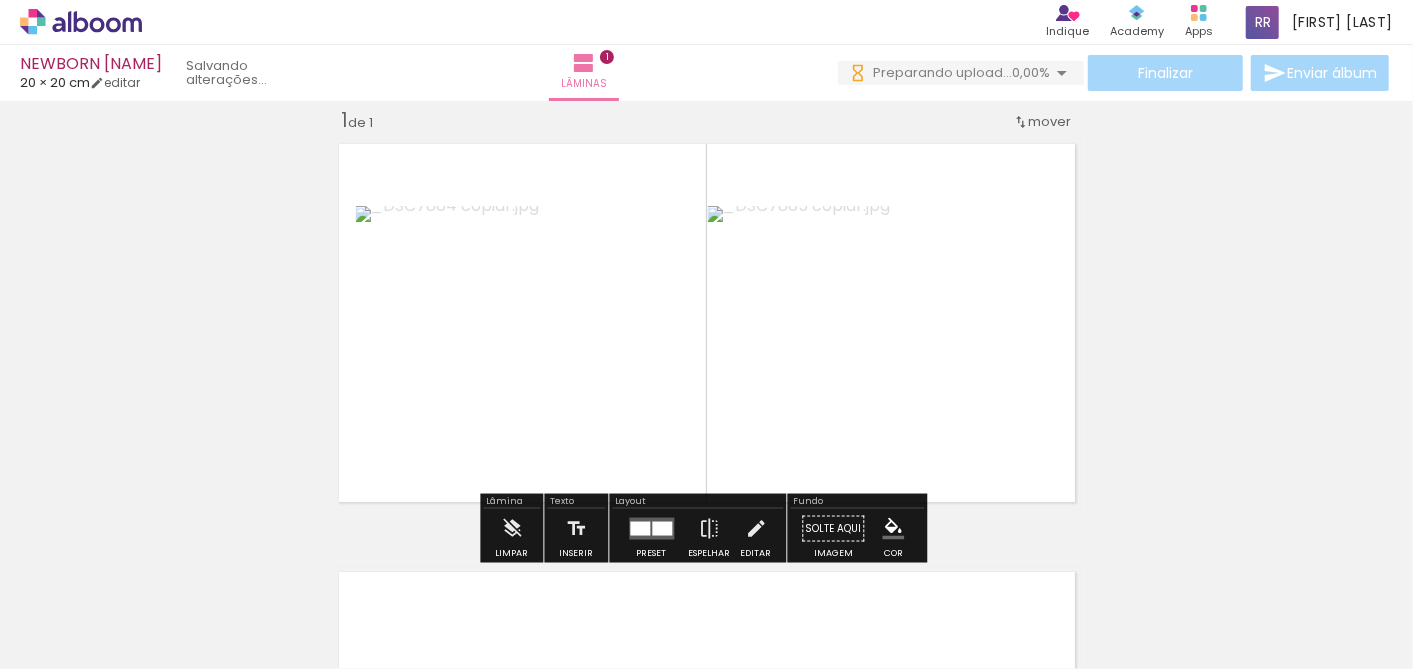 scroll, scrollTop: 0, scrollLeft: 0, axis: both 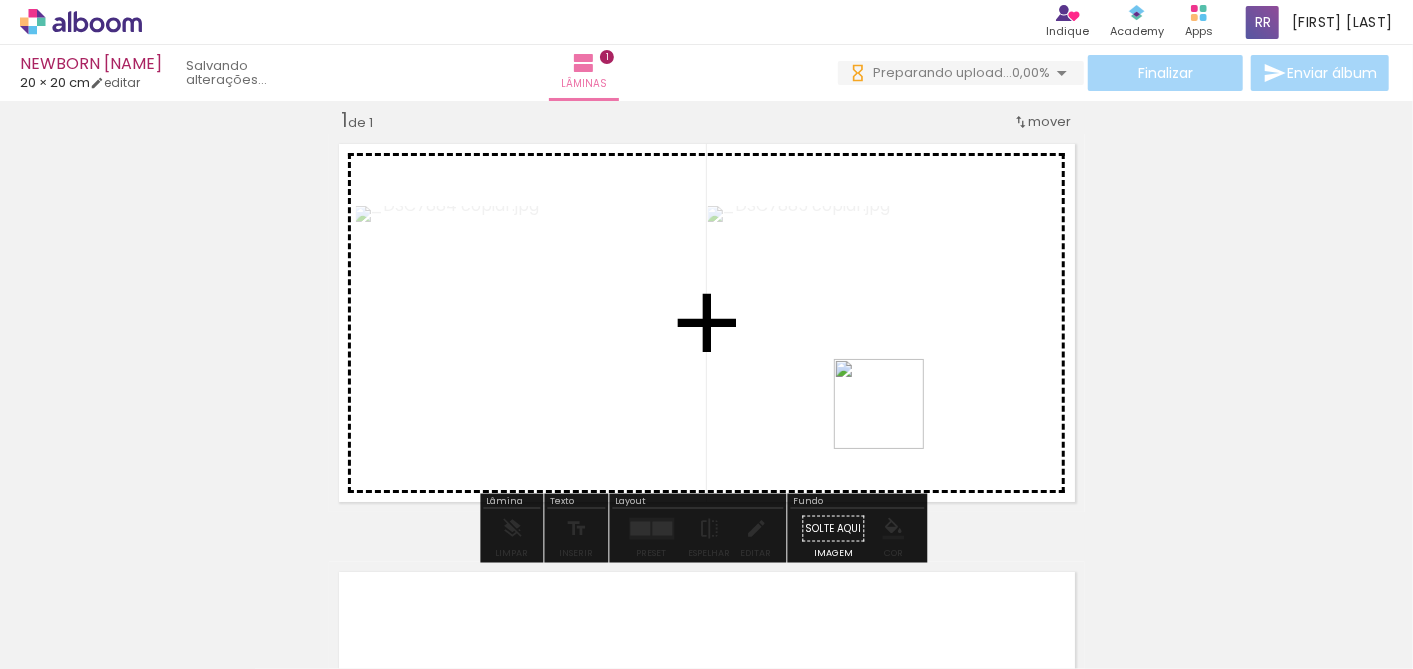 drag, startPoint x: 1330, startPoint y: 599, endPoint x: 894, endPoint y: 419, distance: 471.69482 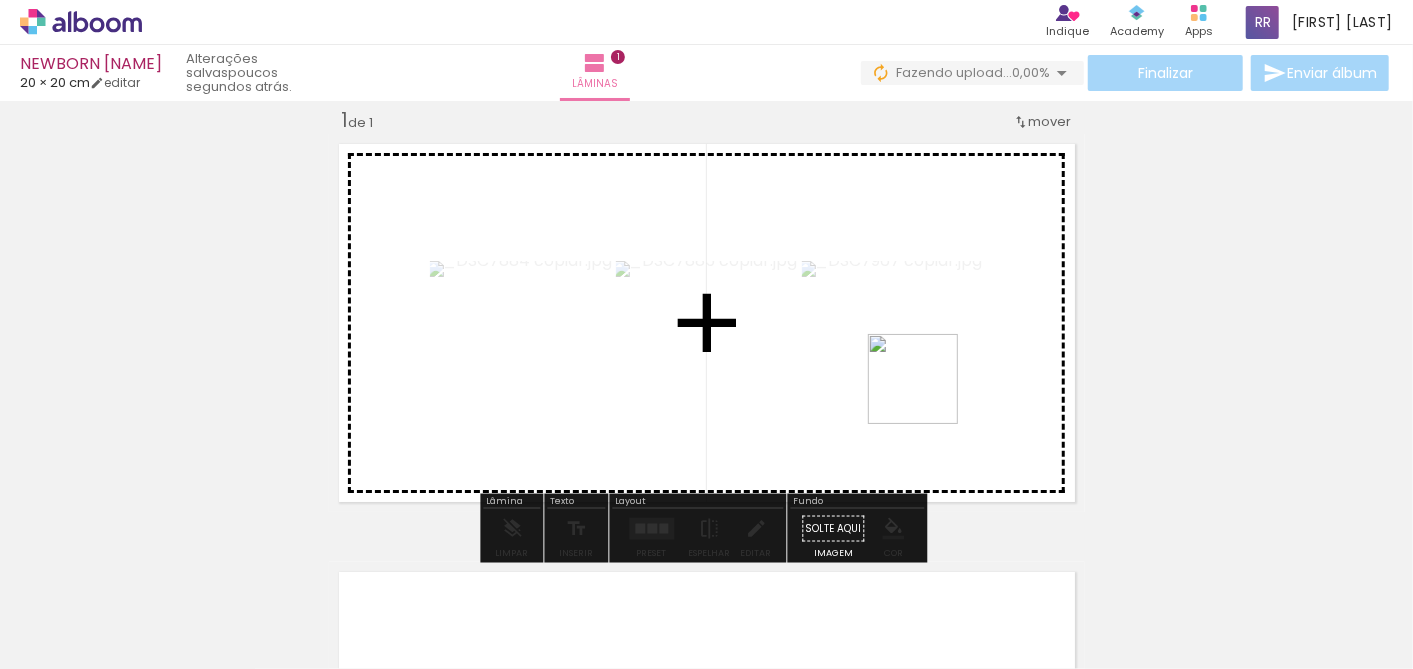 drag, startPoint x: 1230, startPoint y: 609, endPoint x: 928, endPoint y: 394, distance: 370.71417 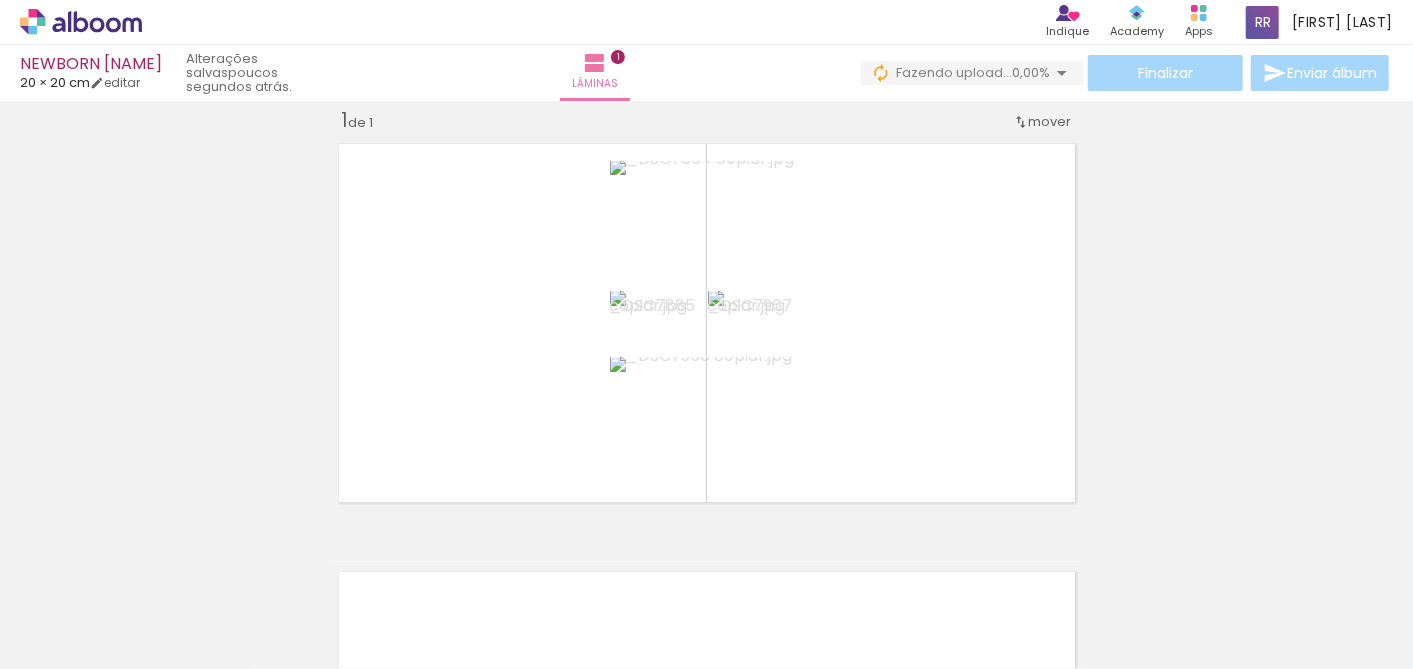 scroll, scrollTop: 0, scrollLeft: 0, axis: both 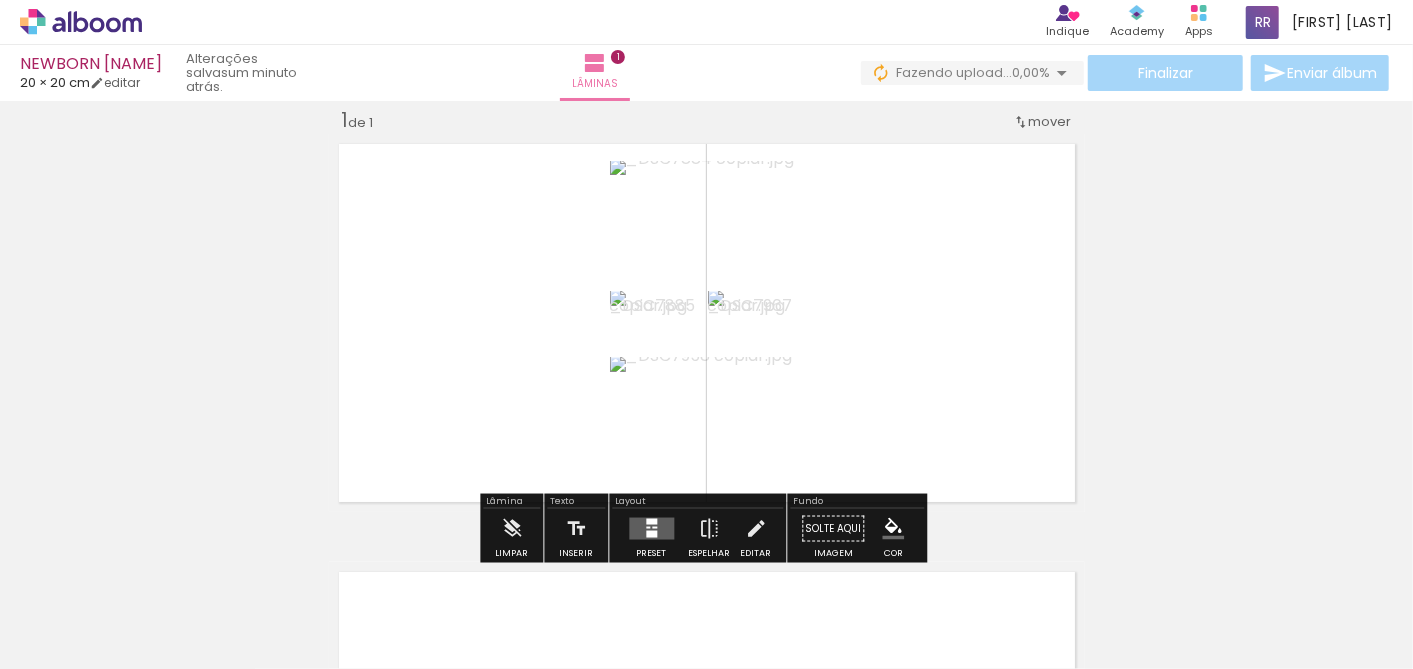 click at bounding box center (651, 529) 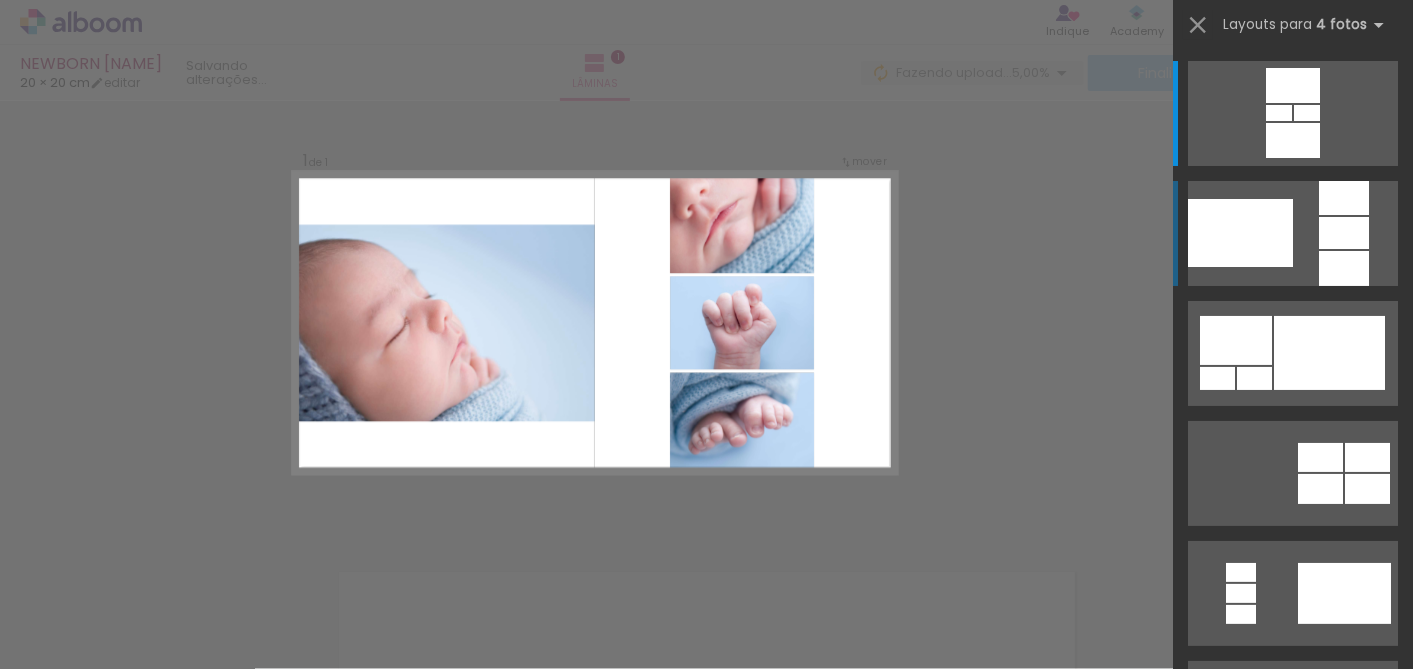 scroll, scrollTop: 111, scrollLeft: 0, axis: vertical 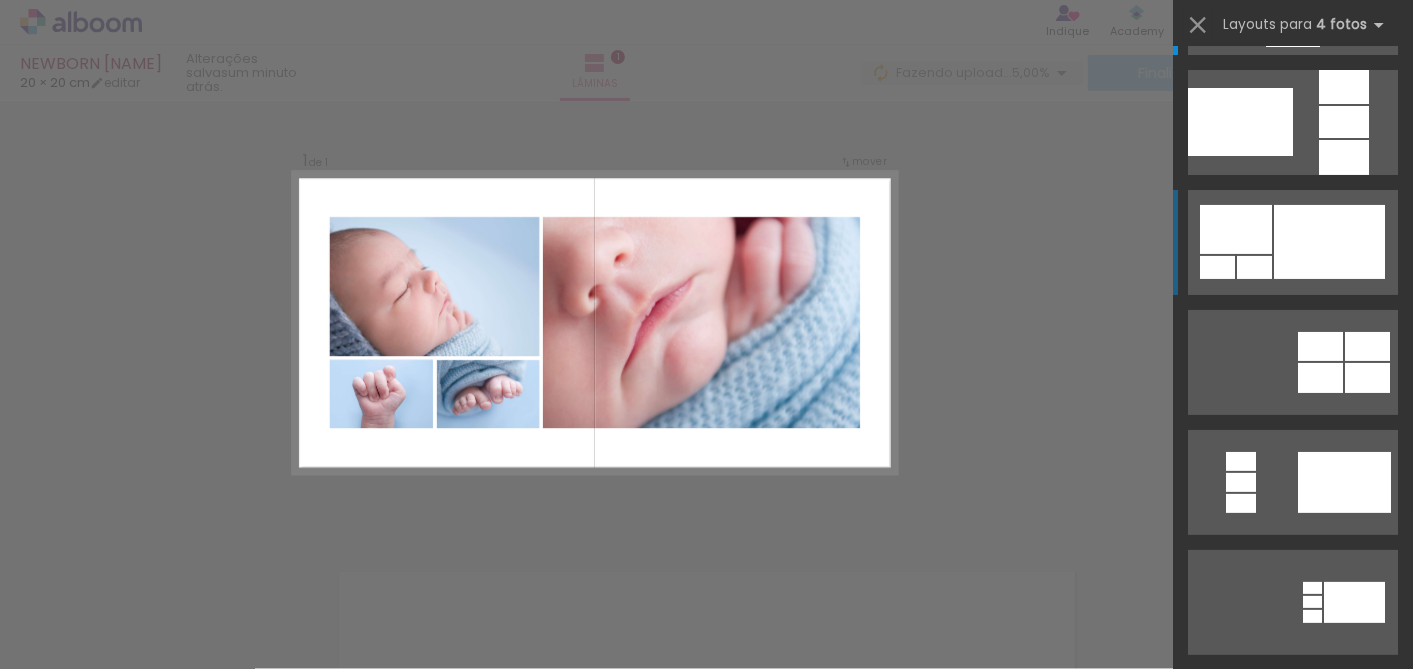 click at bounding box center (1329, 242) 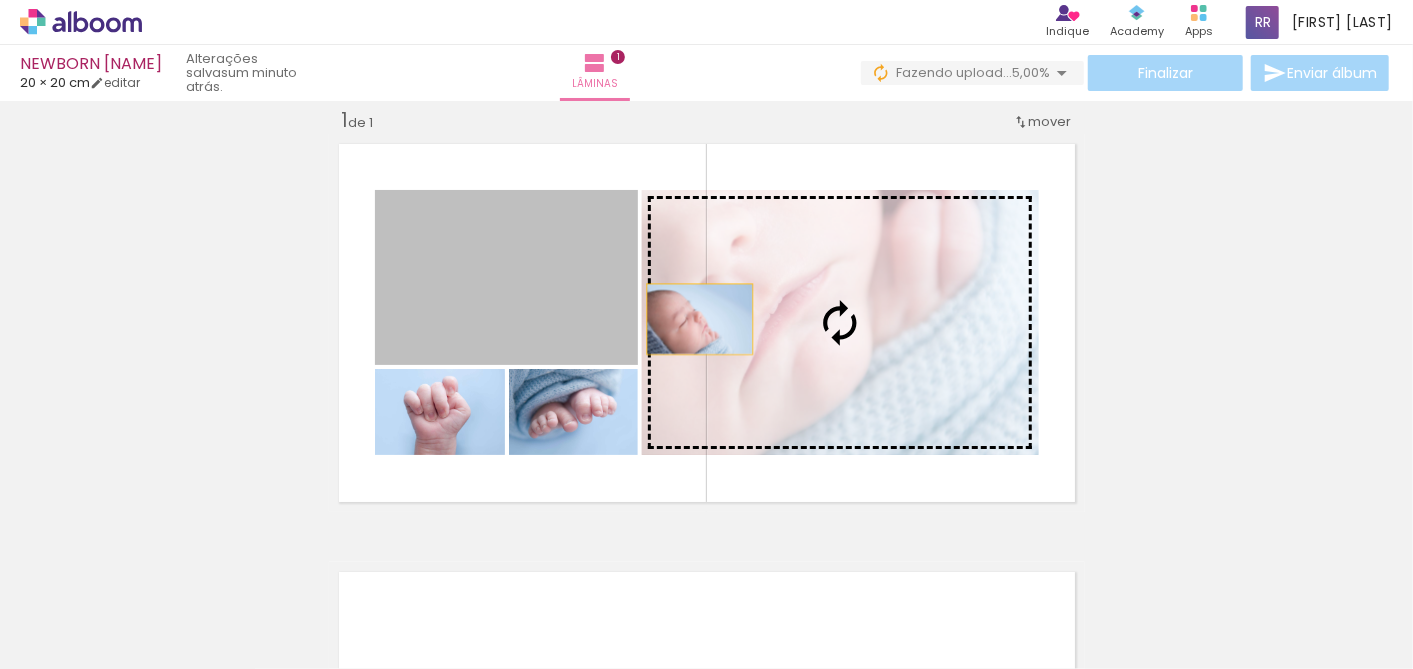 drag, startPoint x: 528, startPoint y: 313, endPoint x: 748, endPoint y: 321, distance: 220.1454 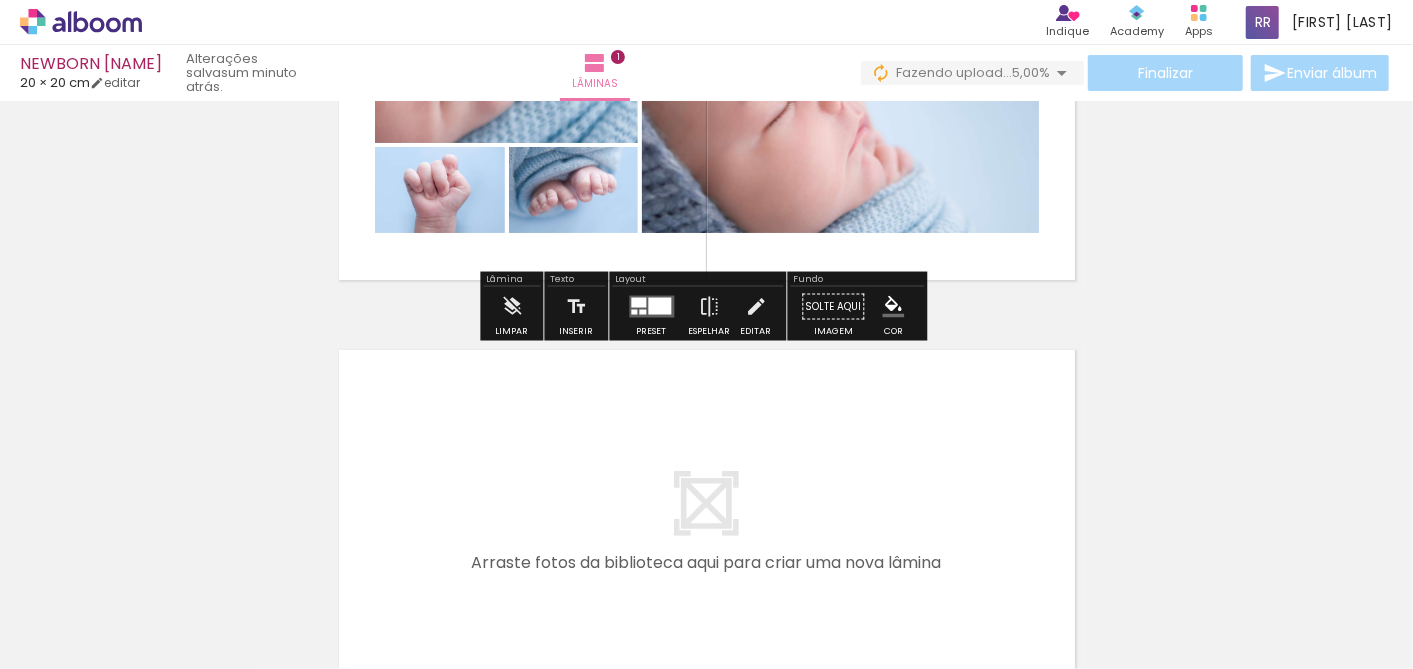 scroll, scrollTop: 358, scrollLeft: 0, axis: vertical 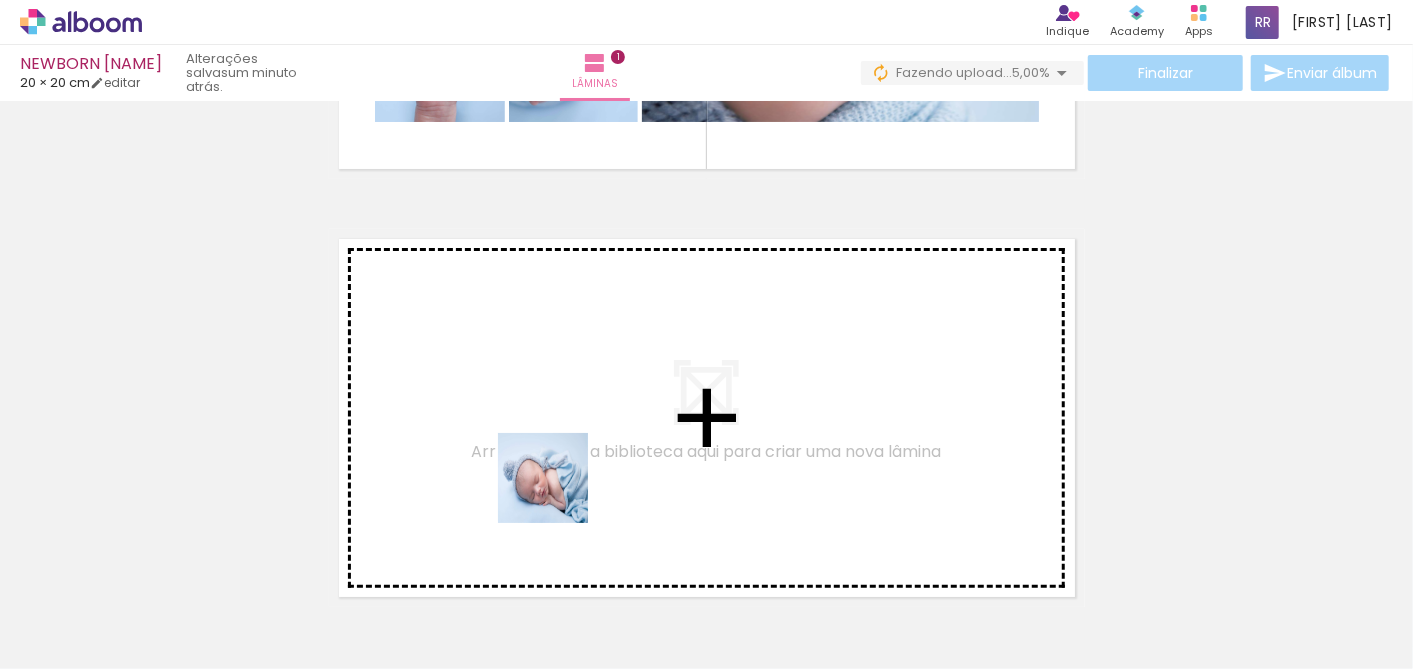 drag, startPoint x: 445, startPoint y: 619, endPoint x: 582, endPoint y: 446, distance: 220.67624 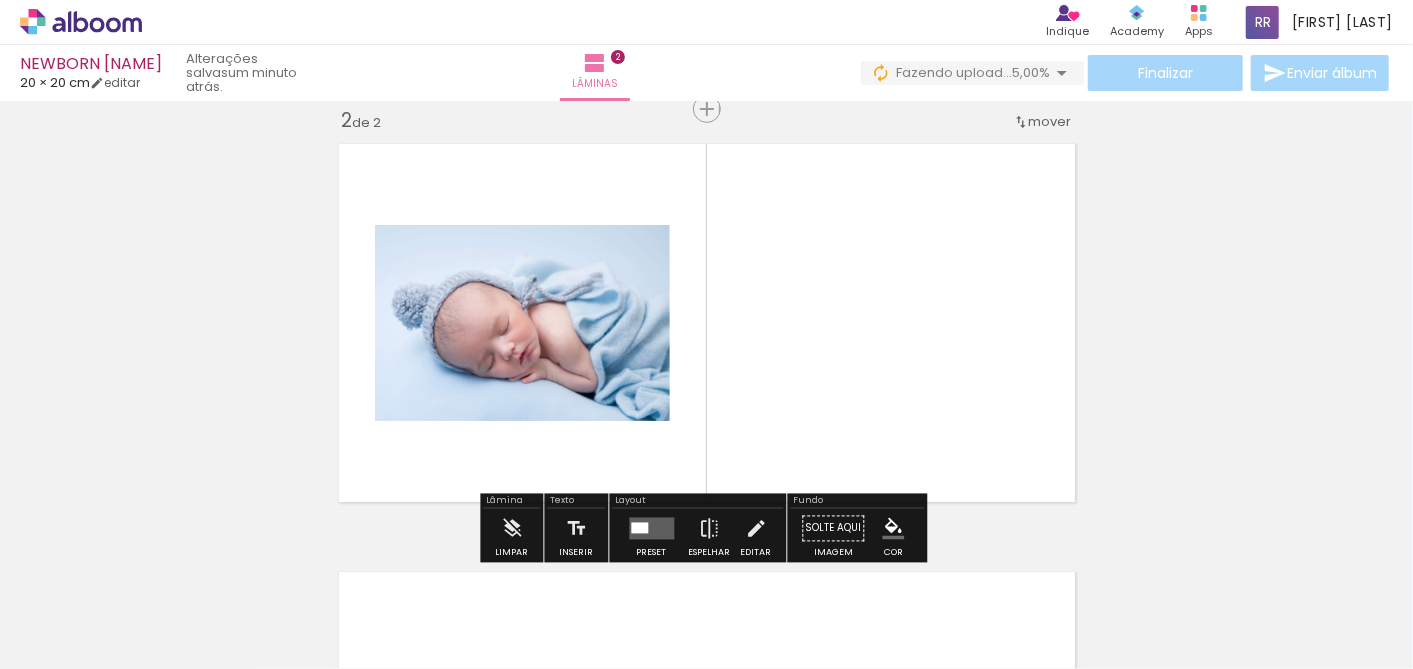 scroll, scrollTop: 564, scrollLeft: 0, axis: vertical 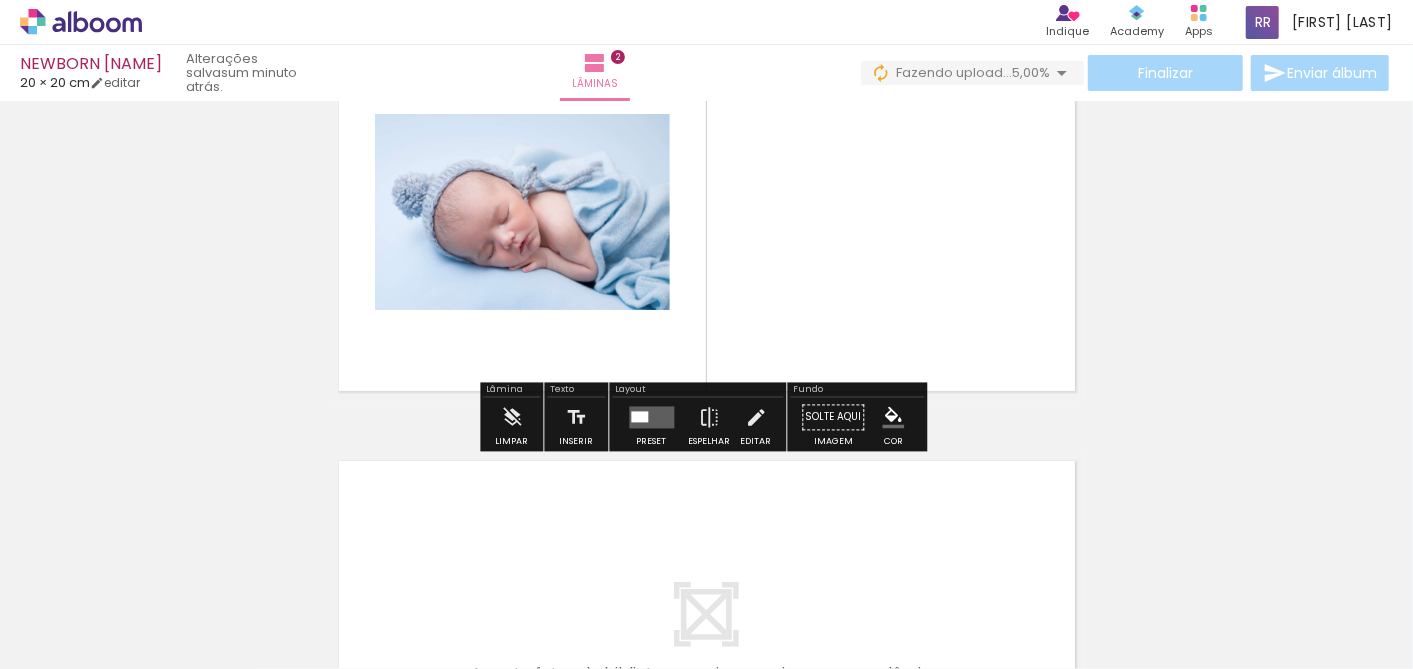 click at bounding box center [651, 418] 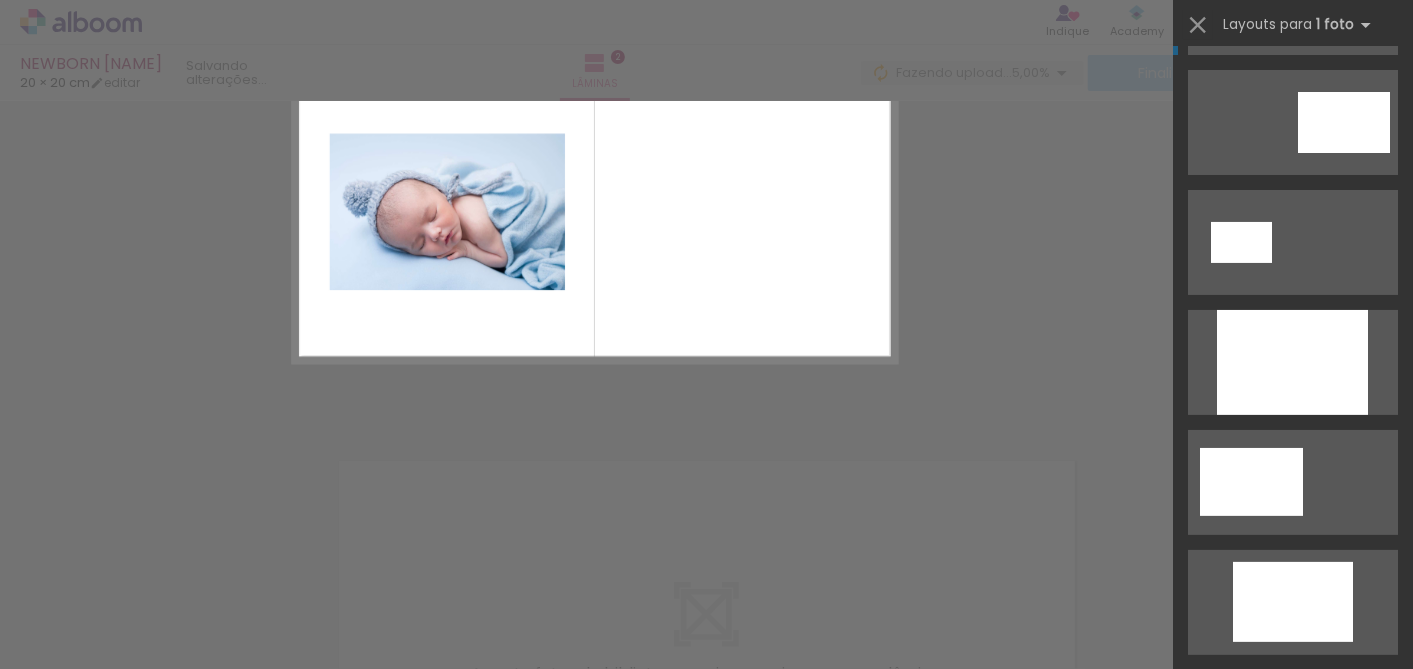 scroll, scrollTop: 0, scrollLeft: 0, axis: both 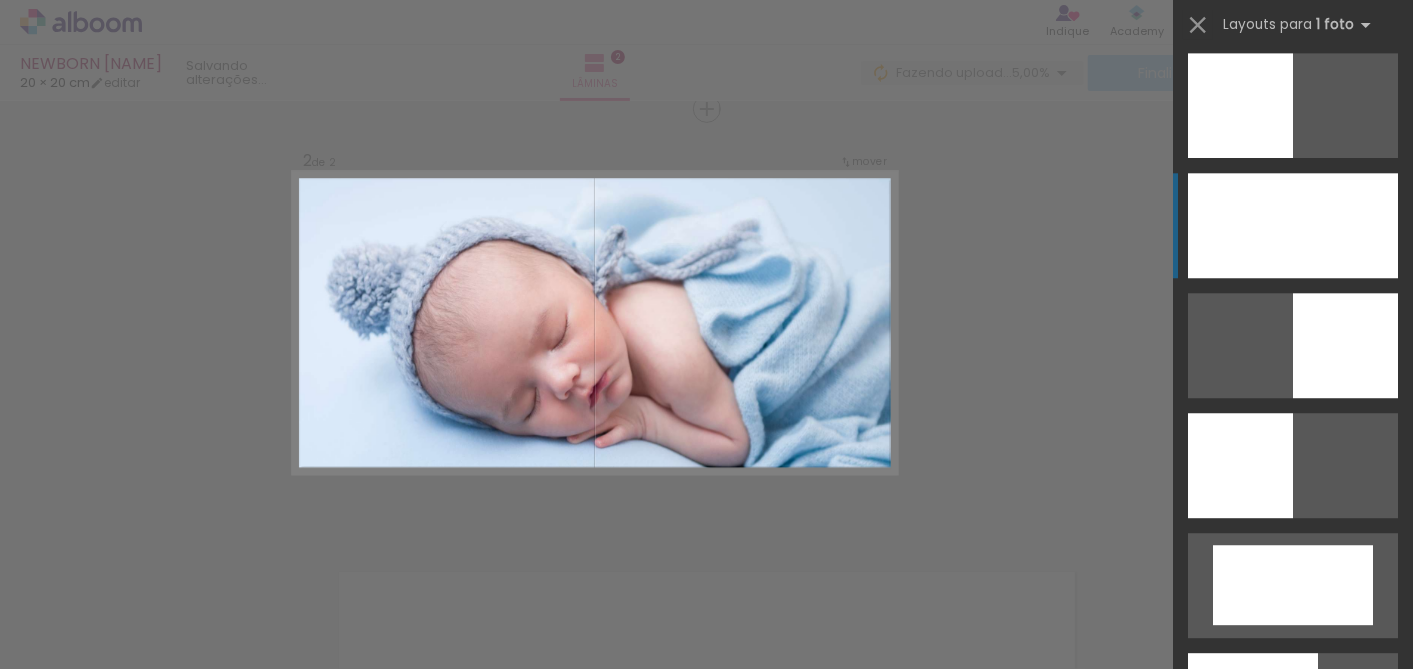 click at bounding box center (1293, 225) 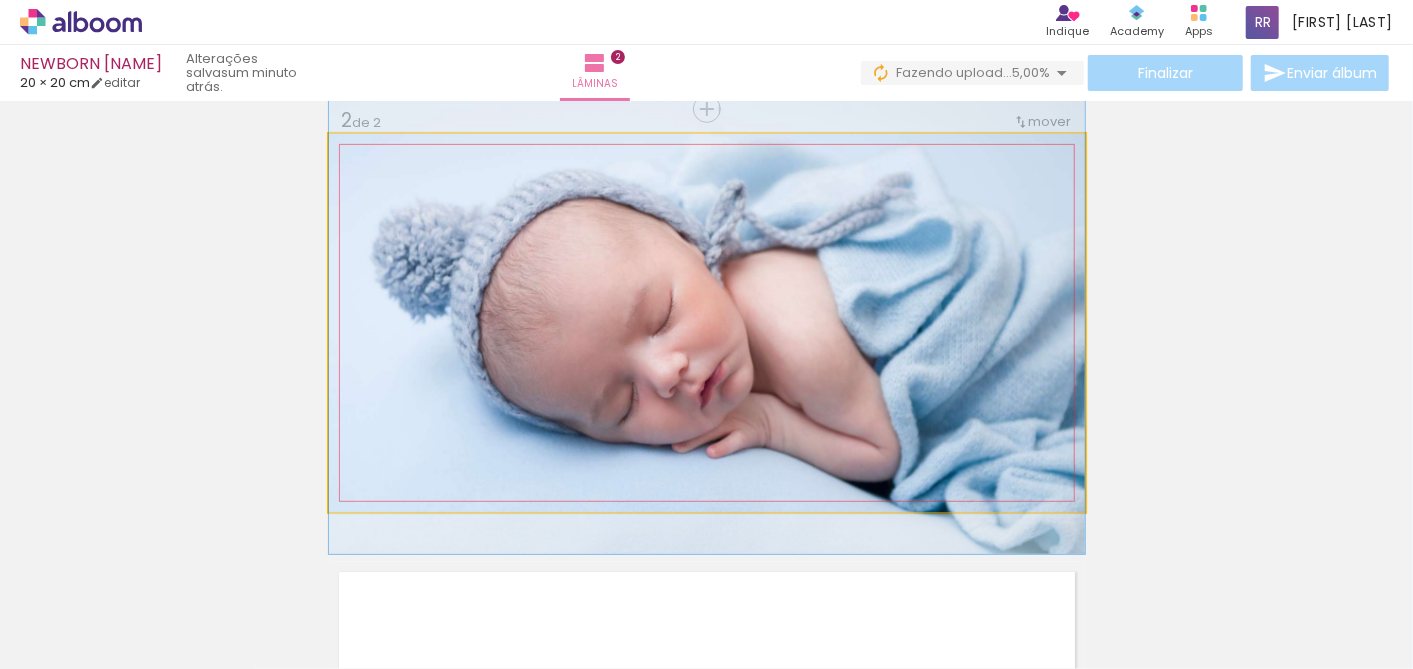 drag, startPoint x: 954, startPoint y: 406, endPoint x: 952, endPoint y: 385, distance: 21.095022 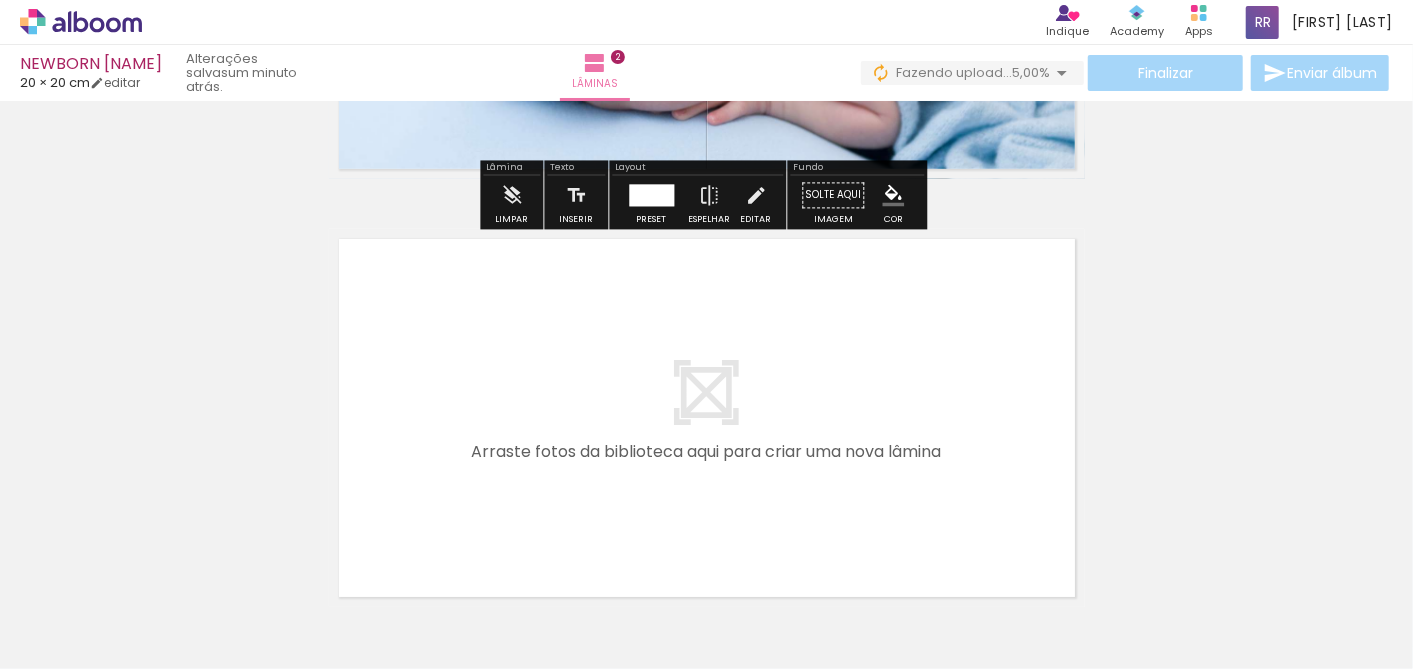 scroll, scrollTop: 897, scrollLeft: 0, axis: vertical 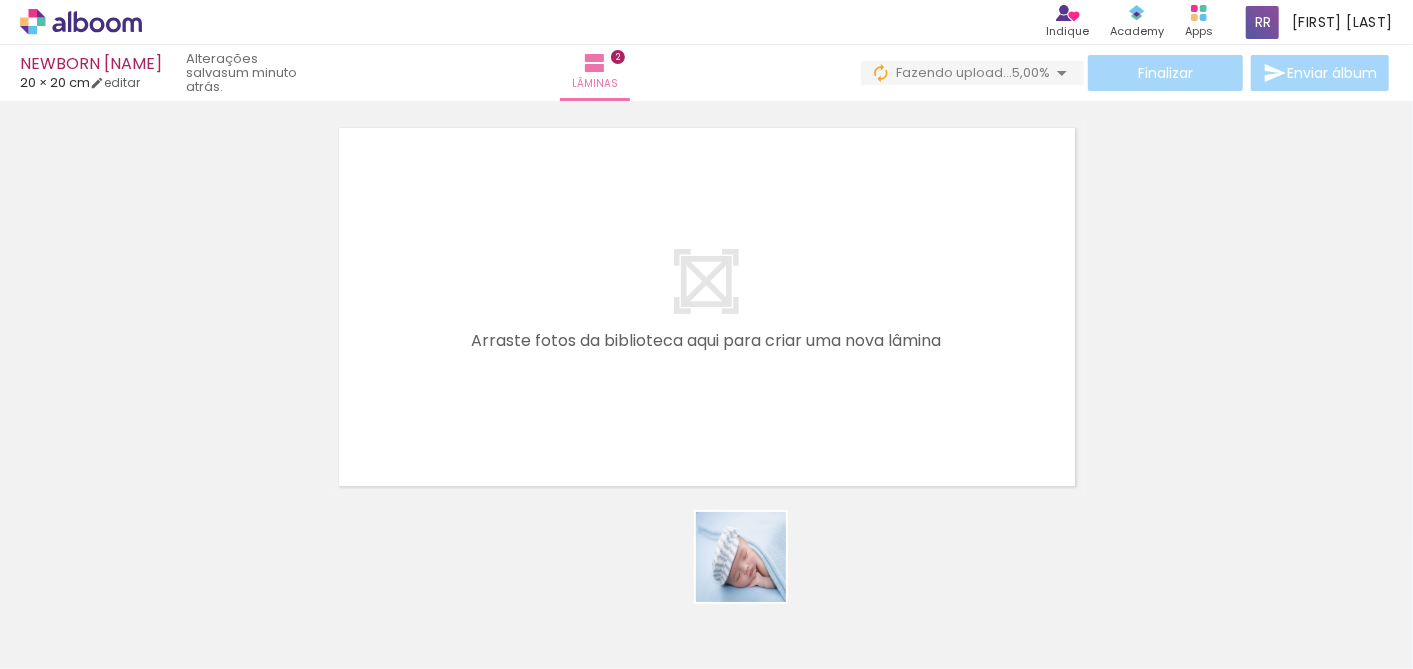 drag, startPoint x: 787, startPoint y: 627, endPoint x: 815, endPoint y: 558, distance: 74.46476 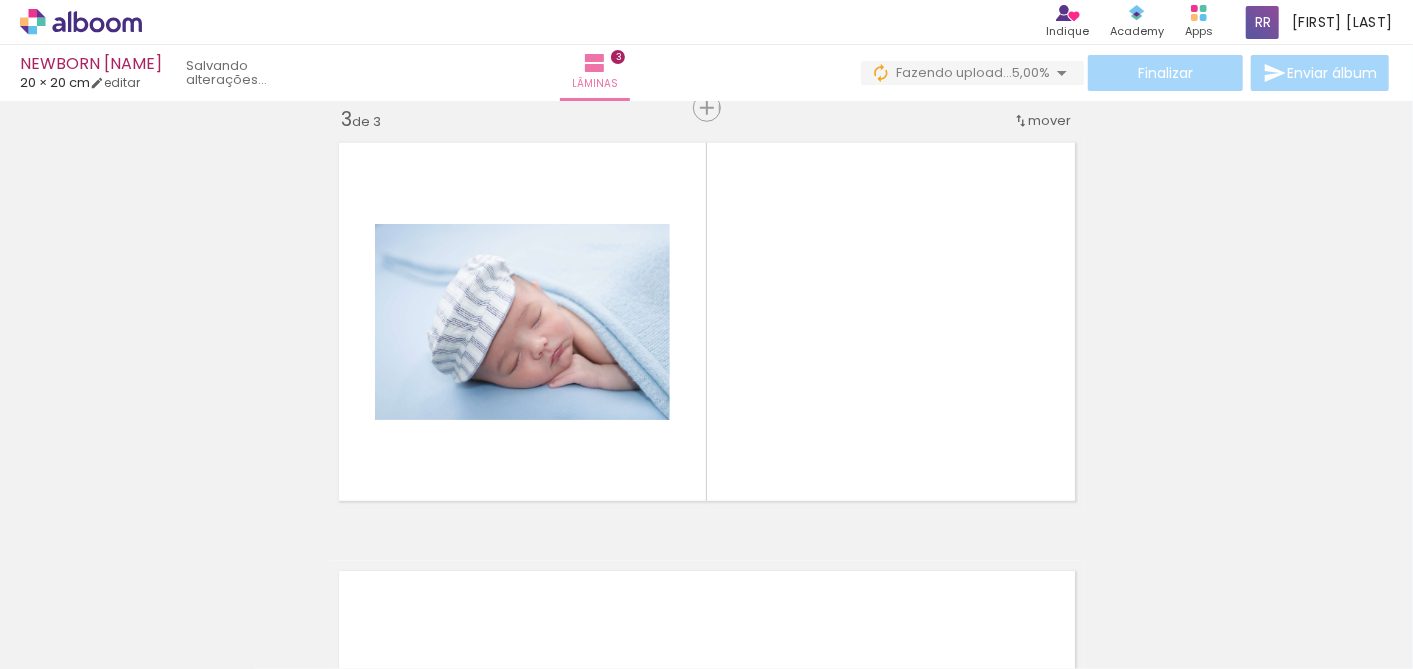 scroll, scrollTop: 881, scrollLeft: 0, axis: vertical 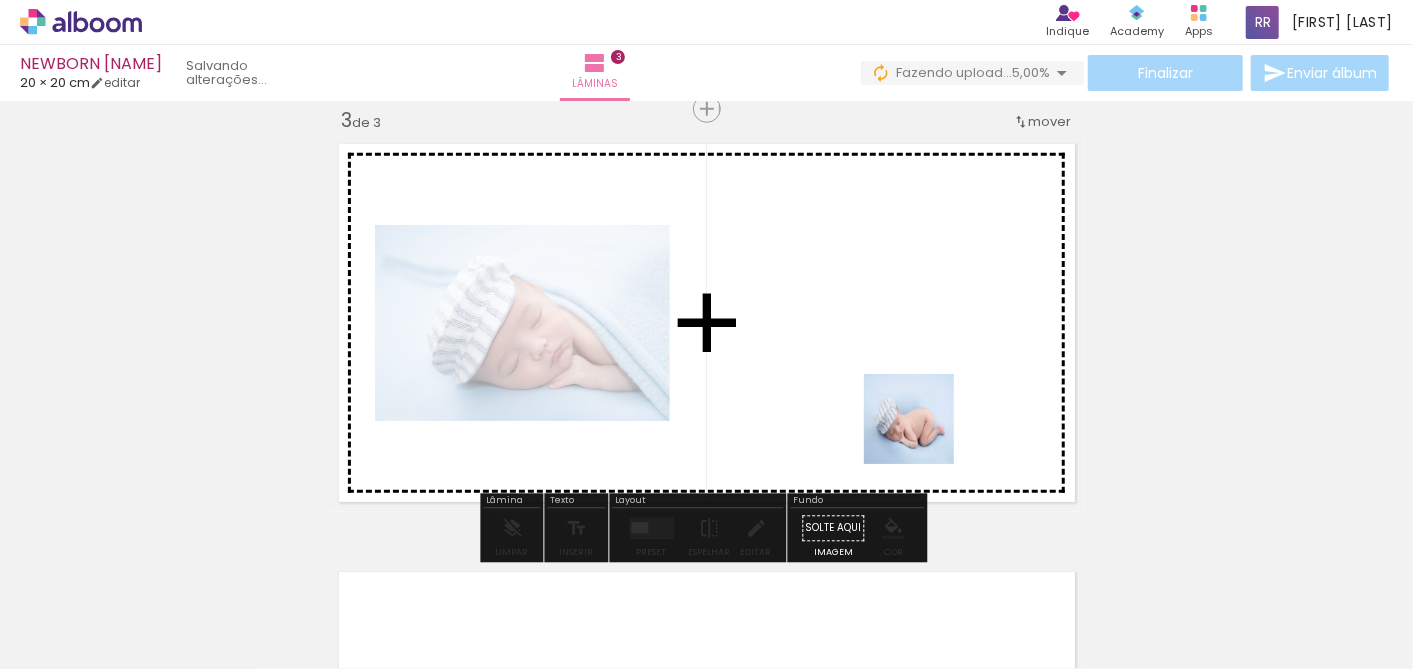 drag, startPoint x: 891, startPoint y: 607, endPoint x: 919, endPoint y: 397, distance: 211.85844 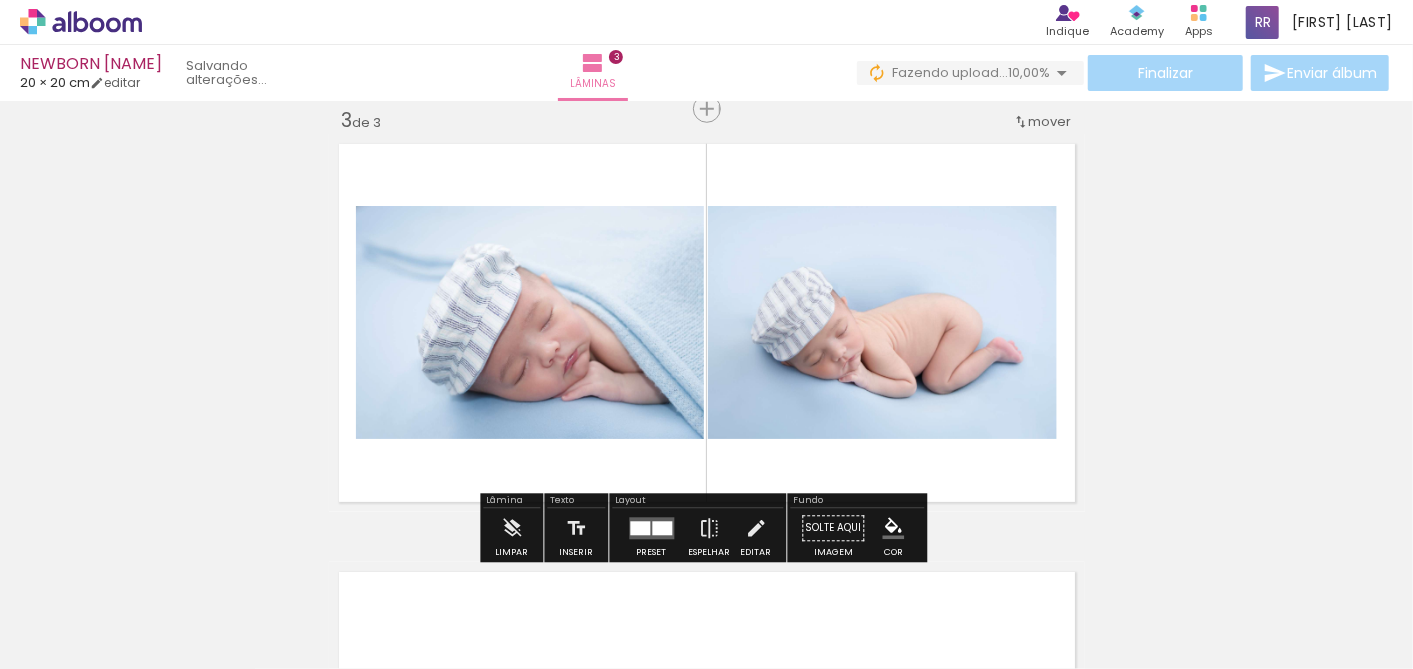 click at bounding box center [662, 529] 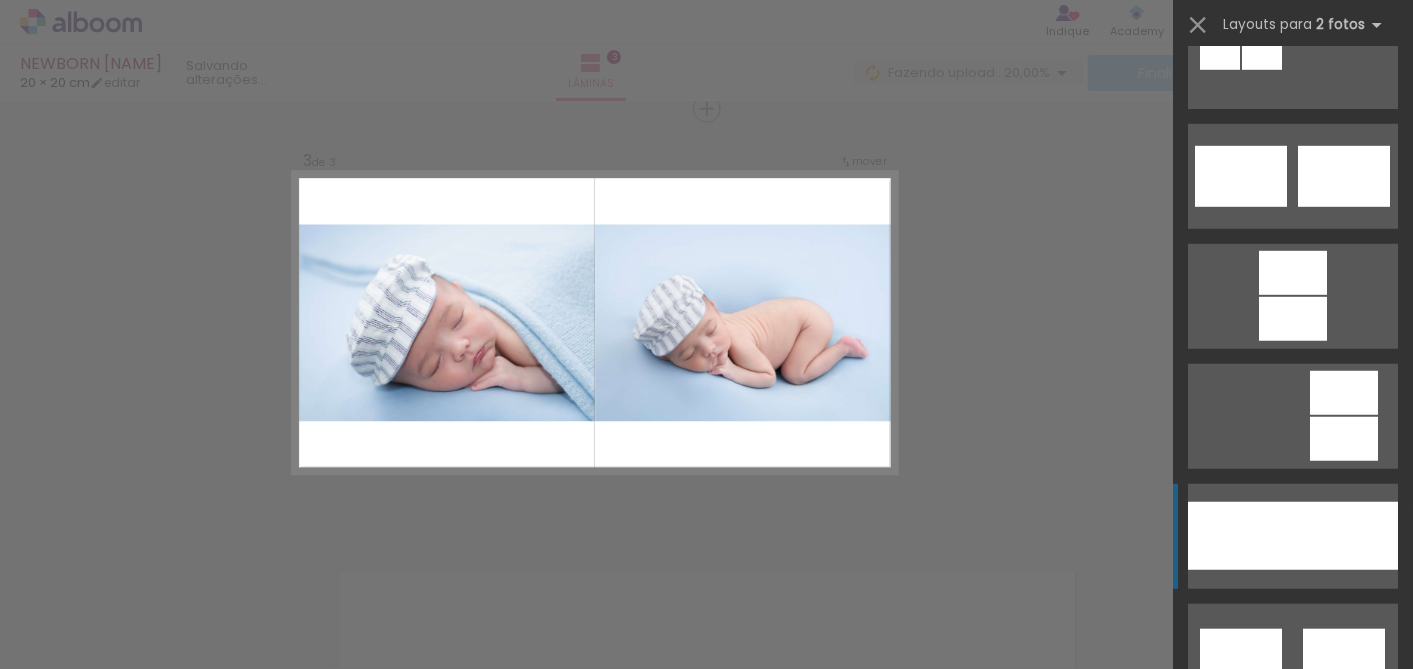 scroll, scrollTop: 1000, scrollLeft: 0, axis: vertical 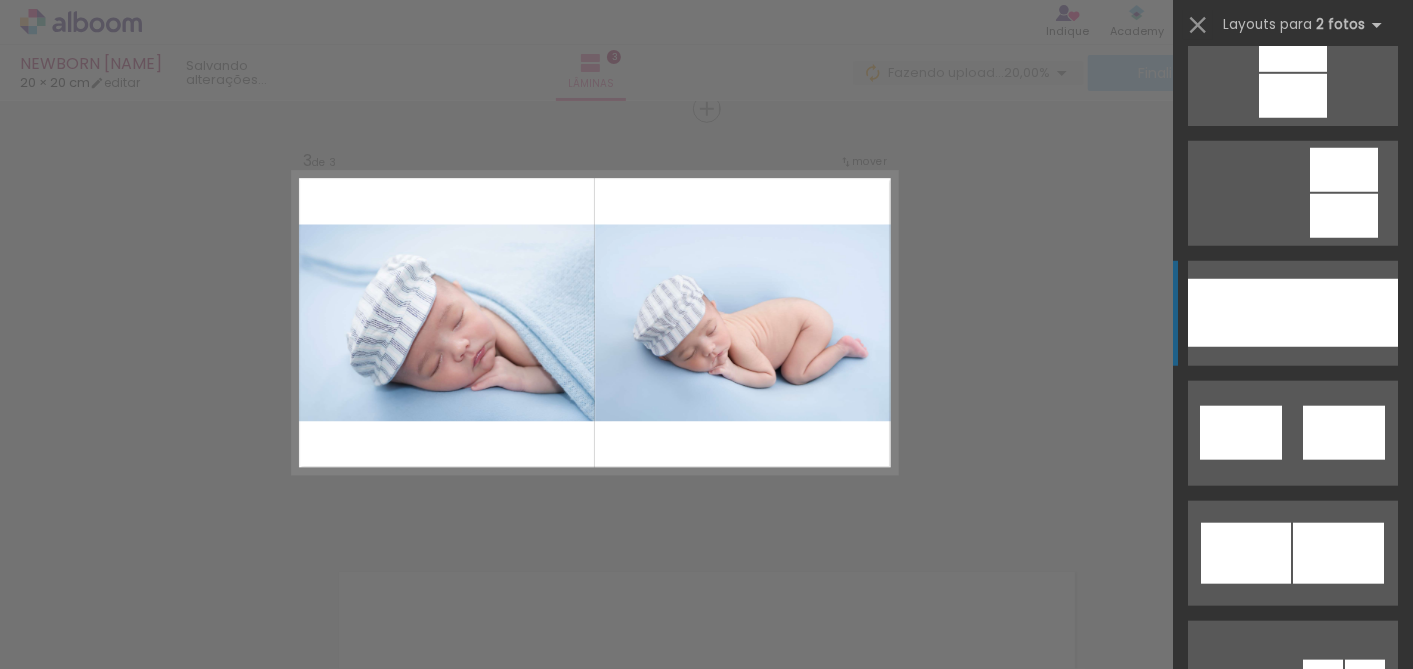 click at bounding box center [1345, 313] 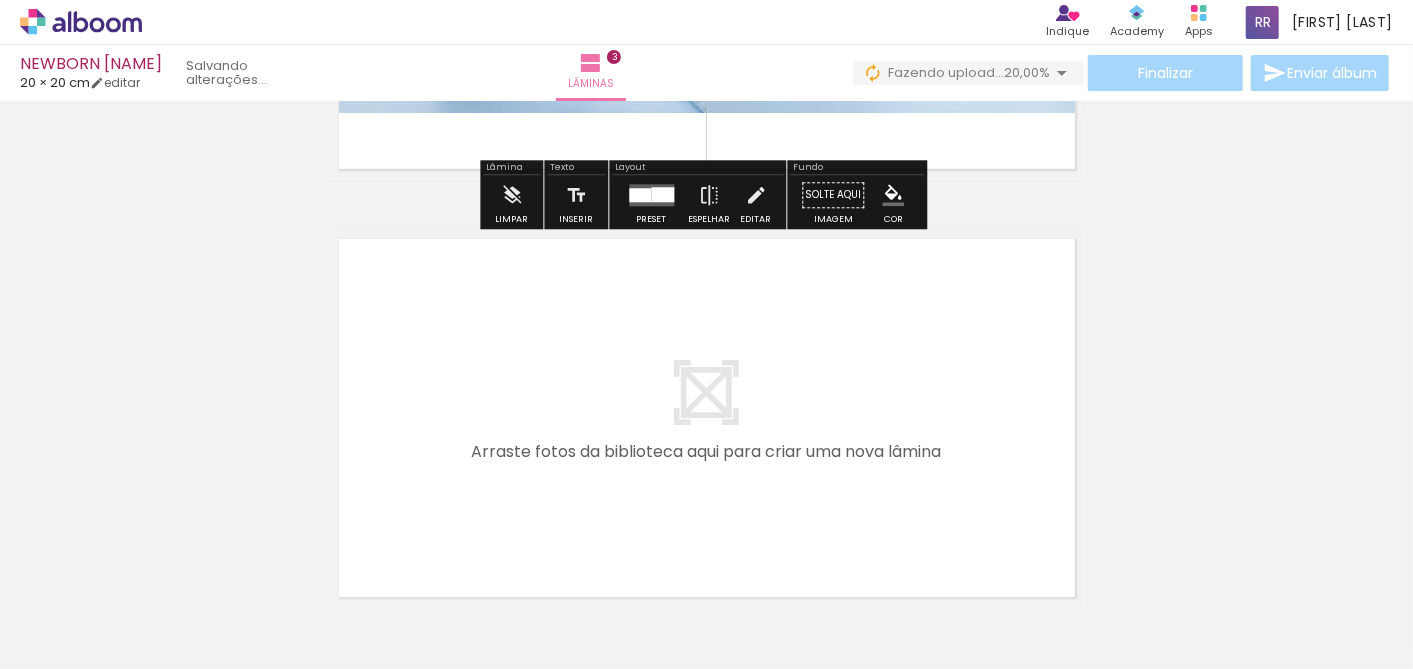 scroll, scrollTop: 1325, scrollLeft: 0, axis: vertical 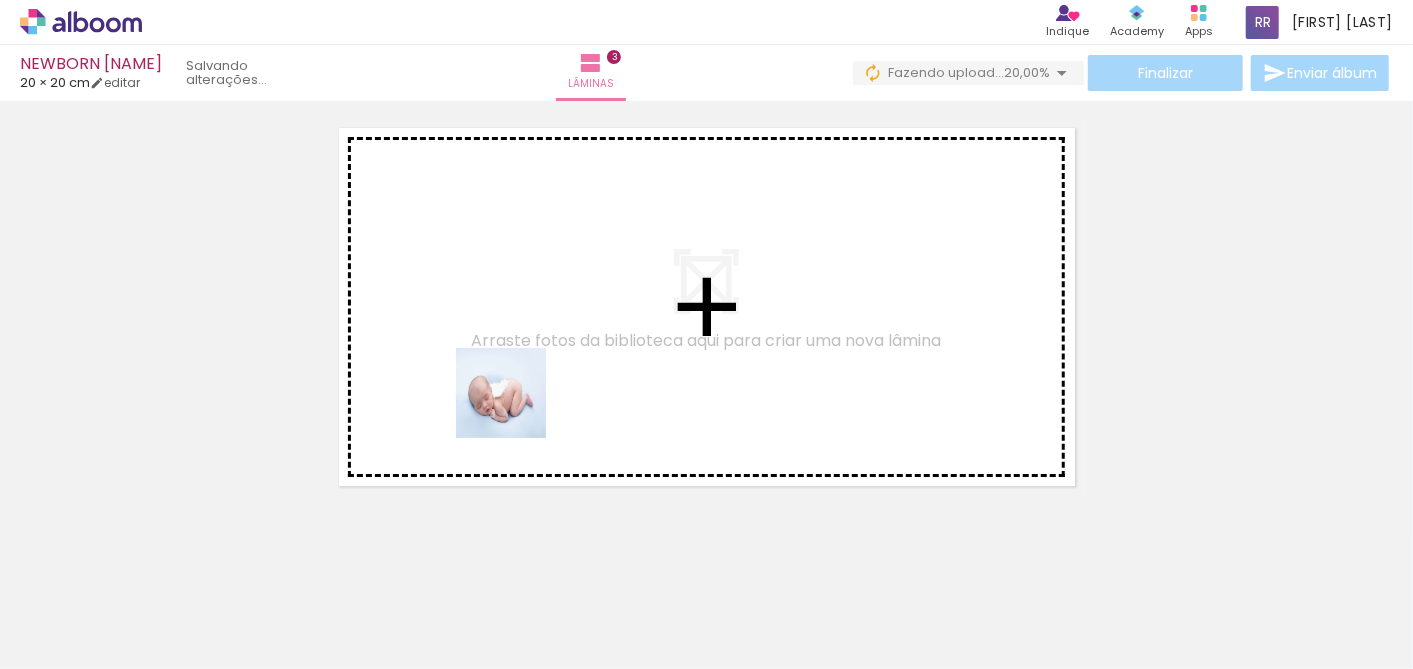 drag, startPoint x: 330, startPoint y: 614, endPoint x: 532, endPoint y: 499, distance: 232.44139 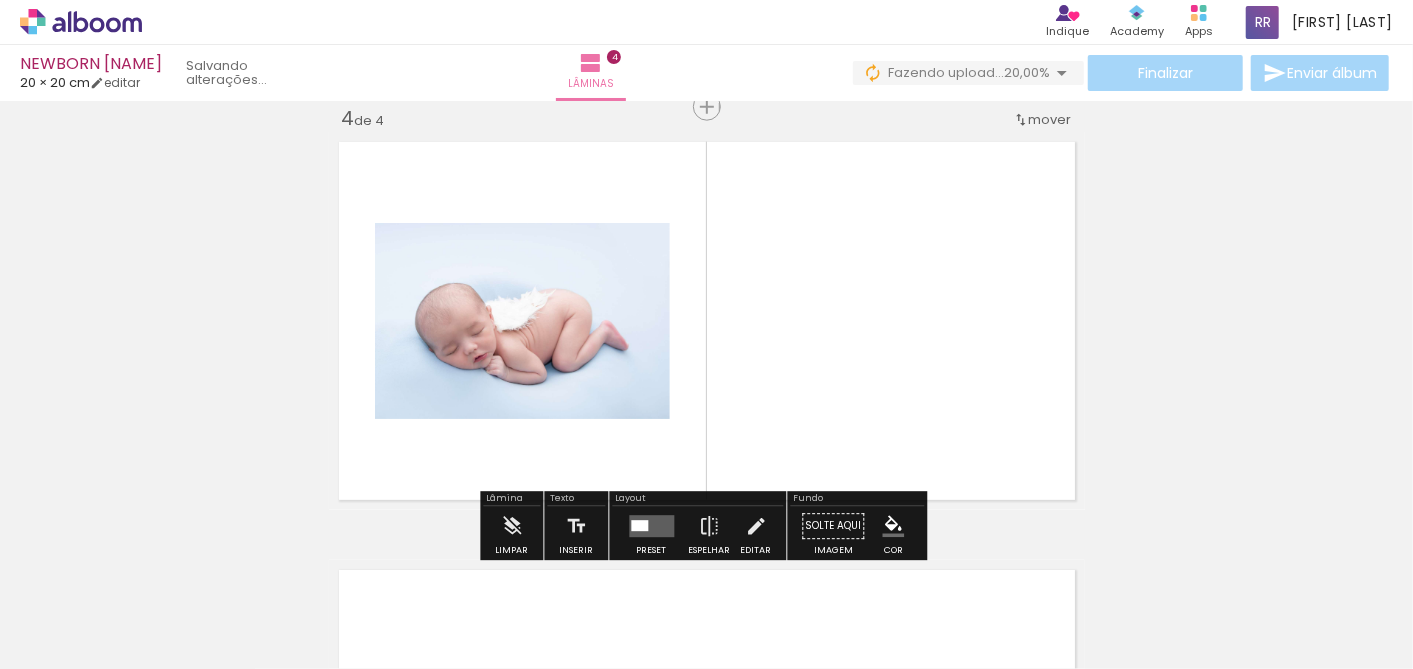 scroll, scrollTop: 1309, scrollLeft: 0, axis: vertical 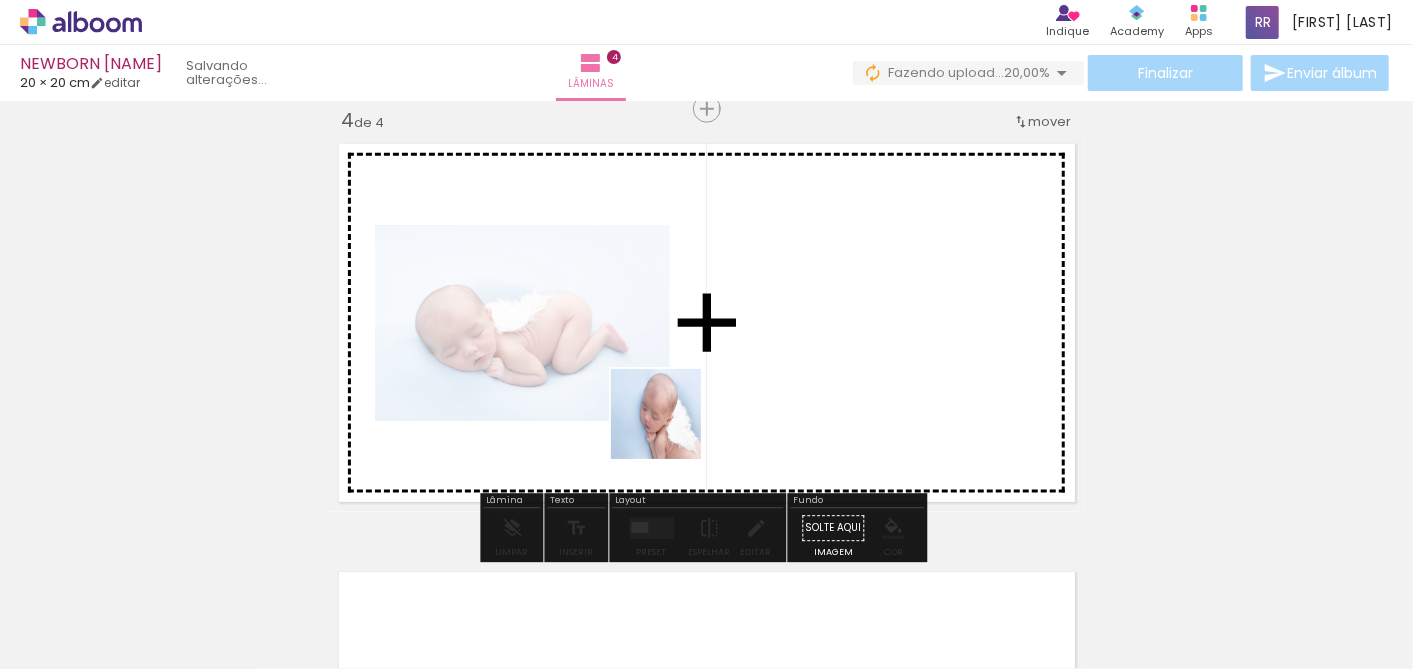 drag, startPoint x: 457, startPoint y: 593, endPoint x: 691, endPoint y: 388, distance: 311.09644 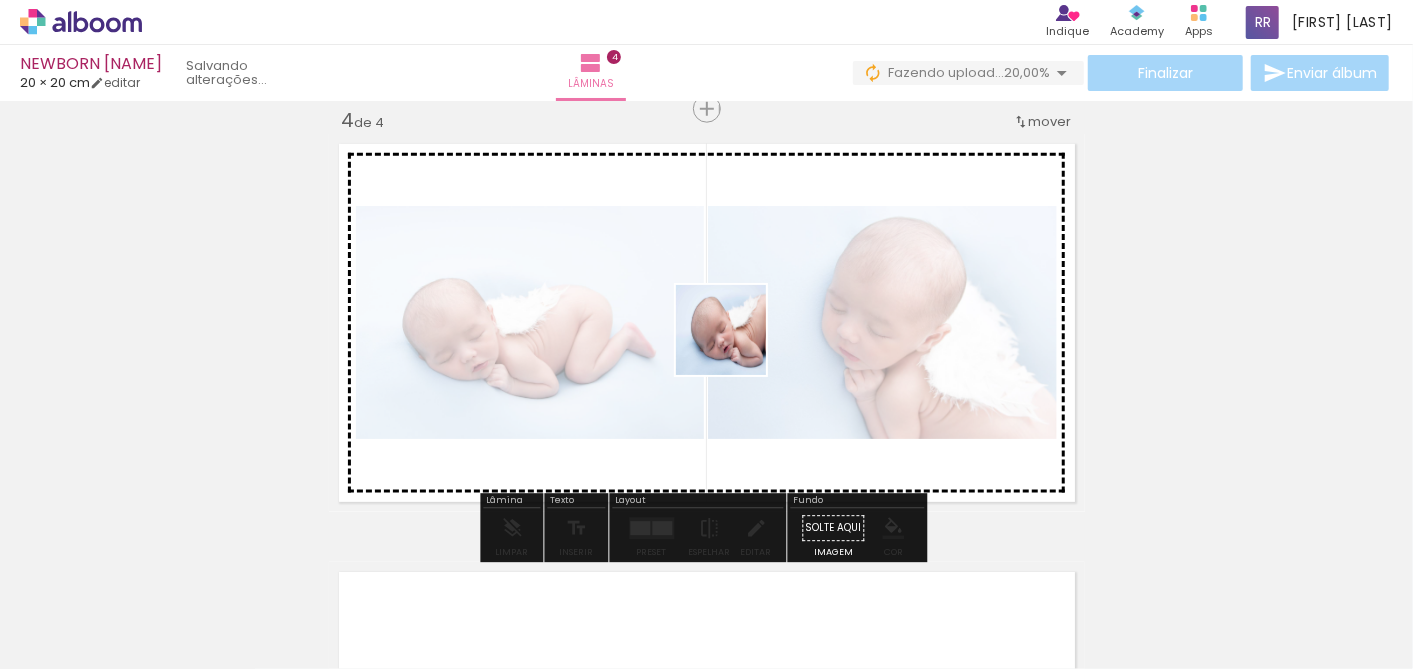 drag, startPoint x: 571, startPoint y: 589, endPoint x: 736, endPoint y: 345, distance: 294.55222 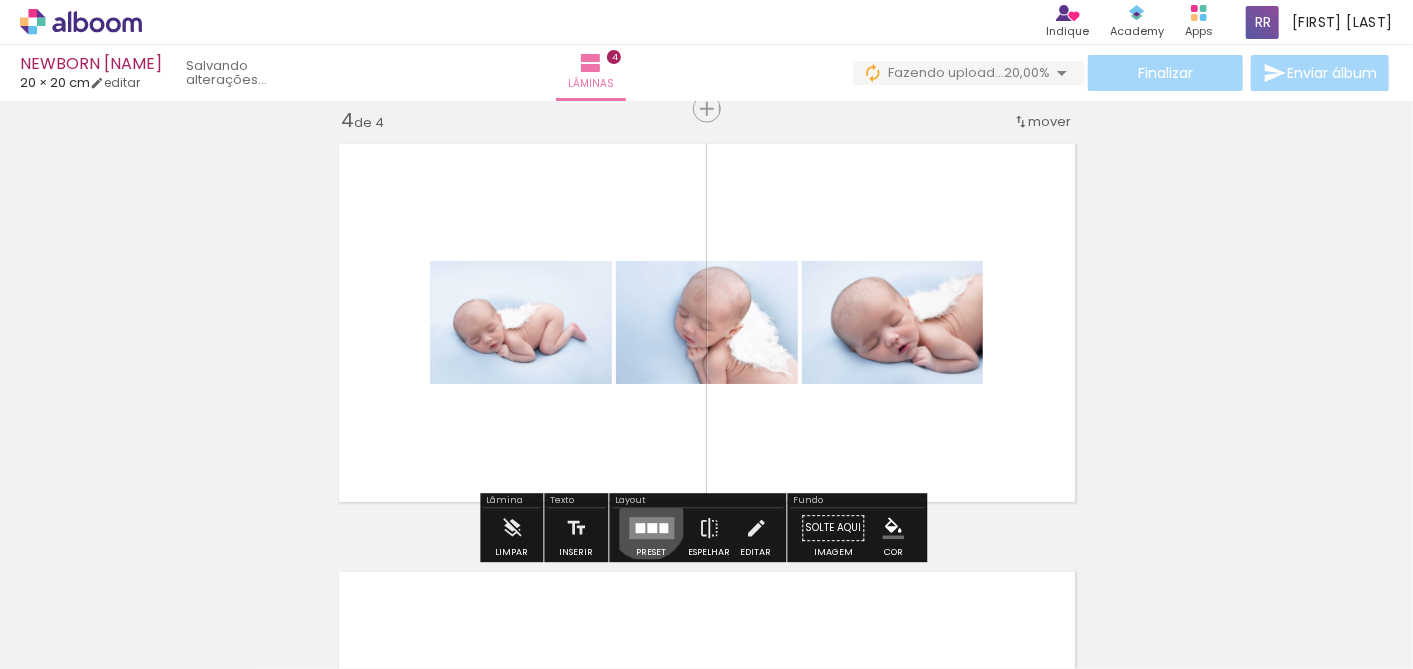drag, startPoint x: 640, startPoint y: 521, endPoint x: 930, endPoint y: 522, distance: 290.0017 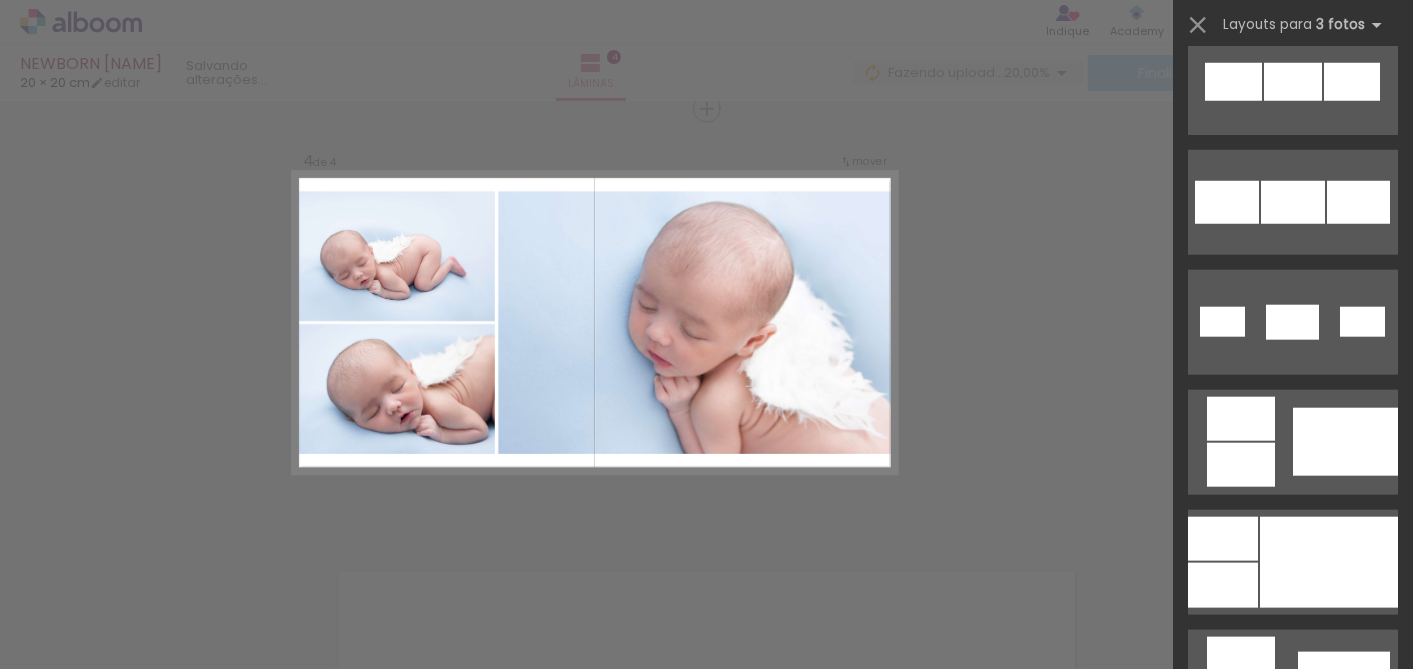 scroll, scrollTop: 1333, scrollLeft: 0, axis: vertical 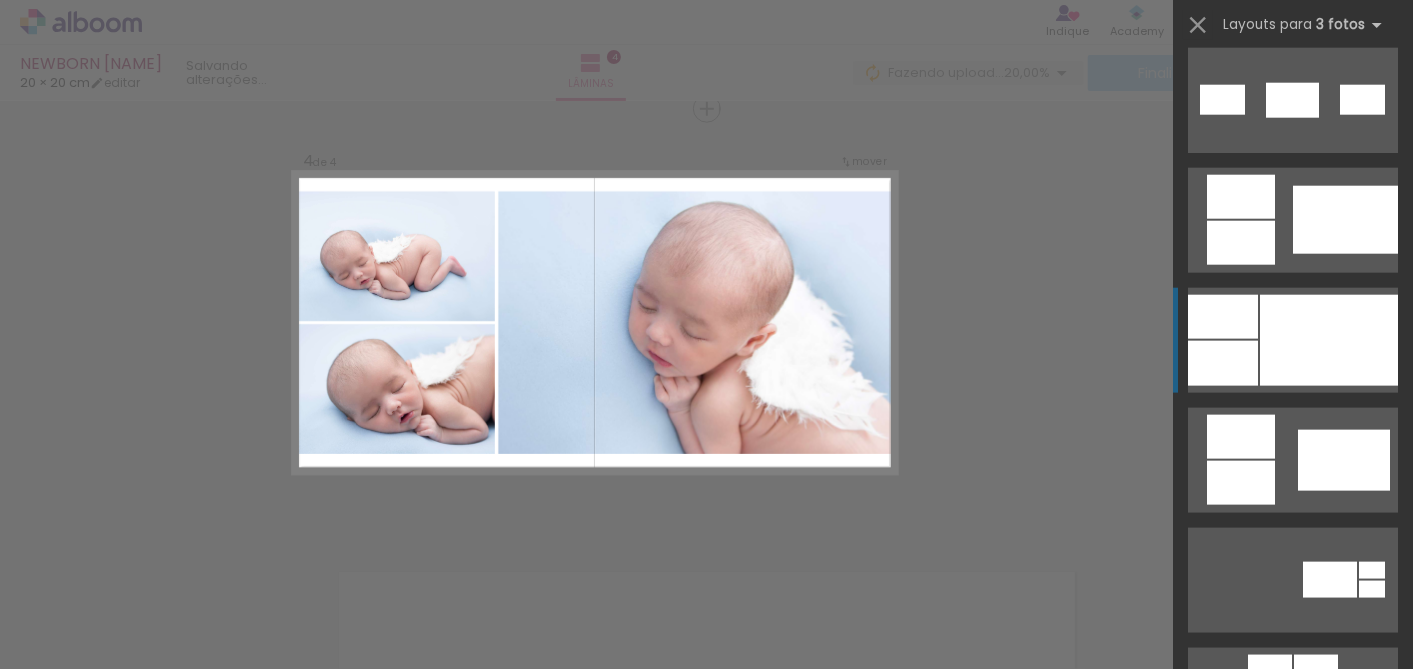 click at bounding box center [1329, 340] 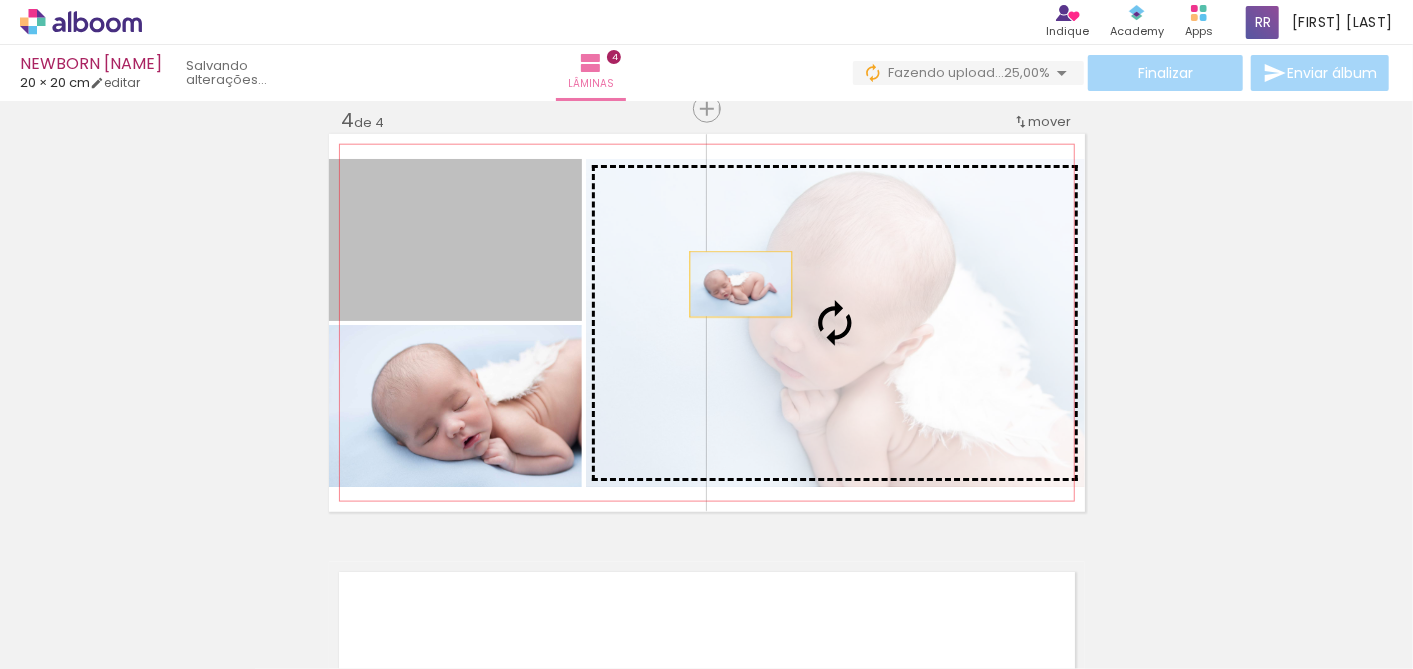 drag, startPoint x: 502, startPoint y: 299, endPoint x: 764, endPoint y: 274, distance: 263.19003 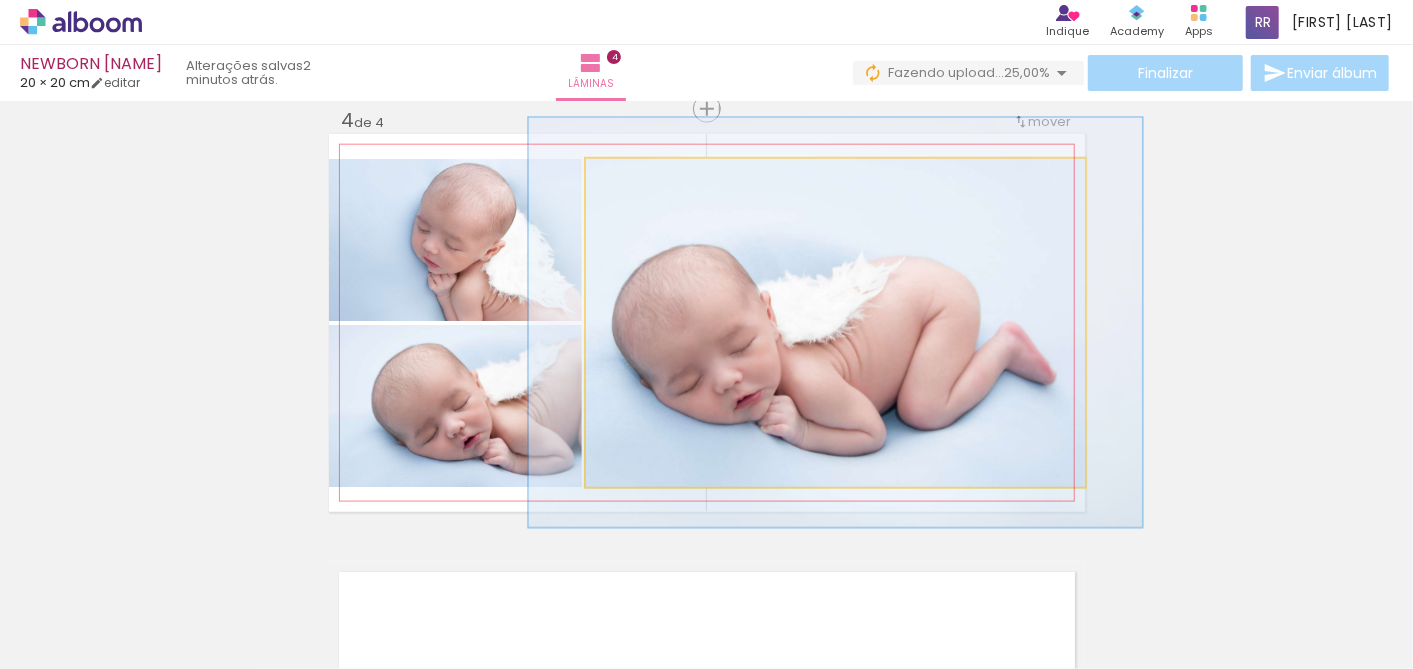 drag, startPoint x: 635, startPoint y: 177, endPoint x: 651, endPoint y: 172, distance: 16.763054 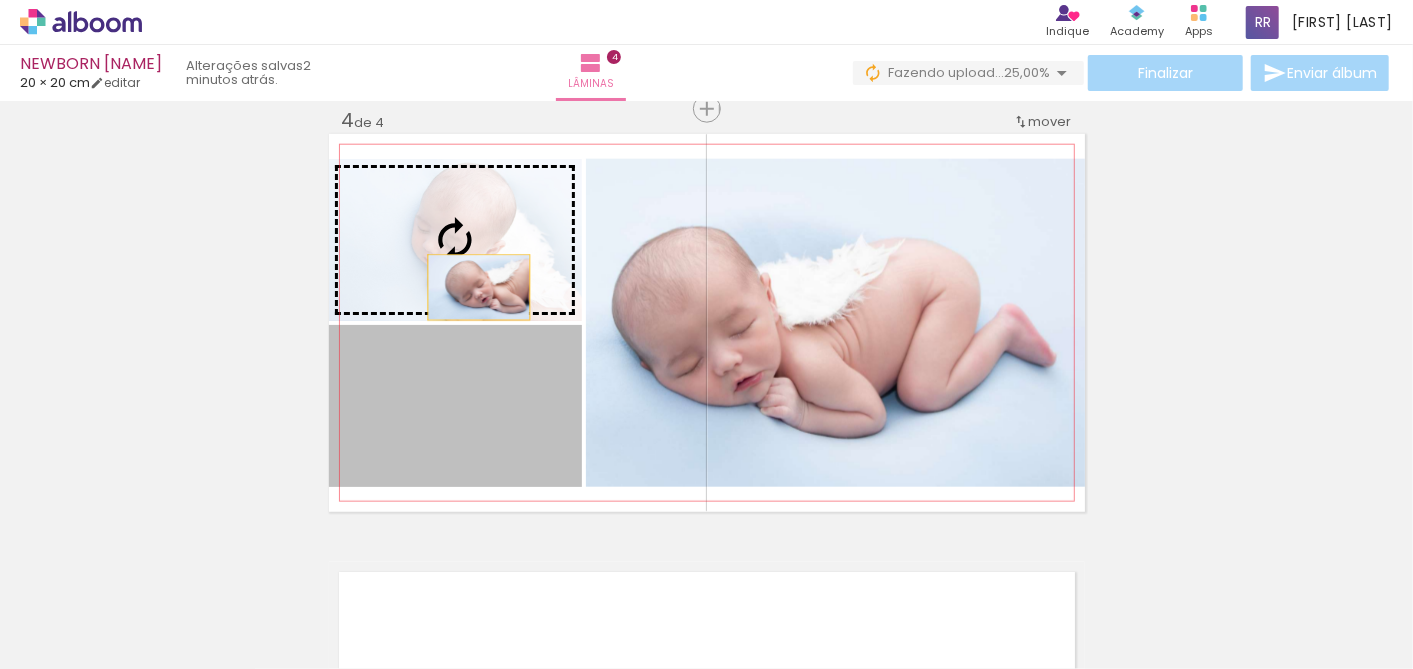 drag, startPoint x: 491, startPoint y: 444, endPoint x: 470, endPoint y: 287, distance: 158.39824 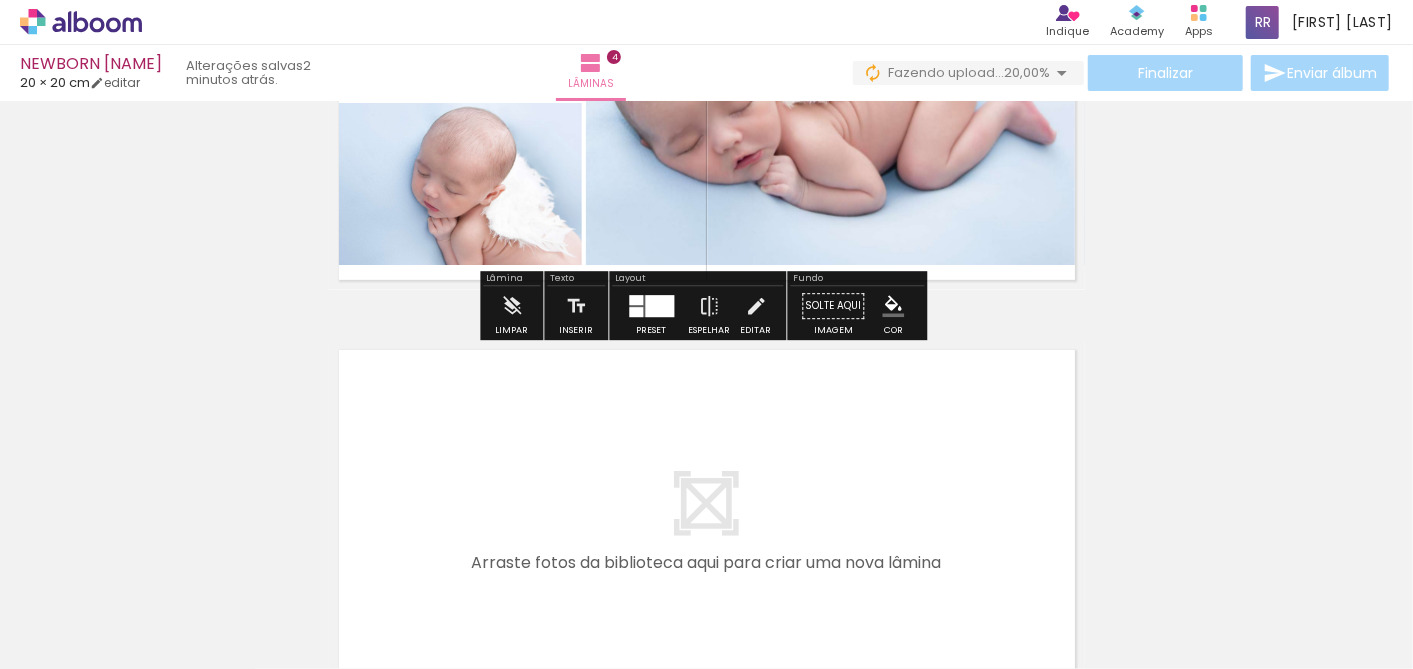 scroll, scrollTop: 1642, scrollLeft: 0, axis: vertical 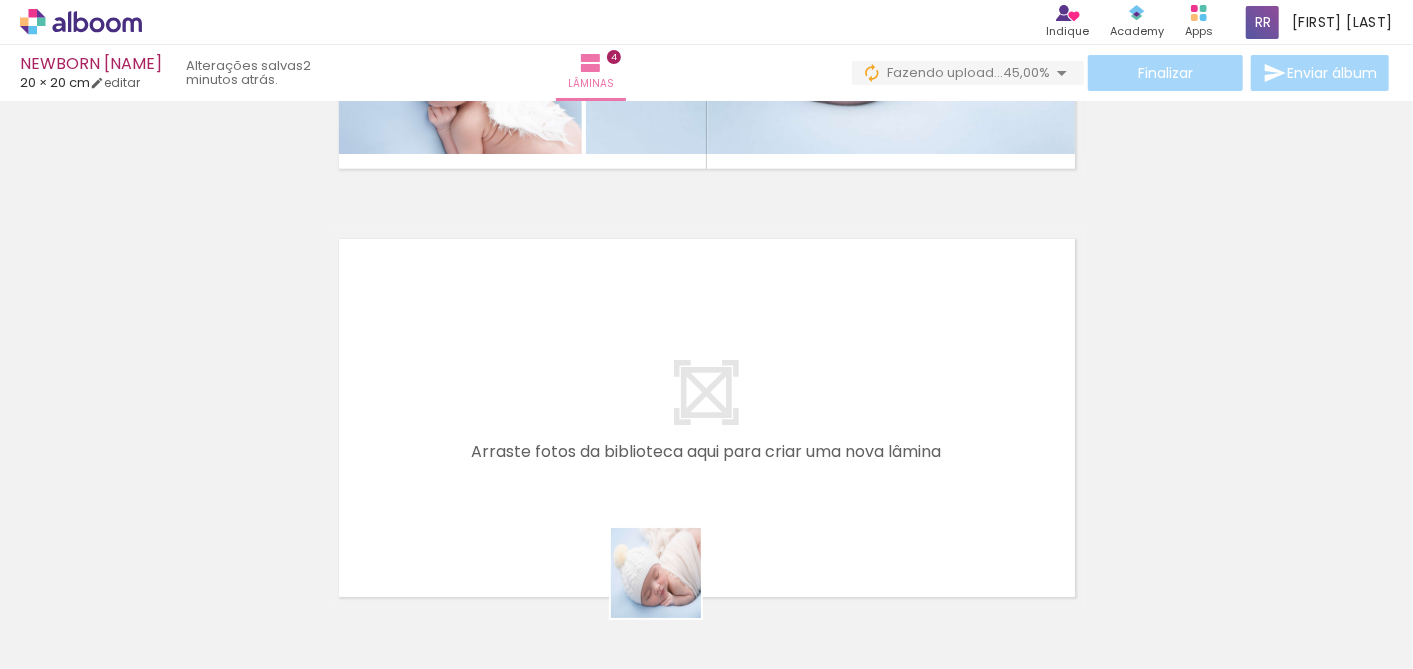 drag, startPoint x: 671, startPoint y: 603, endPoint x: 670, endPoint y: 352, distance: 251.002 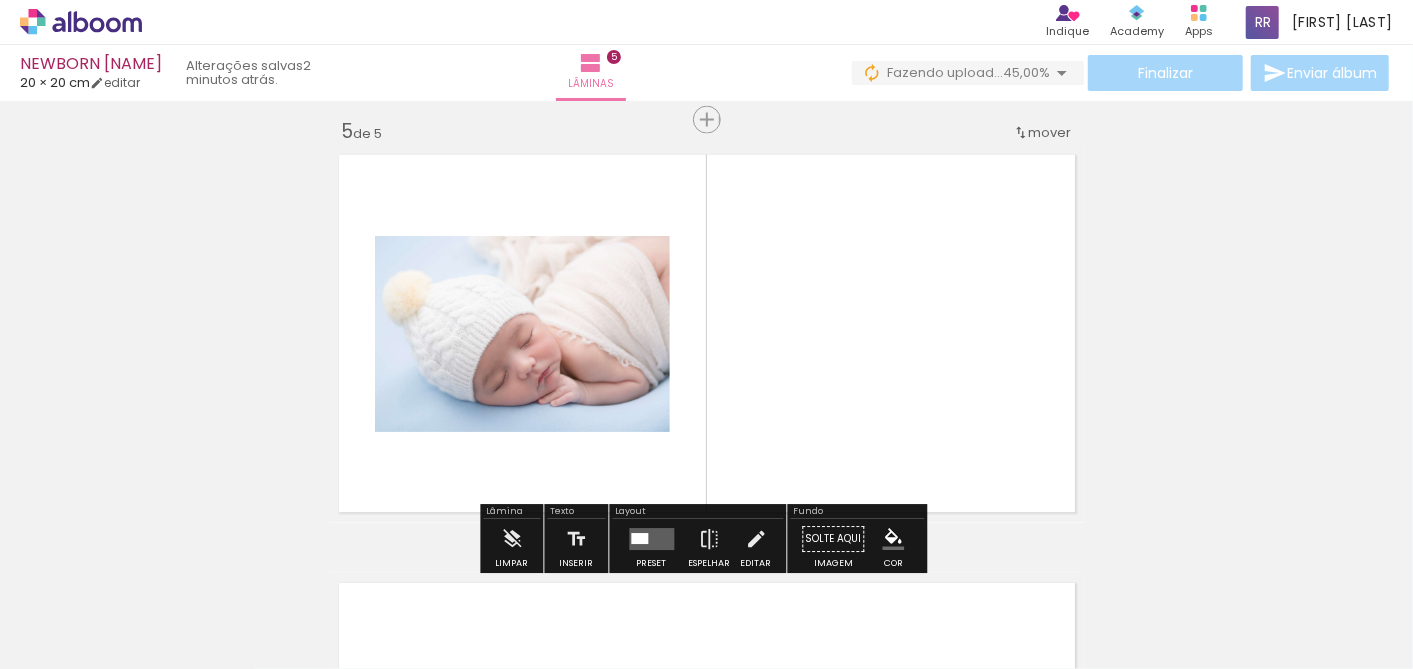 scroll, scrollTop: 1737, scrollLeft: 0, axis: vertical 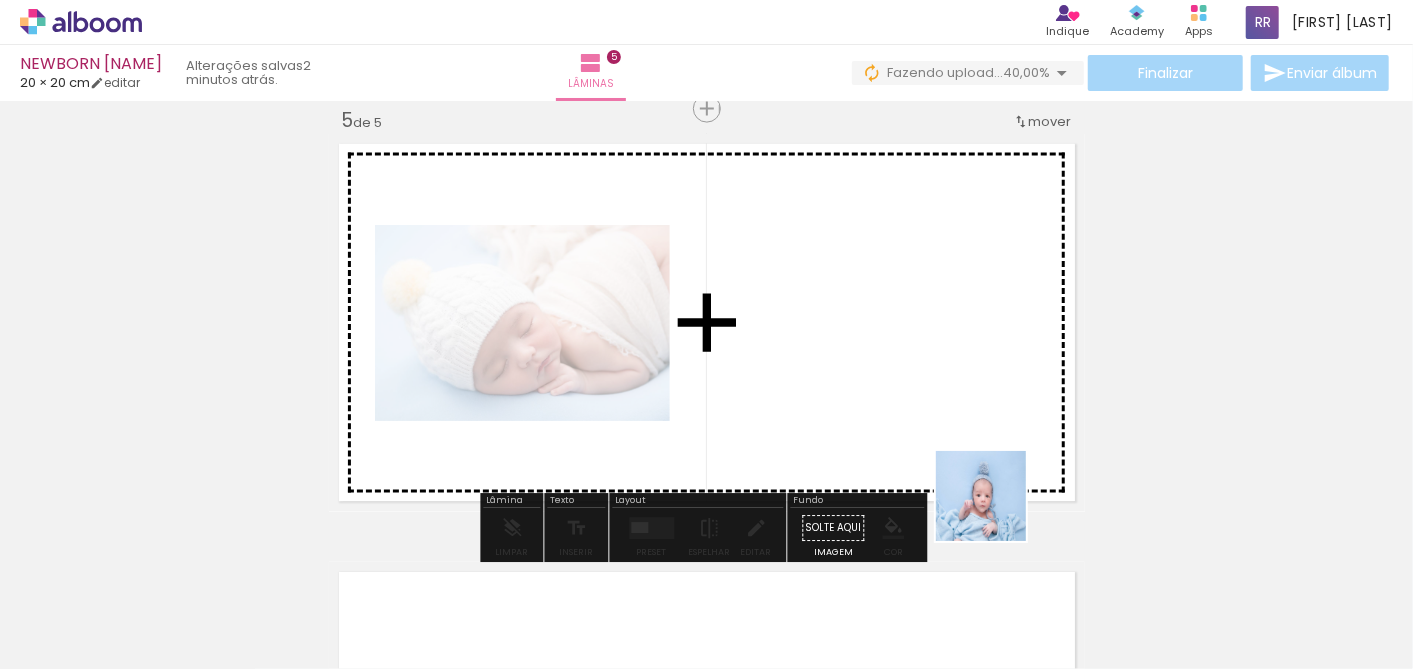 drag, startPoint x: 1014, startPoint y: 611, endPoint x: 979, endPoint y: 428, distance: 186.31694 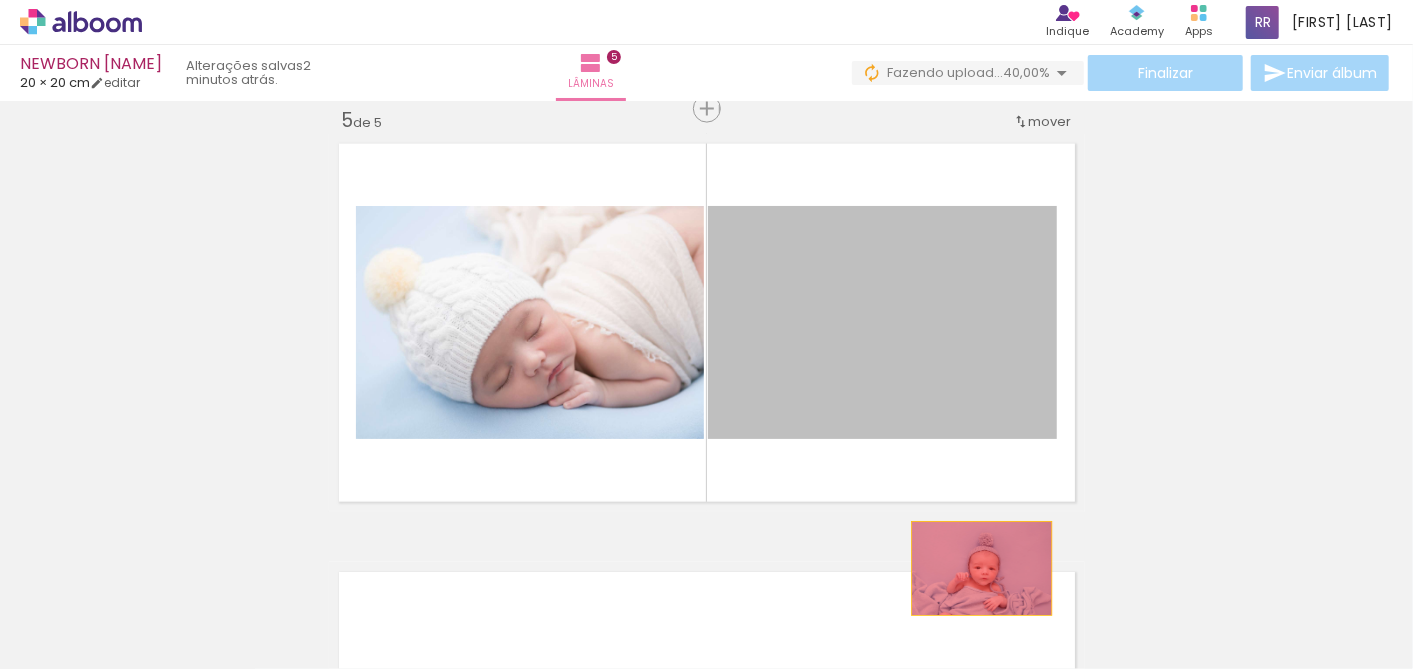 drag, startPoint x: 954, startPoint y: 372, endPoint x: 974, endPoint y: 576, distance: 204.97804 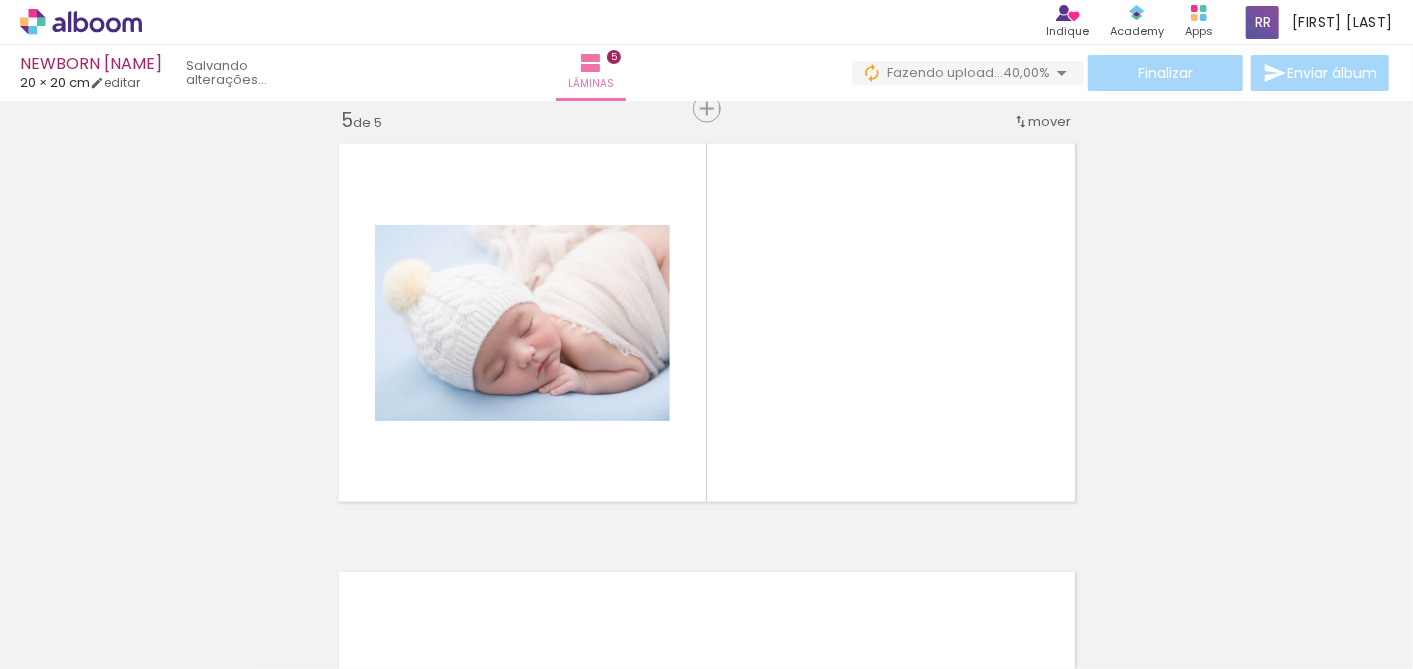 scroll, scrollTop: 0, scrollLeft: 0, axis: both 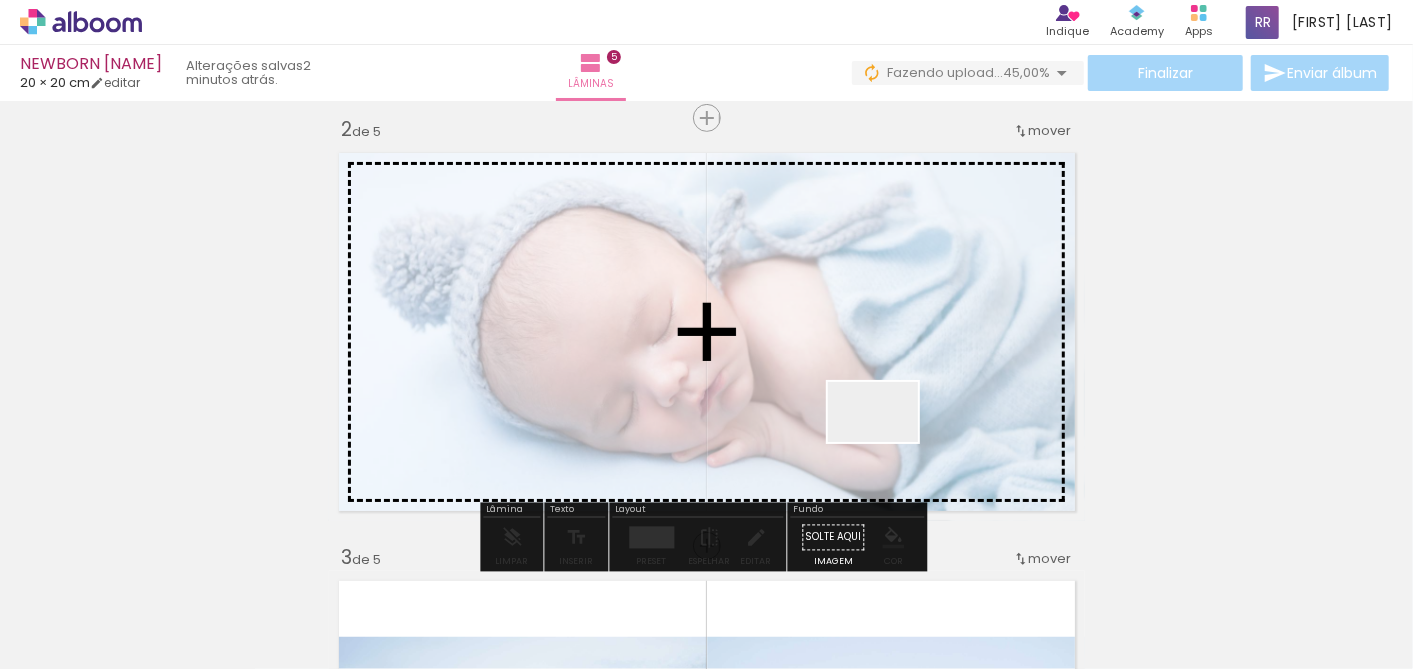 drag, startPoint x: 785, startPoint y: 623, endPoint x: 916, endPoint y: 429, distance: 234.08759 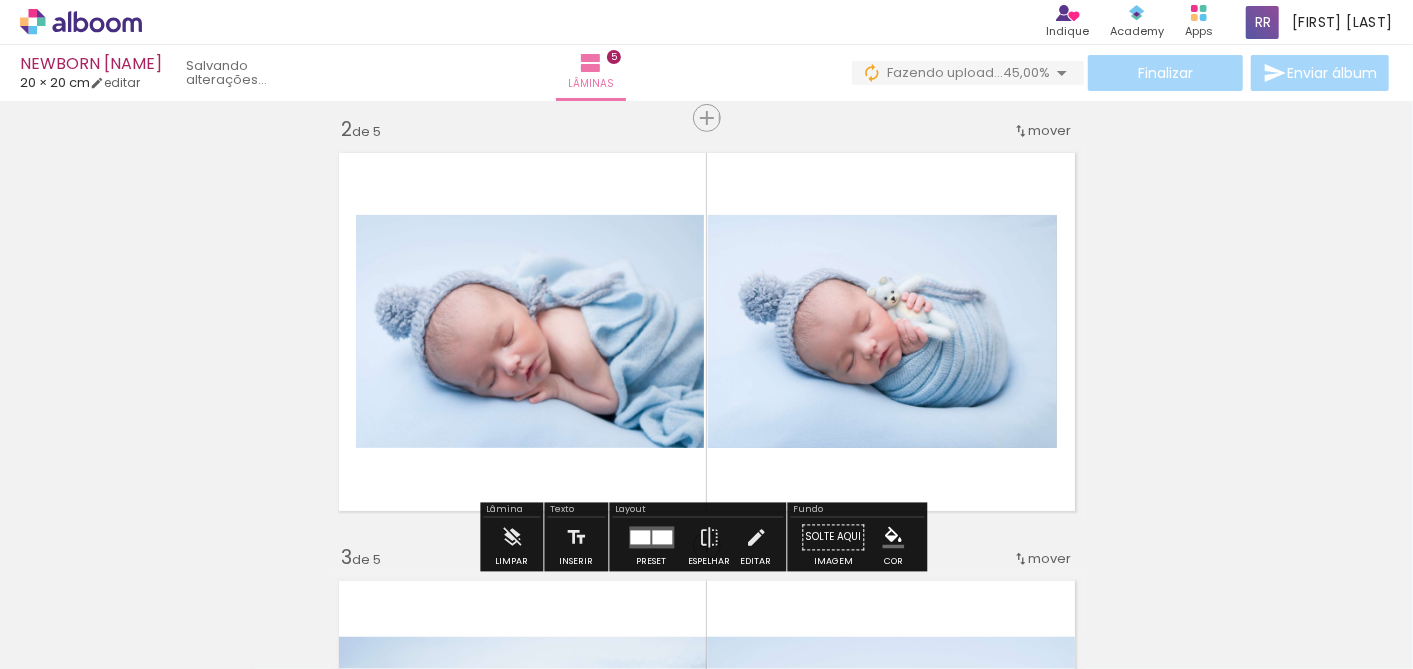 click at bounding box center [662, 538] 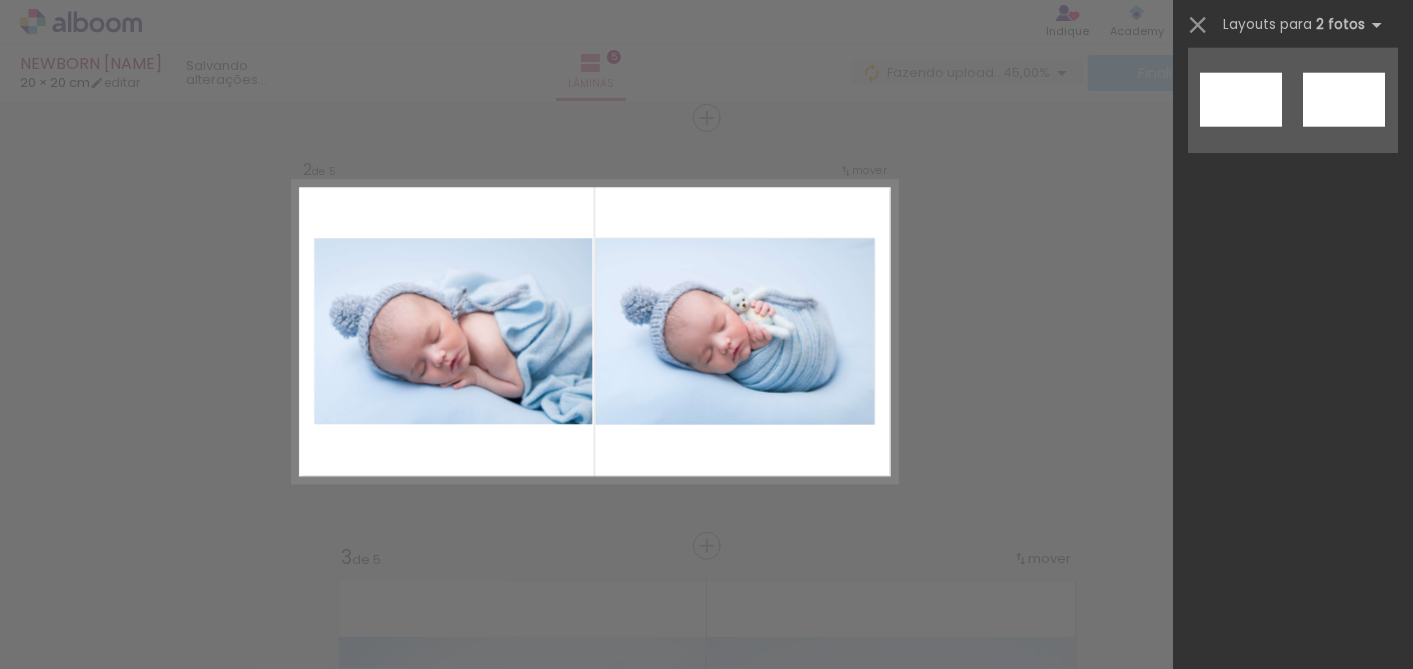 scroll, scrollTop: 0, scrollLeft: 0, axis: both 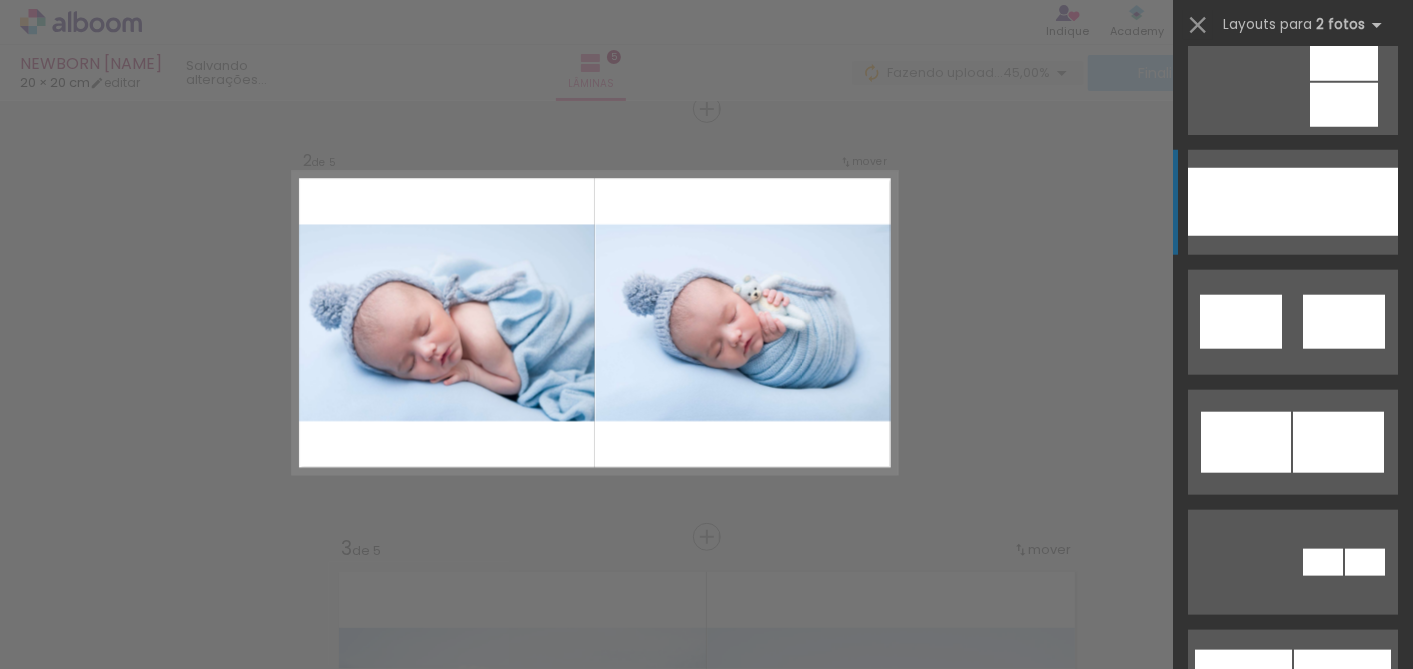 click at bounding box center (1345, 202) 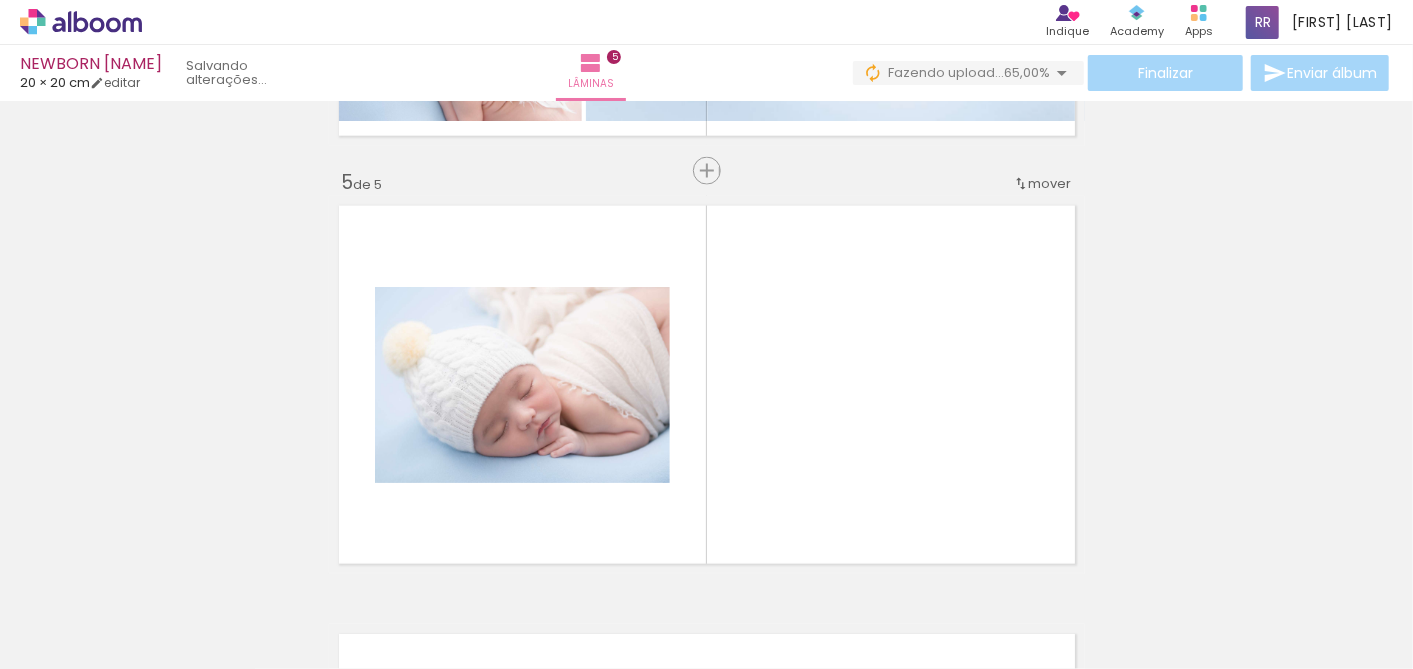 scroll, scrollTop: 1786, scrollLeft: 0, axis: vertical 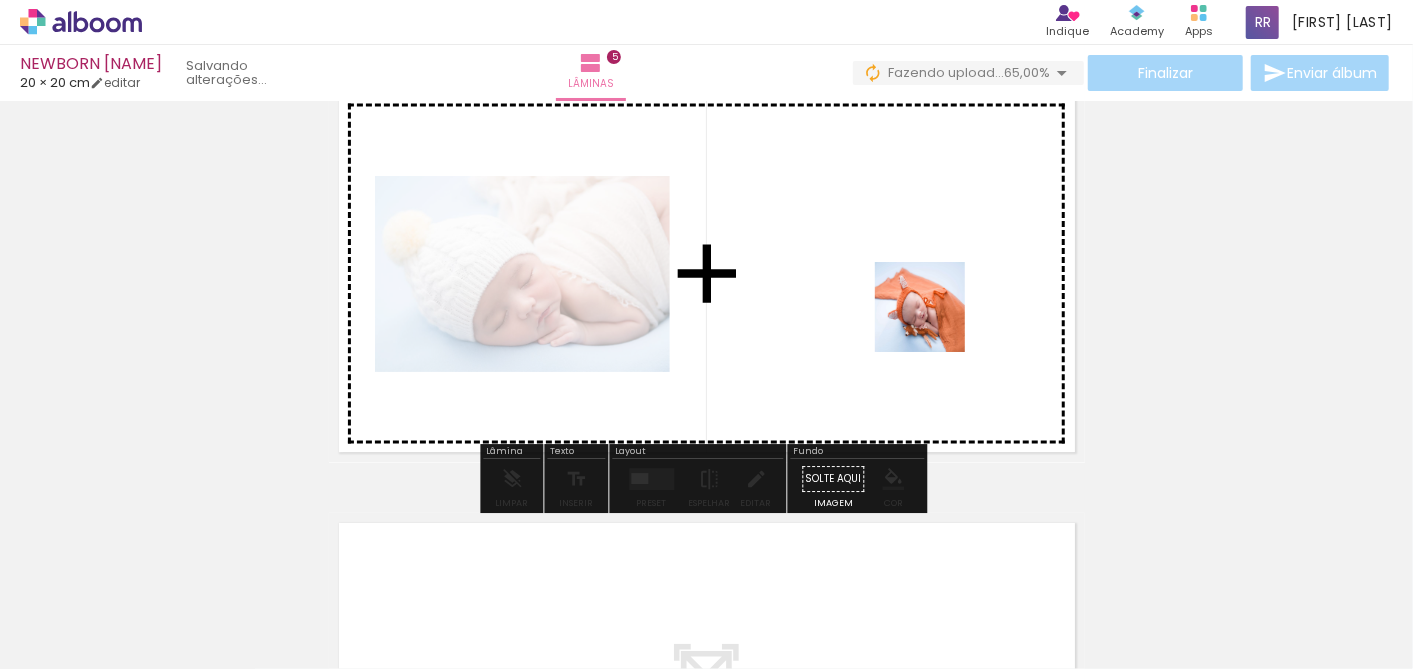 drag, startPoint x: 1220, startPoint y: 621, endPoint x: 935, endPoint y: 322, distance: 413.069 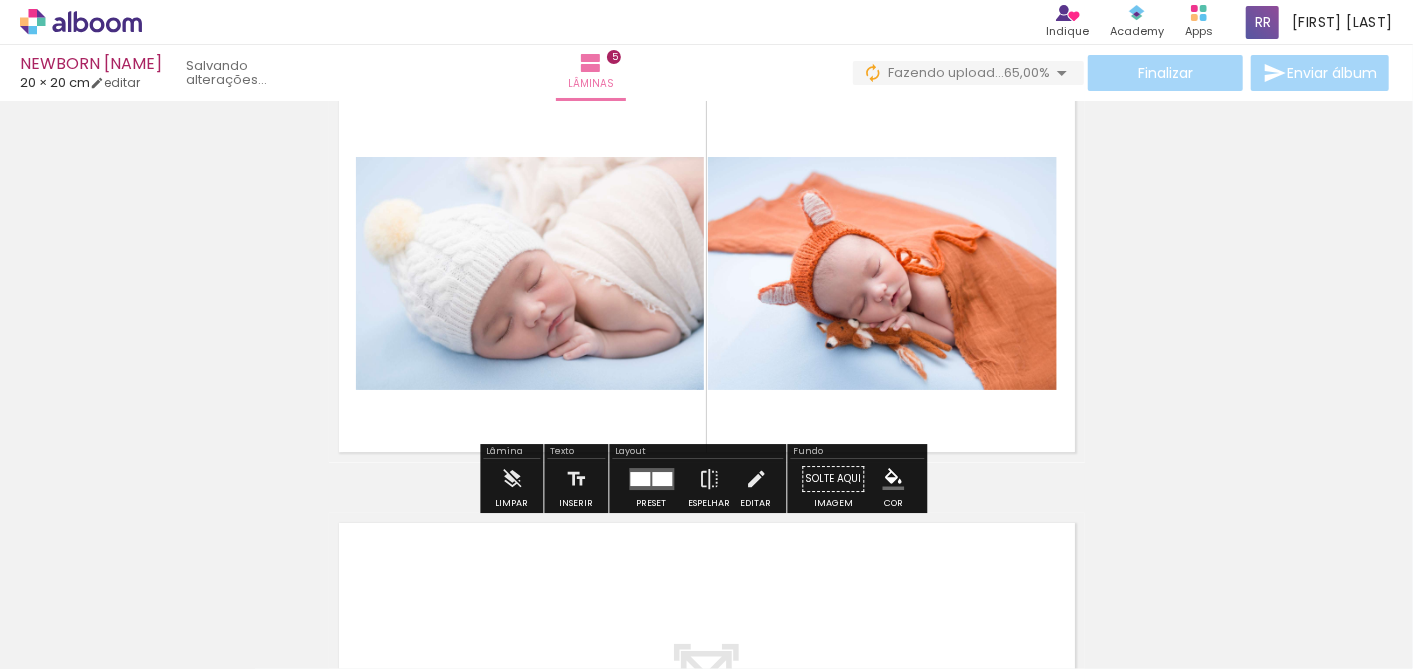 click at bounding box center [651, 480] 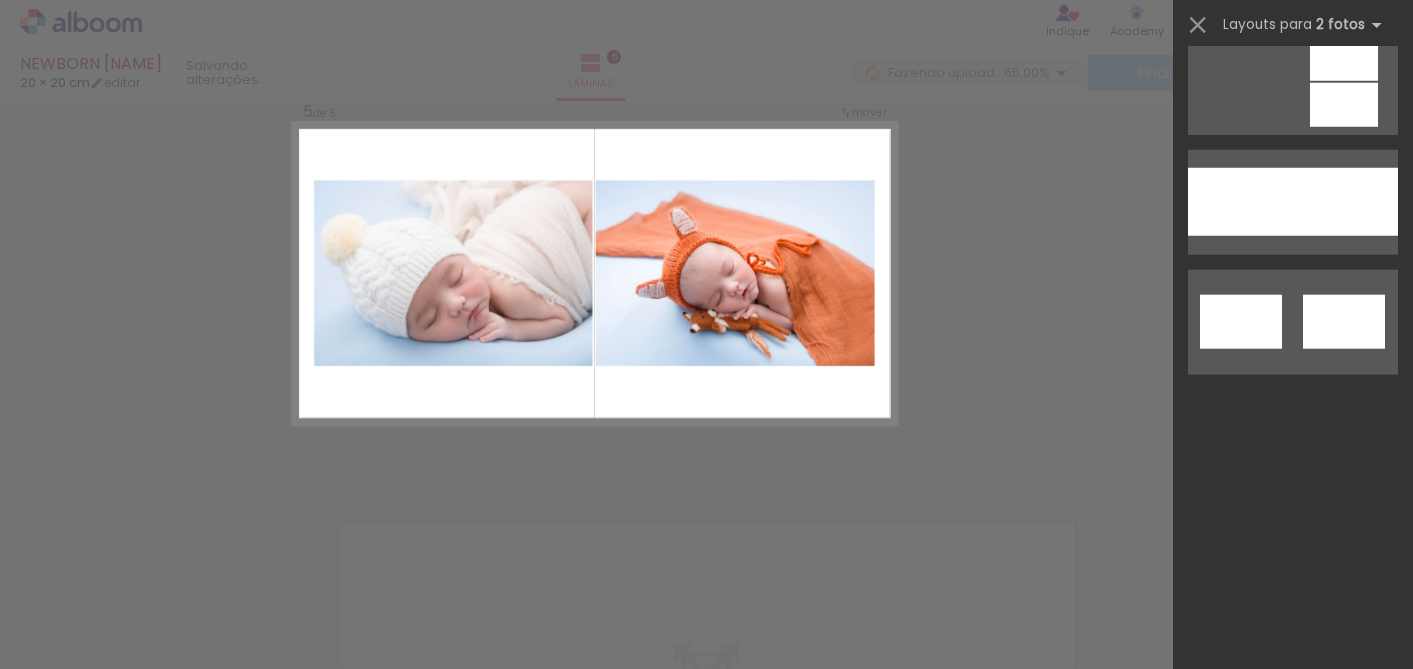 scroll, scrollTop: 0, scrollLeft: 0, axis: both 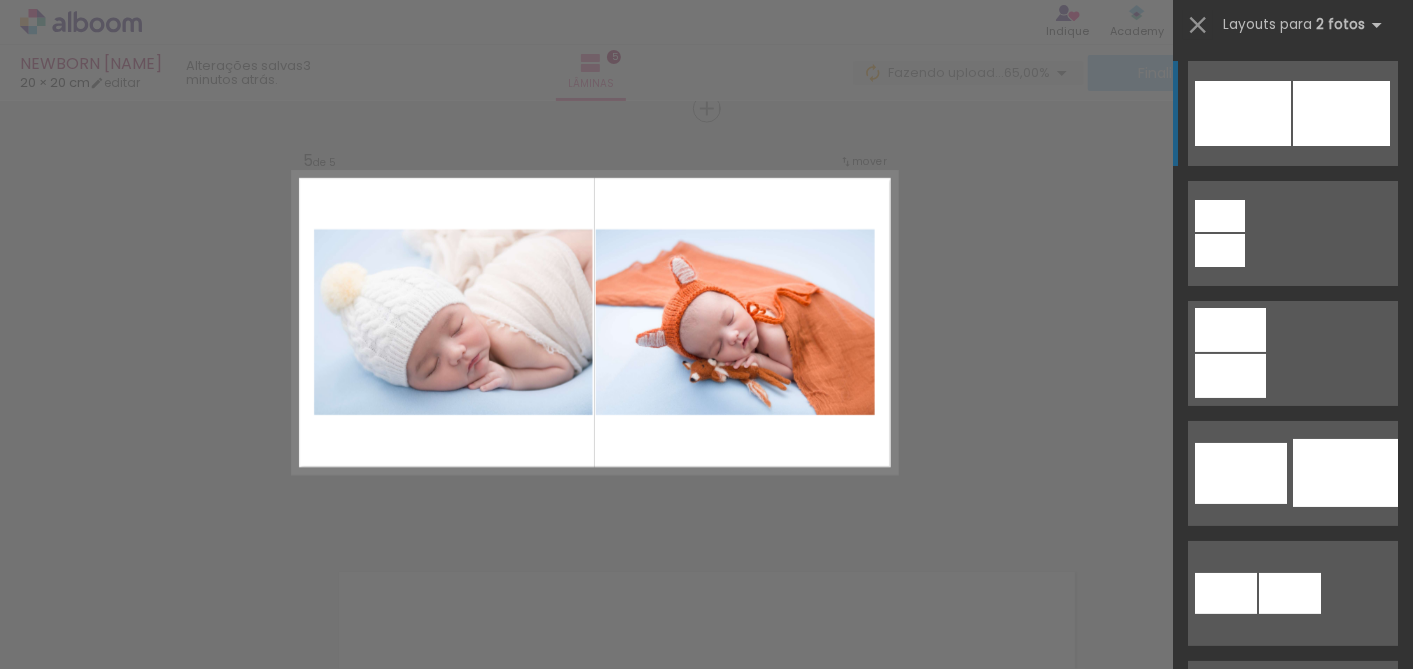 click on "Confirmar Cancelar" at bounding box center (706, -328) 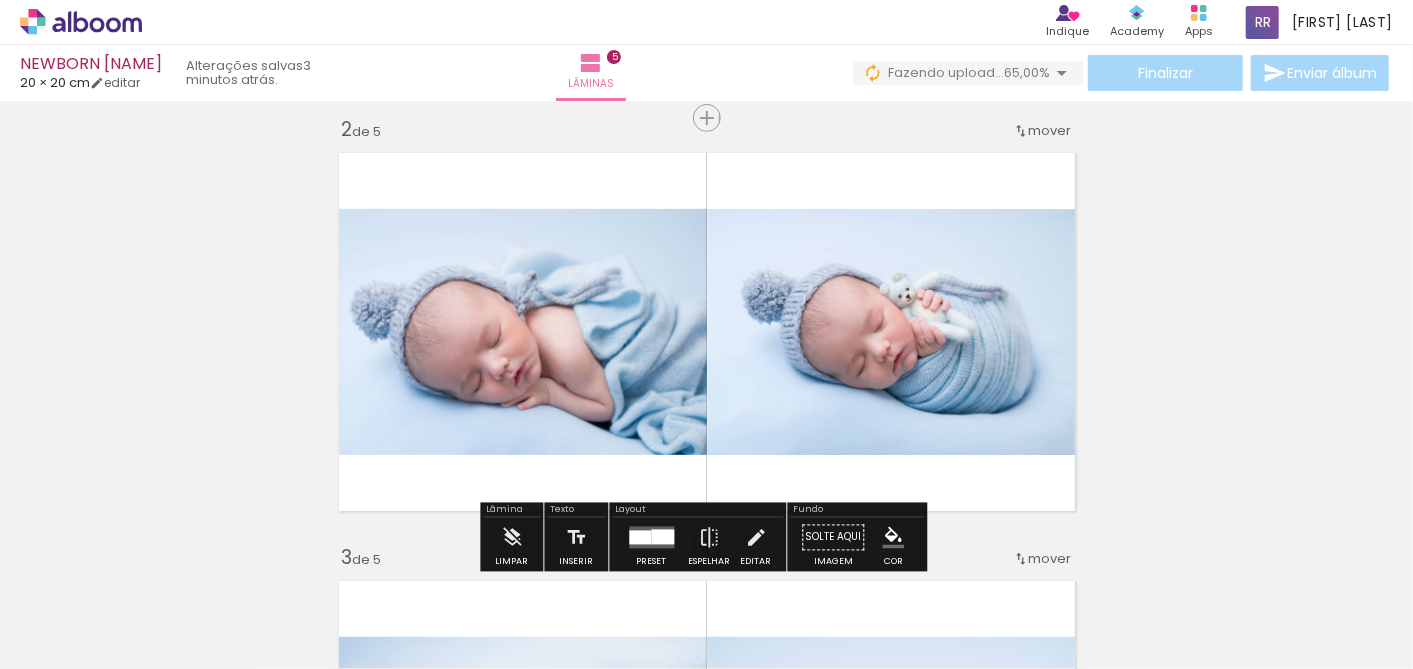 scroll, scrollTop: 333, scrollLeft: 0, axis: vertical 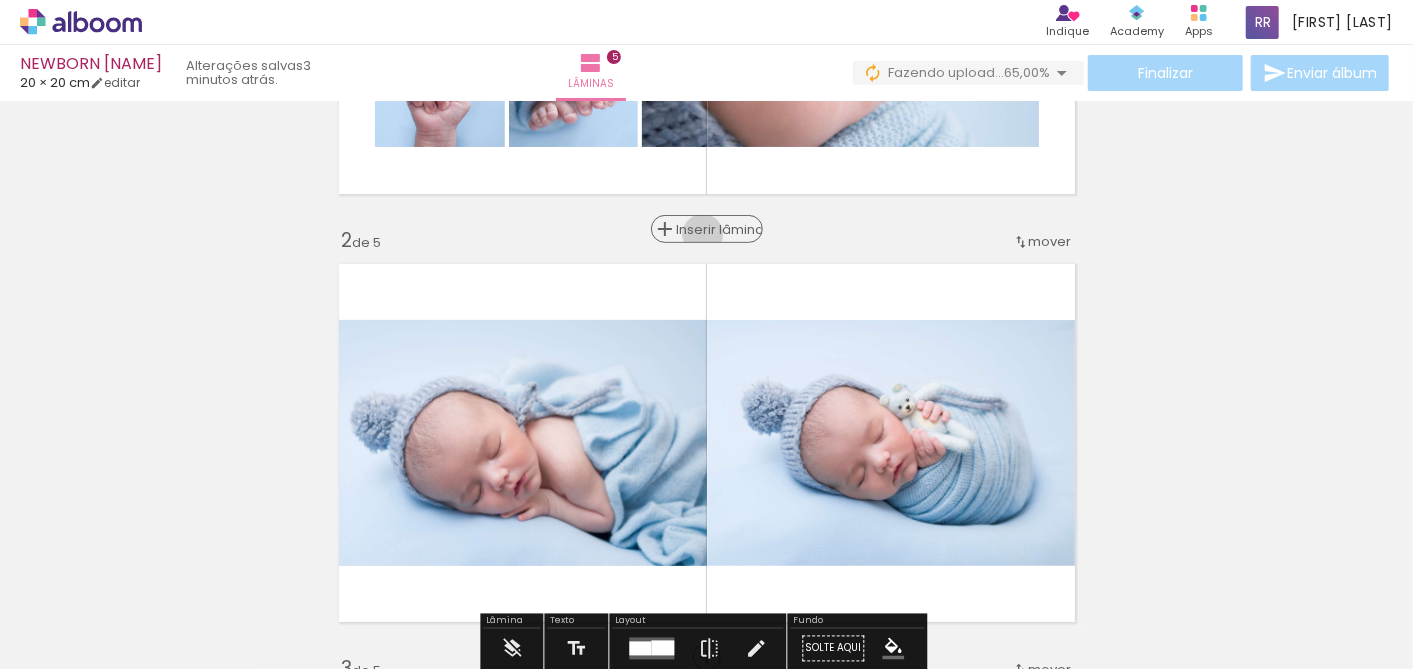click on "Inserir lâmina" at bounding box center [716, 229] 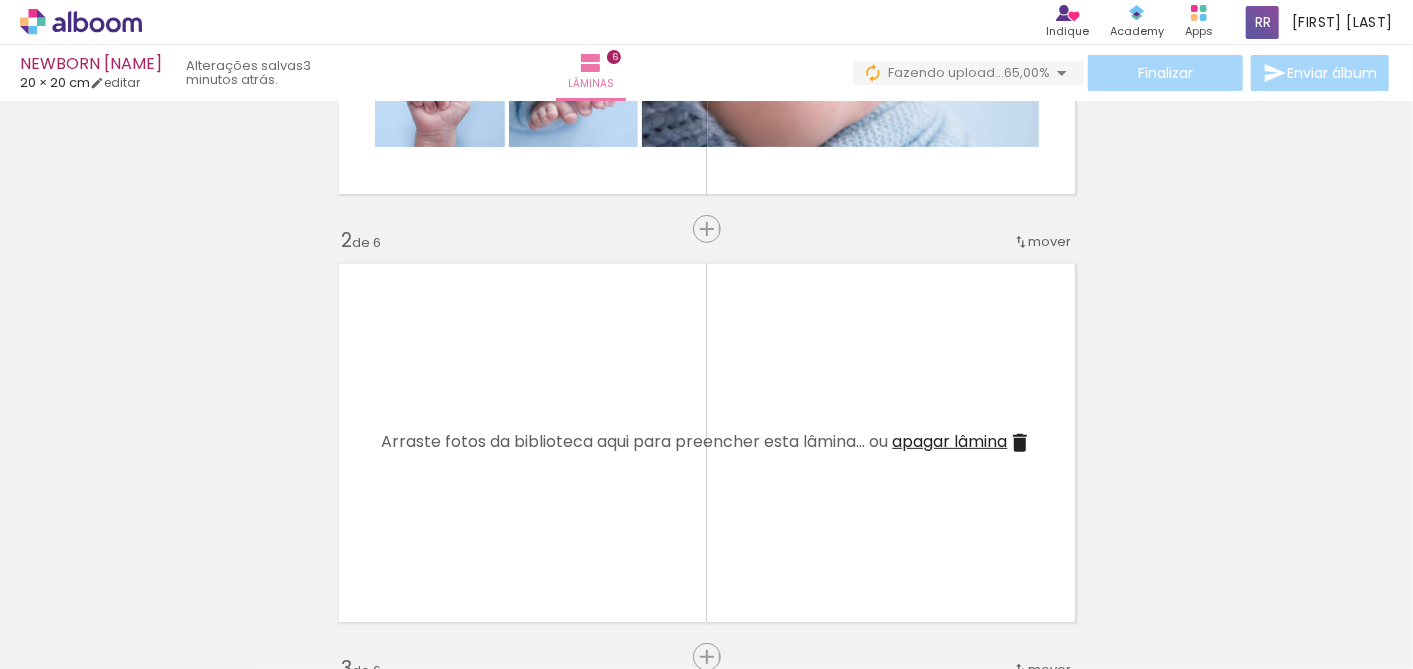 scroll, scrollTop: 0, scrollLeft: 788, axis: horizontal 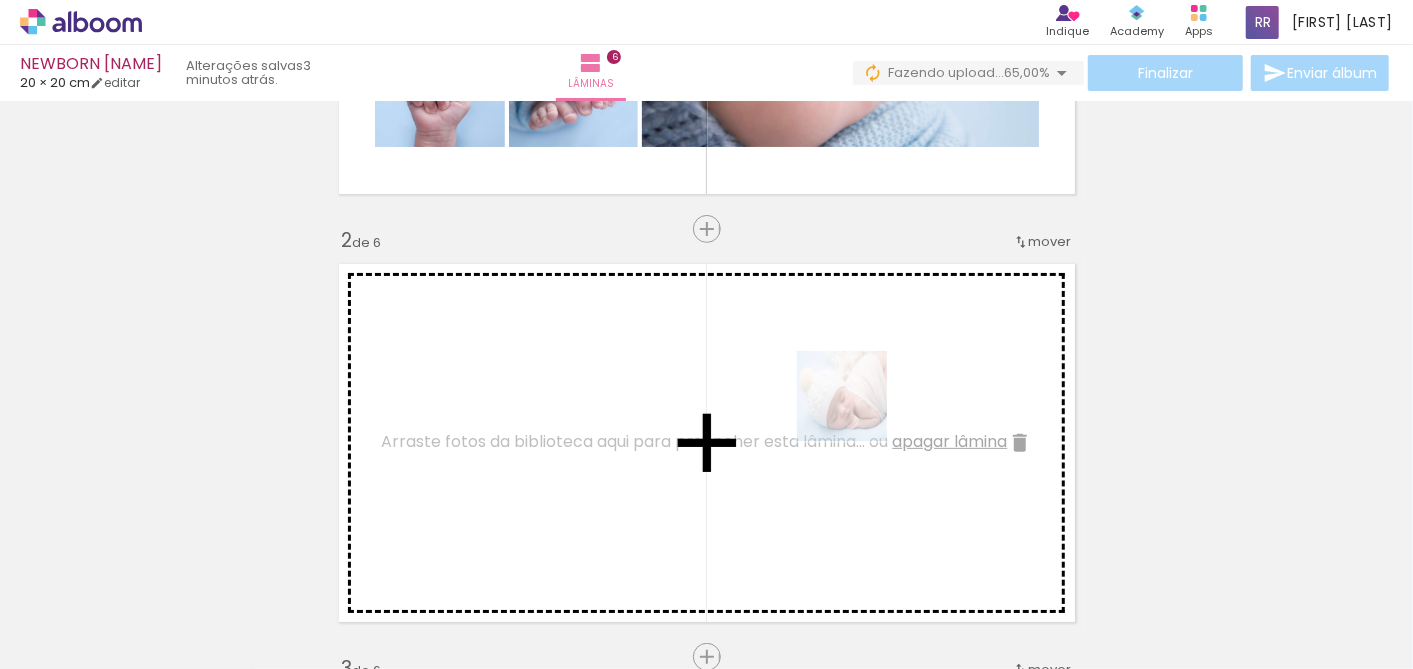 drag, startPoint x: 895, startPoint y: 605, endPoint x: 857, endPoint y: 411, distance: 197.68661 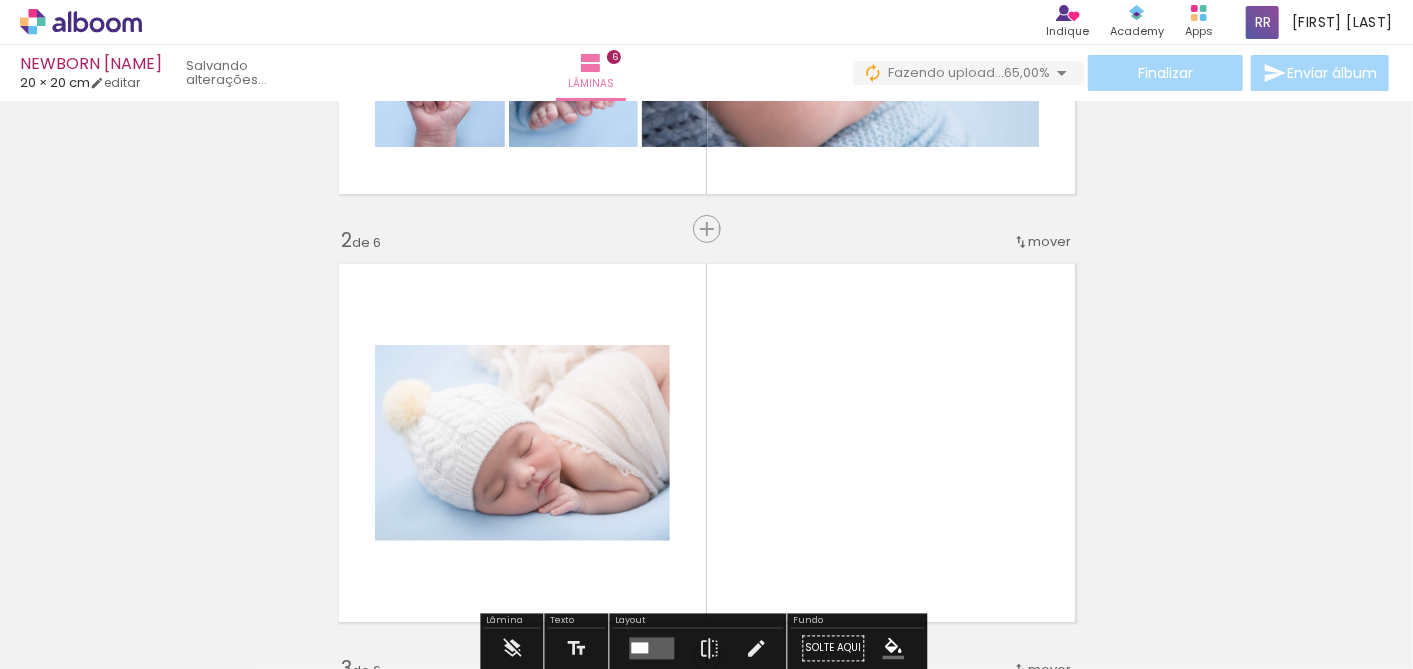 scroll, scrollTop: 444, scrollLeft: 0, axis: vertical 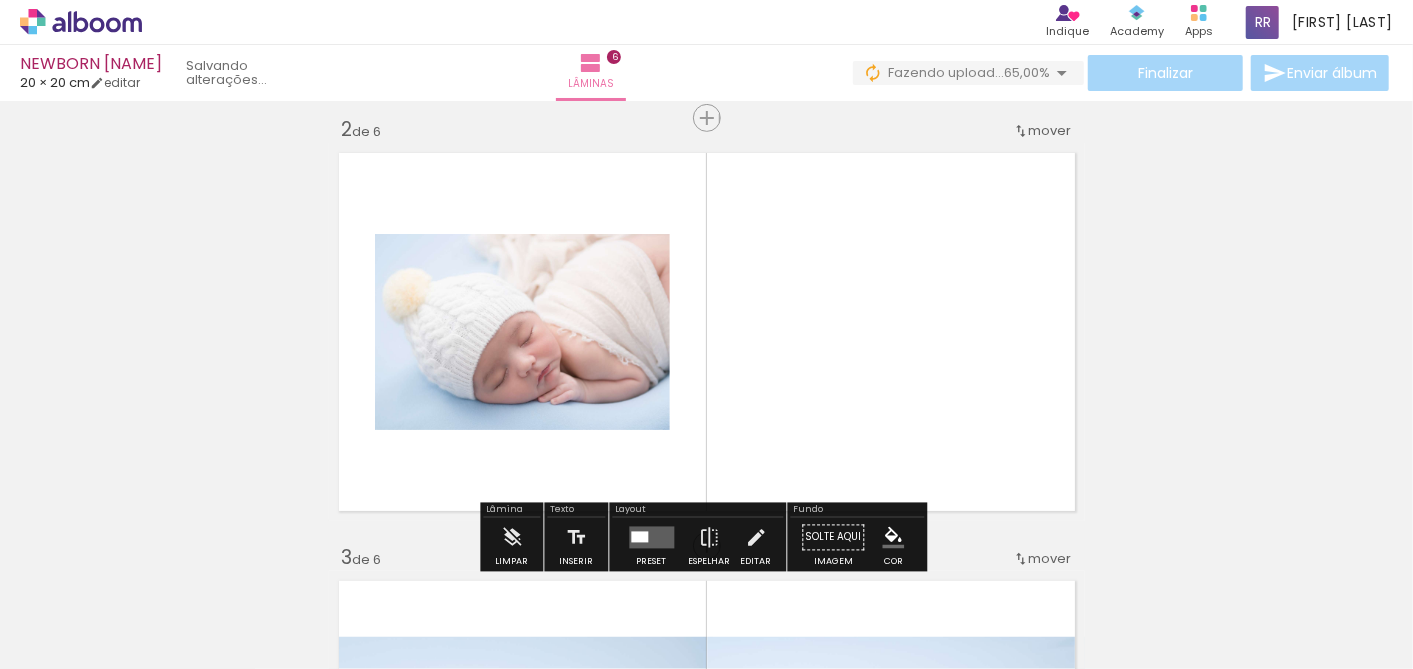 click at bounding box center (651, 538) 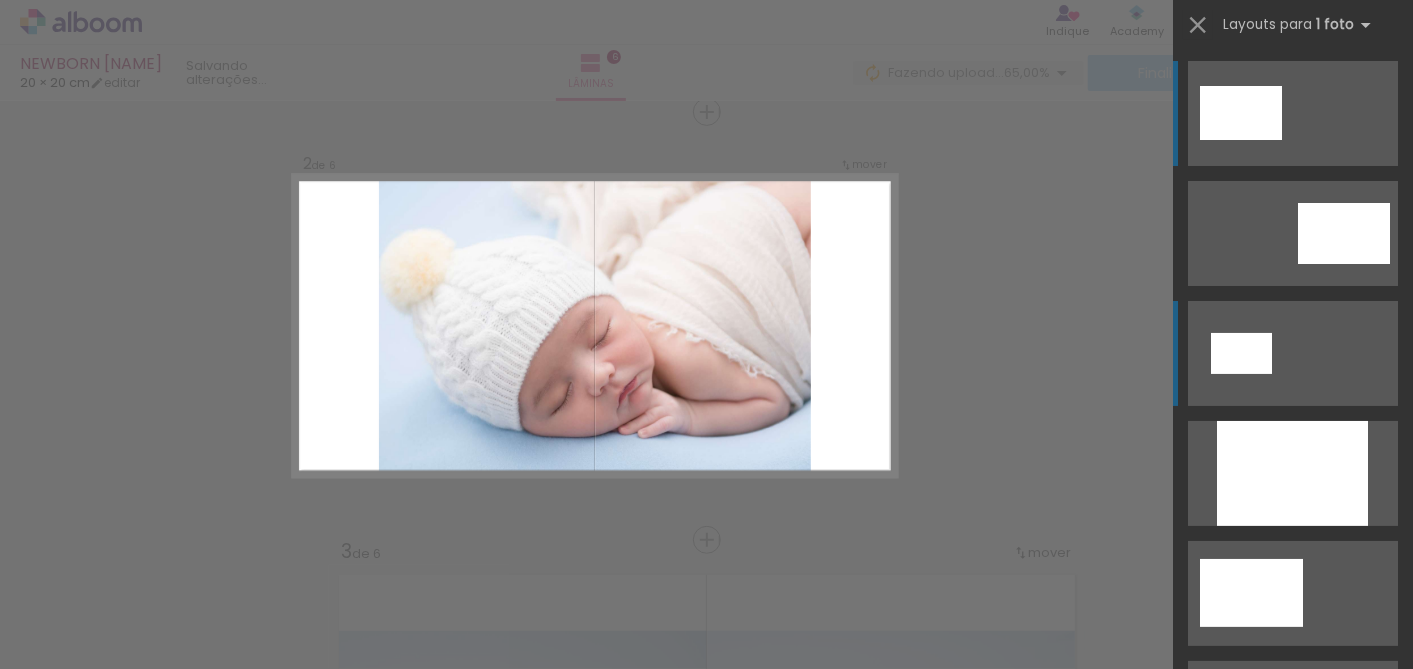 scroll, scrollTop: 453, scrollLeft: 0, axis: vertical 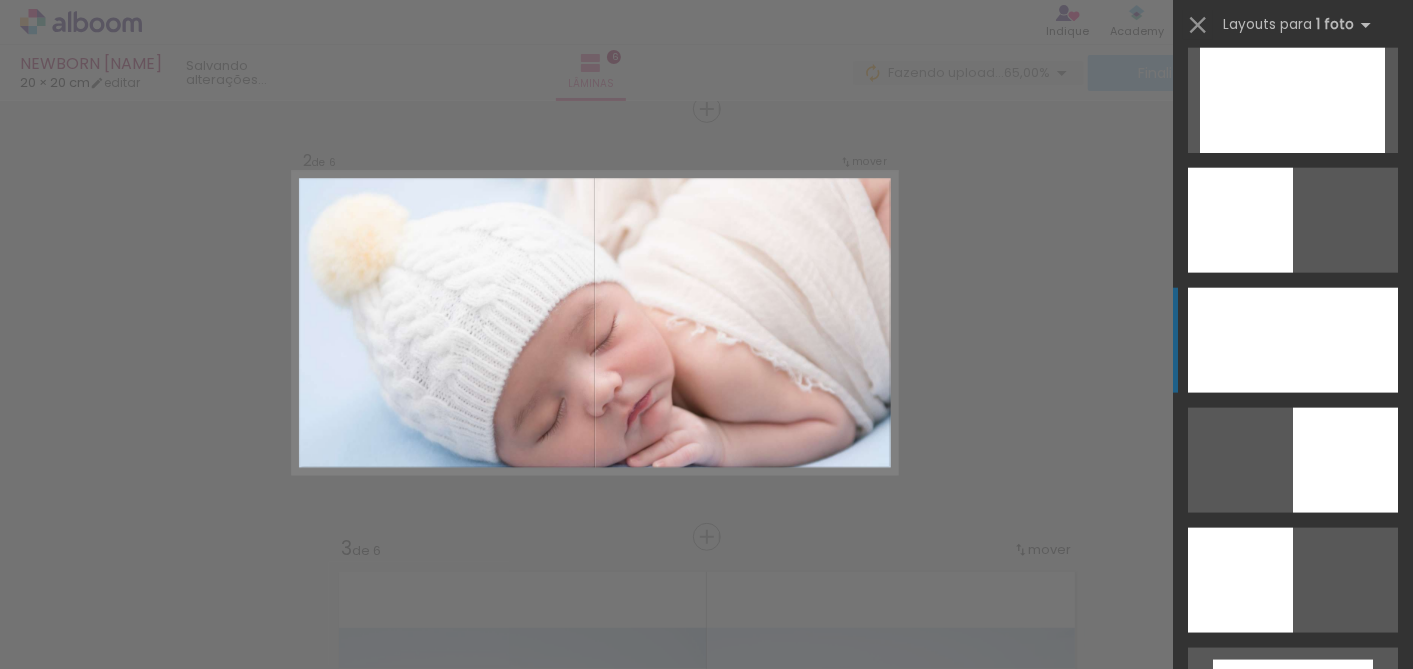click at bounding box center (1293, 340) 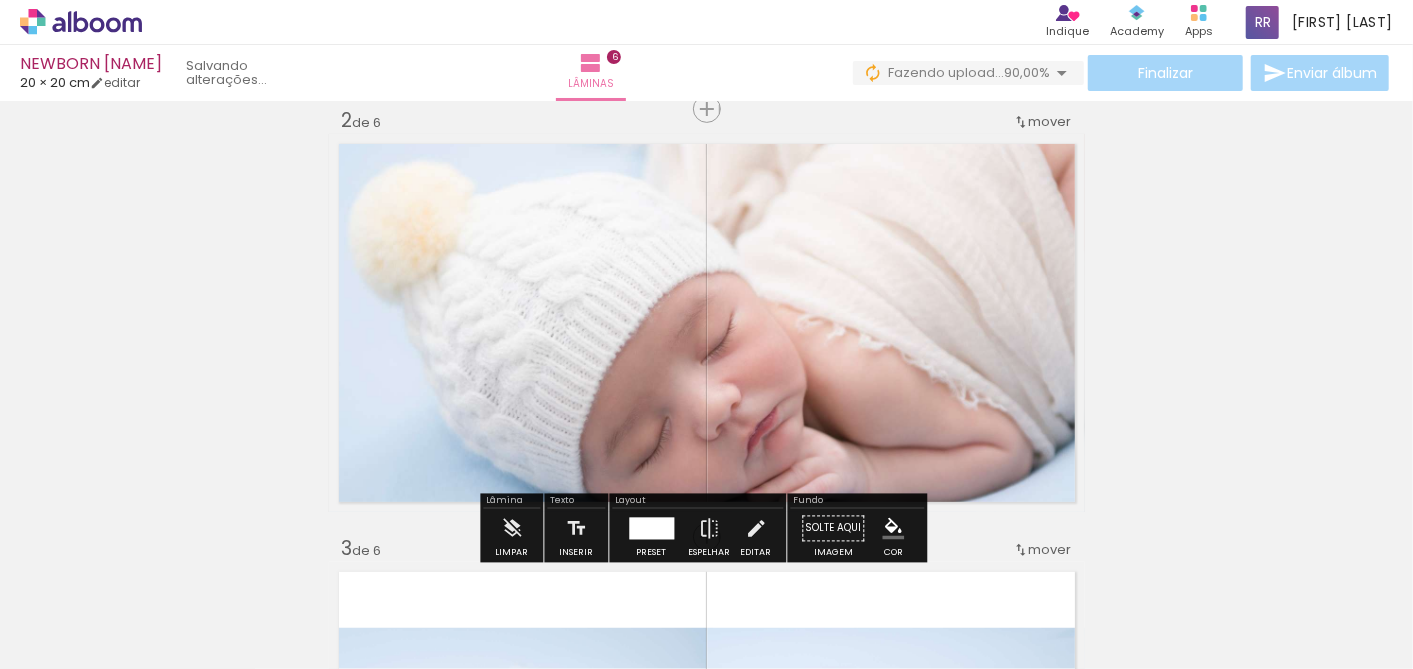 click on "Inserir lâmina 1  de 6  Inserir lâmina 2  de 6  Inserir lâmina 3  de 6  Inserir lâmina 4  de 6  Inserir lâmina 5  de 6  Inserir lâmina 6  de 6" at bounding box center (706, 1153) 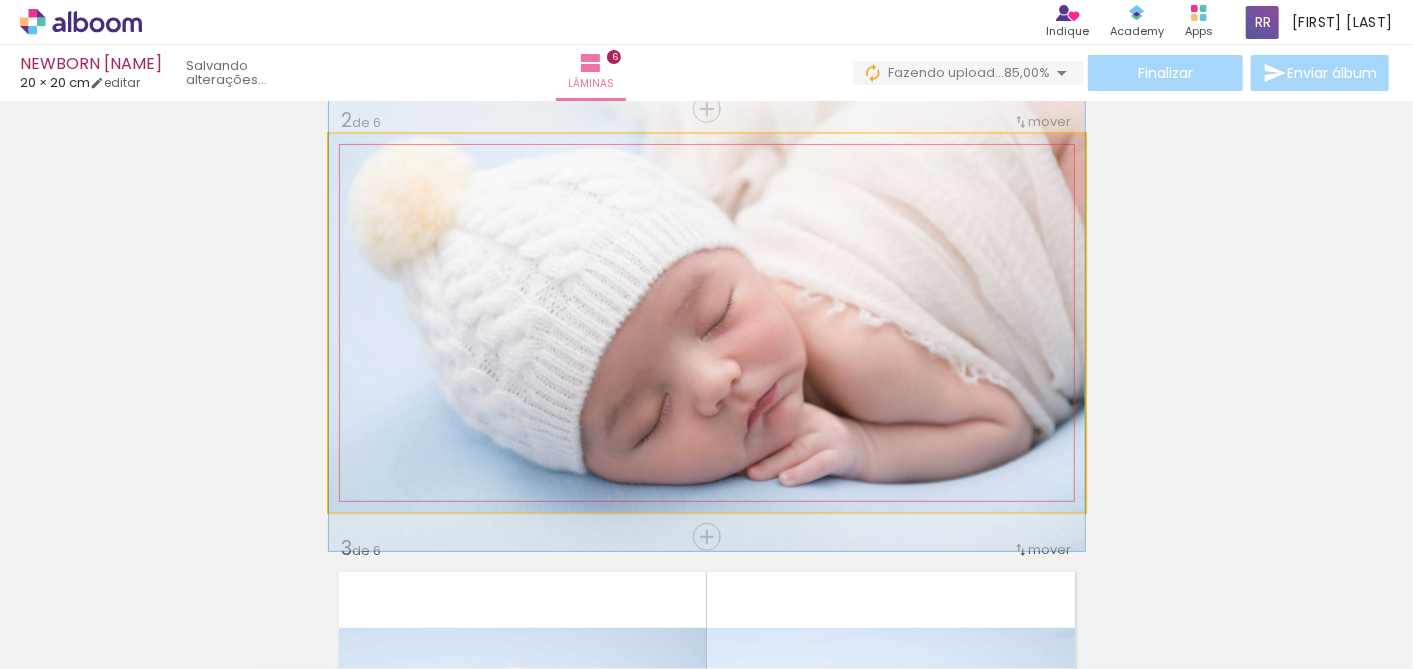 drag, startPoint x: 912, startPoint y: 335, endPoint x: 905, endPoint y: 314, distance: 22.135944 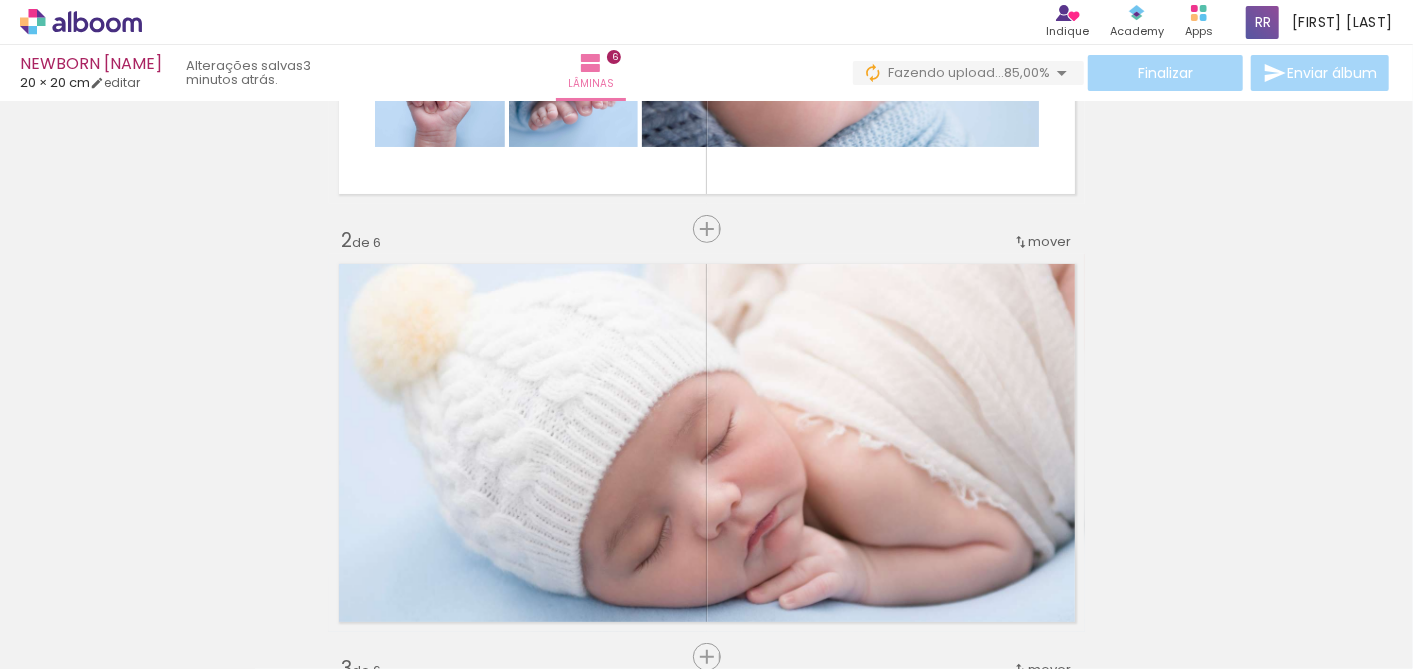 scroll, scrollTop: 0, scrollLeft: 0, axis: both 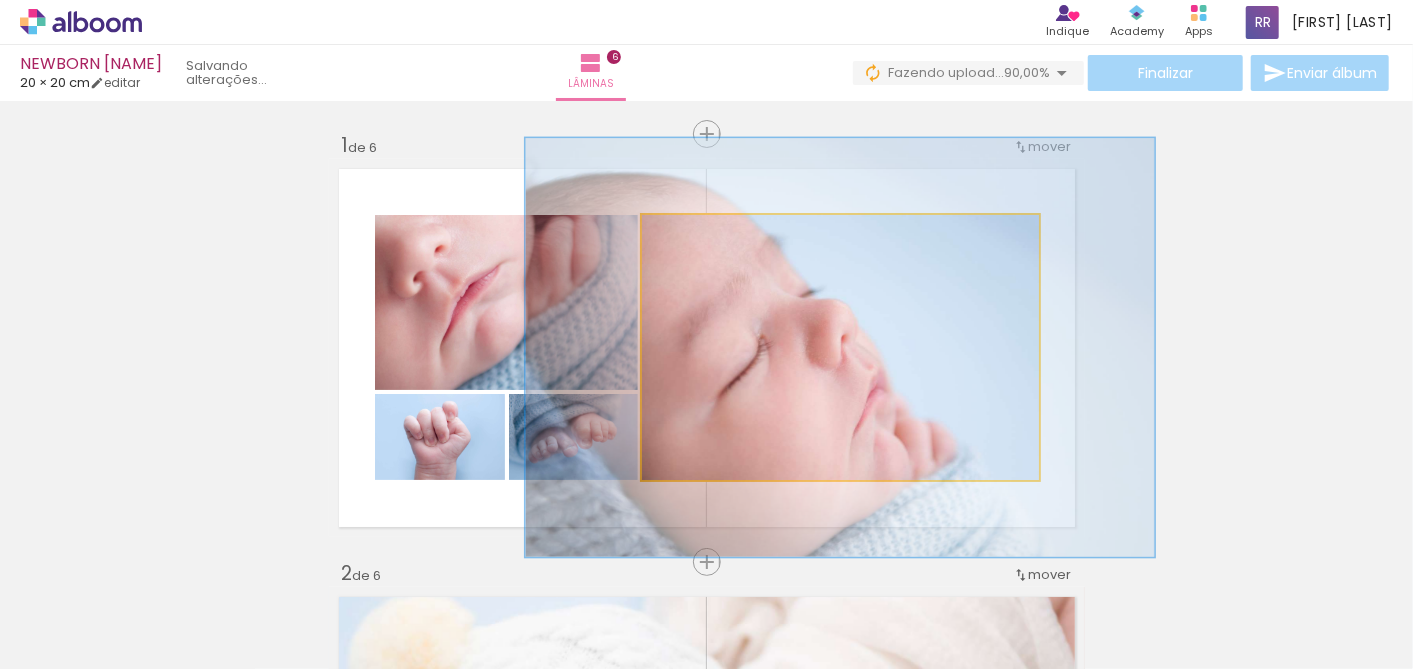 drag, startPoint x: 688, startPoint y: 238, endPoint x: 728, endPoint y: 237, distance: 40.012497 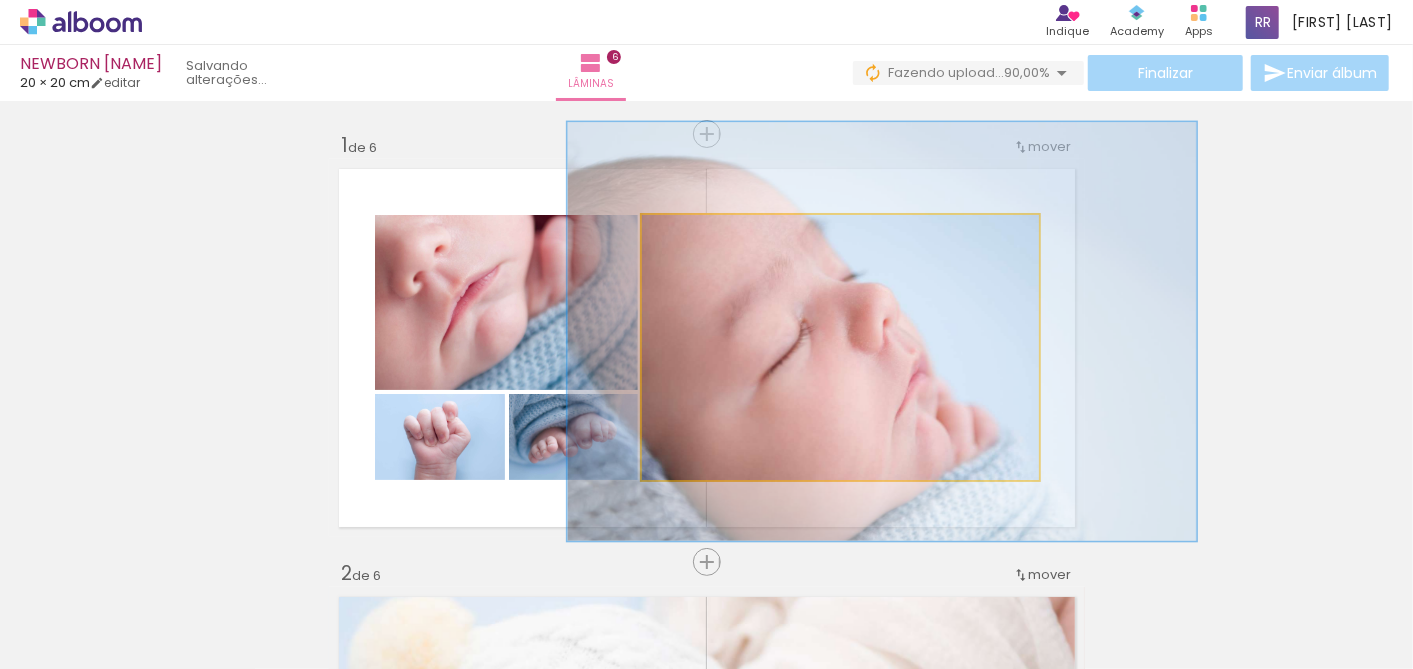 drag, startPoint x: 834, startPoint y: 349, endPoint x: 876, endPoint y: 333, distance: 44.94441 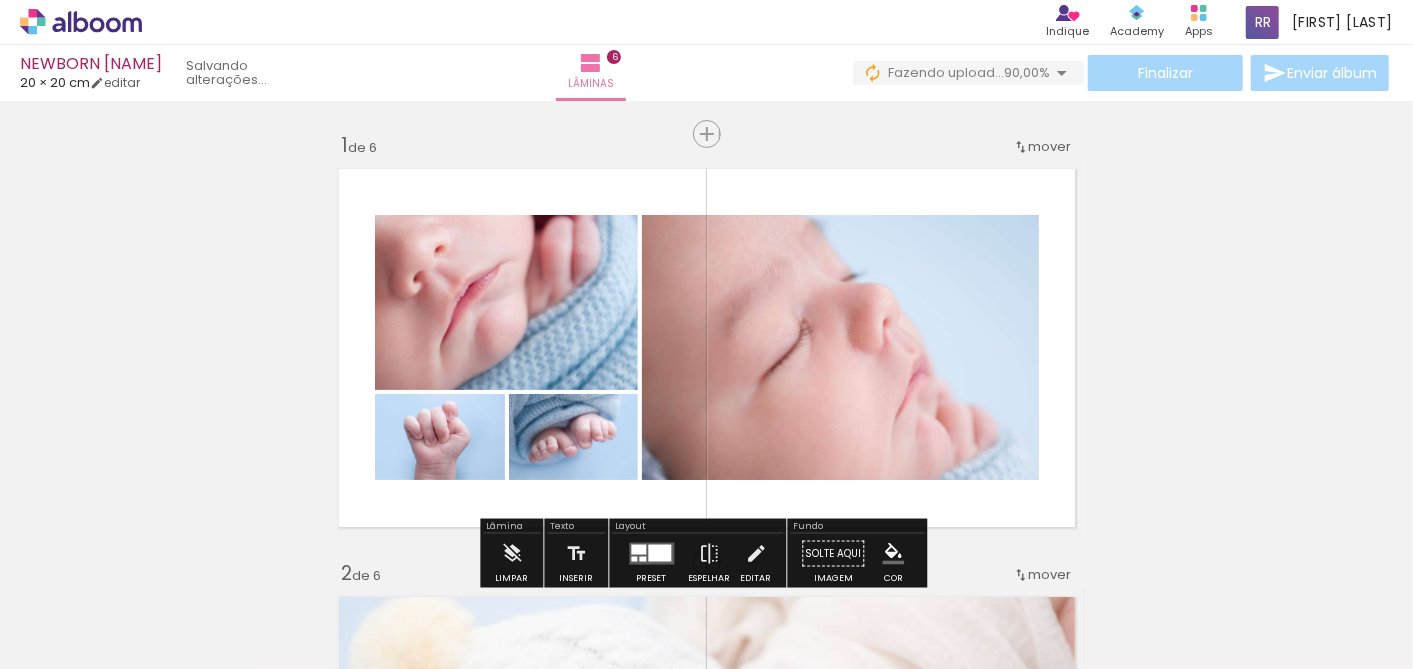 click on "Inserir lâmina 1  de 6  Inserir lâmina 2  de 6  Inserir lâmina 3  de 6  Inserir lâmina 4  de 6  Inserir lâmina 5  de 6  Inserir lâmina 6  de 6" at bounding box center (706, 1606) 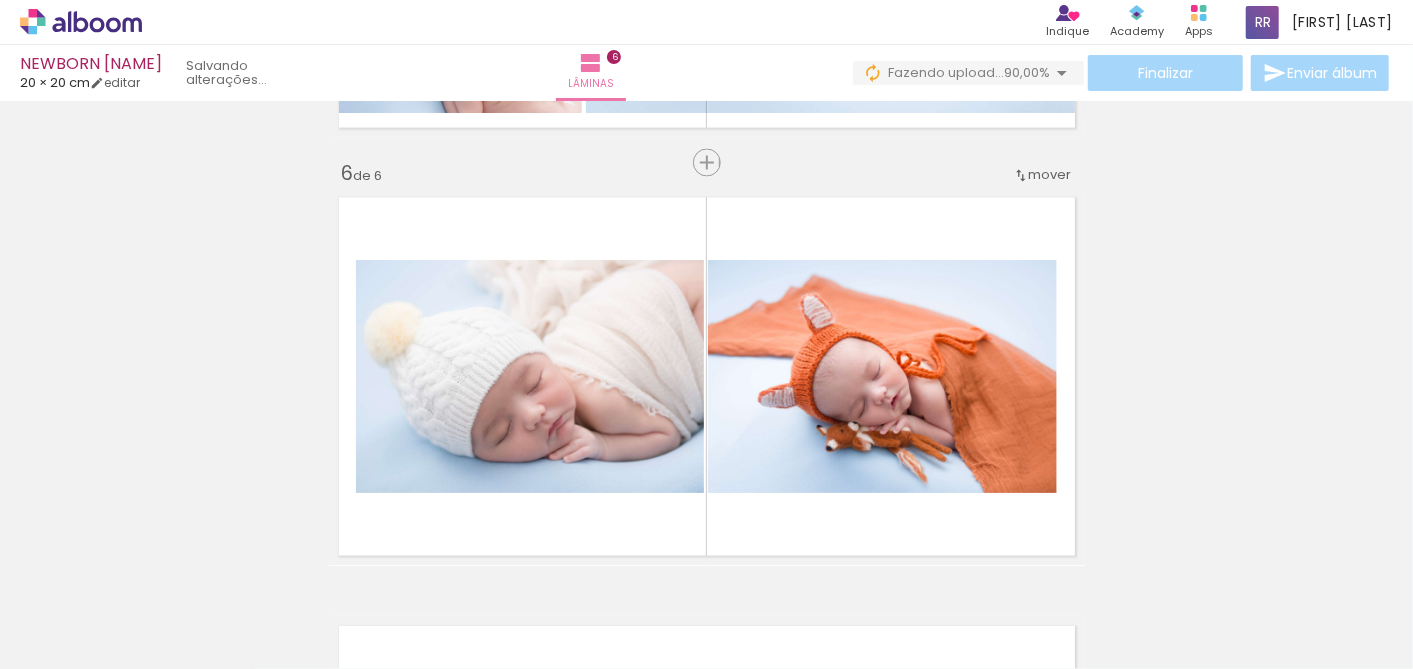 scroll, scrollTop: 2222, scrollLeft: 0, axis: vertical 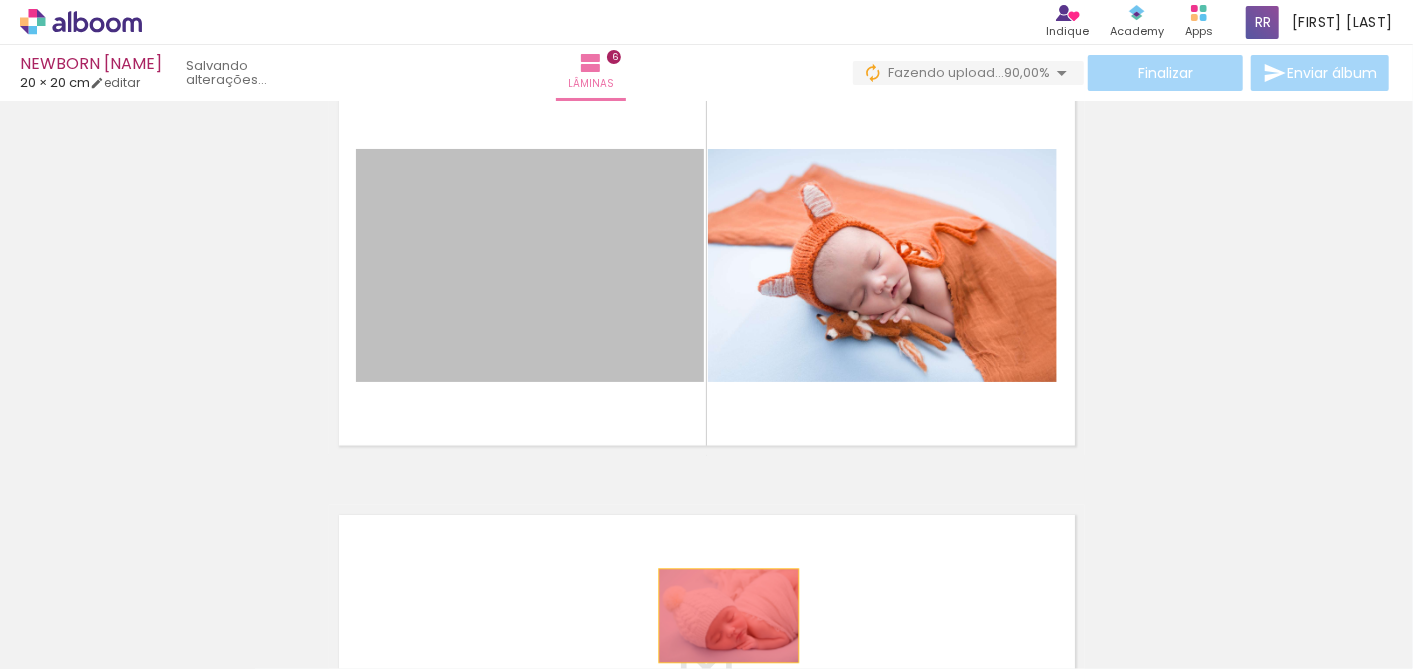 drag, startPoint x: 599, startPoint y: 262, endPoint x: 720, endPoint y: 615, distance: 373.16217 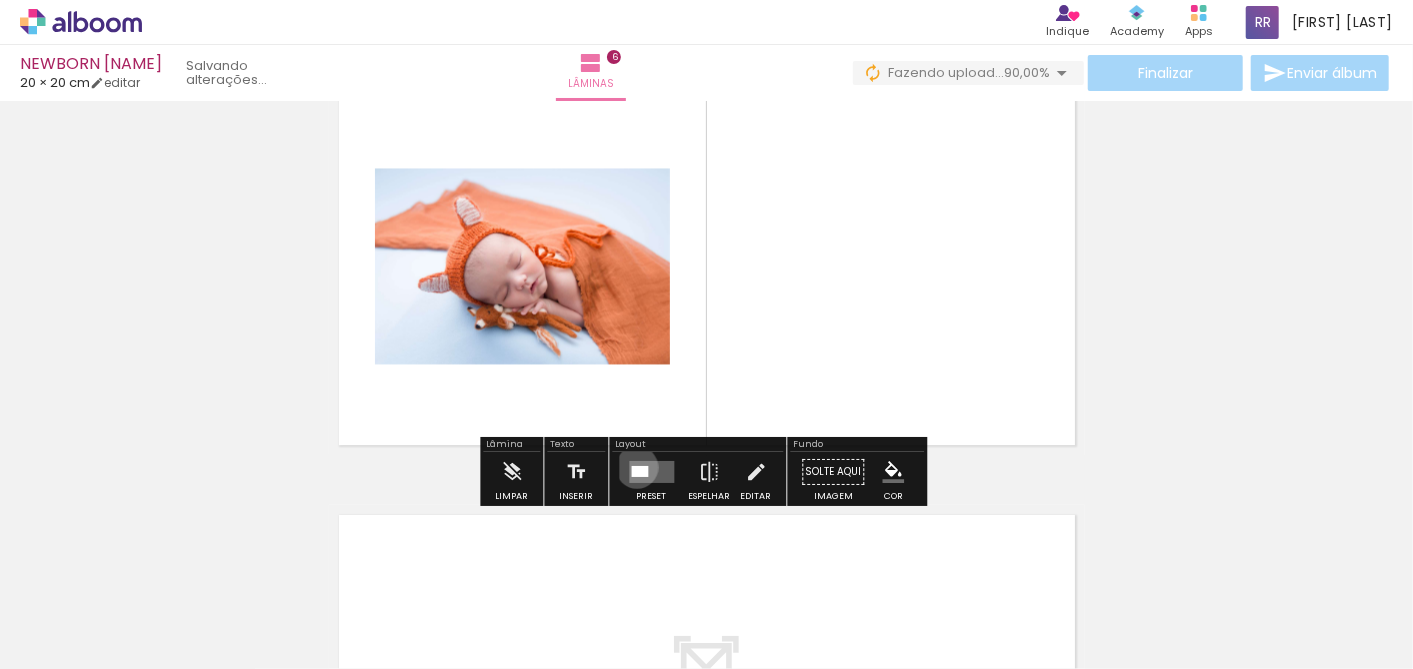 click at bounding box center (639, 471) 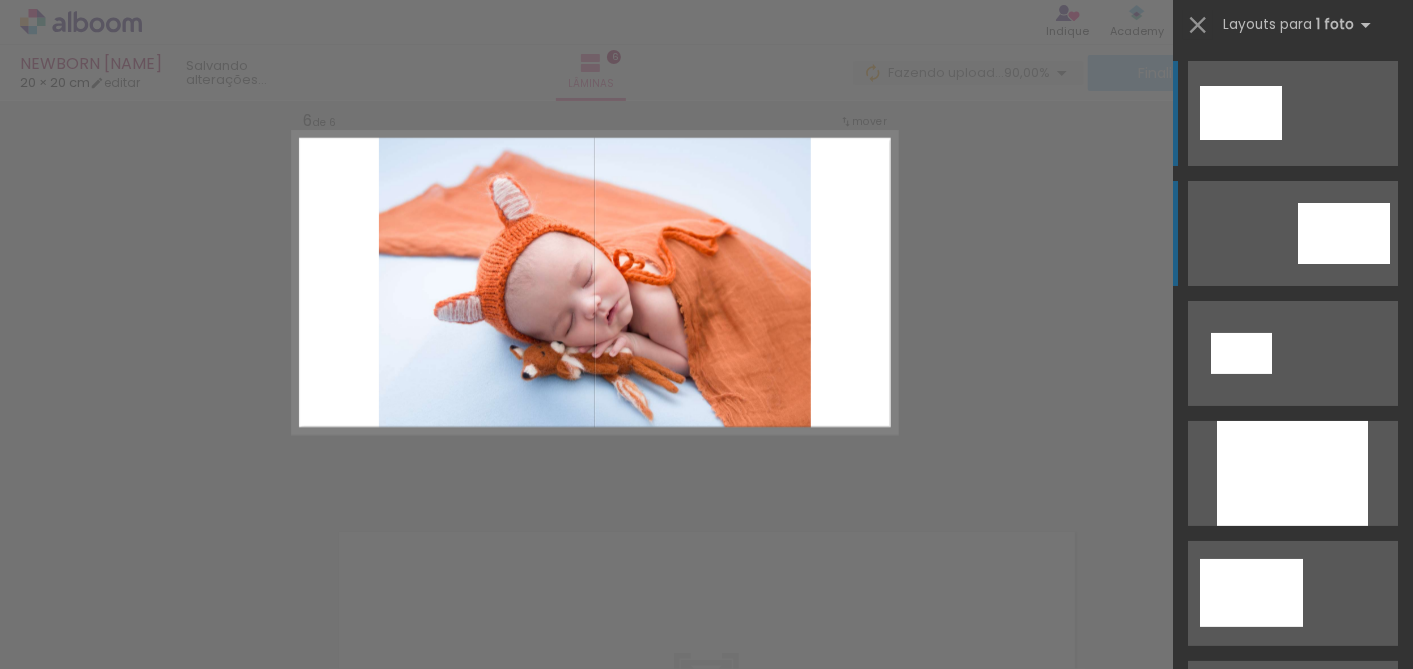 scroll, scrollTop: 2165, scrollLeft: 0, axis: vertical 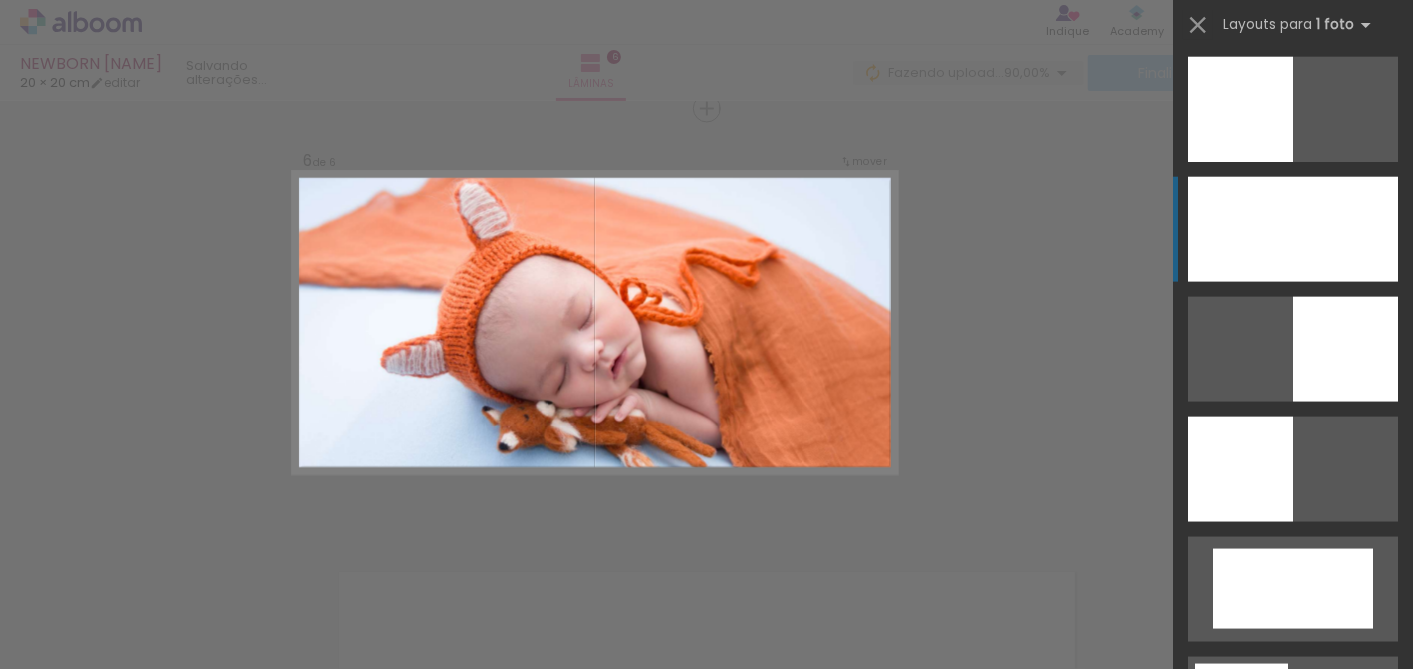 click at bounding box center [1293, -131] 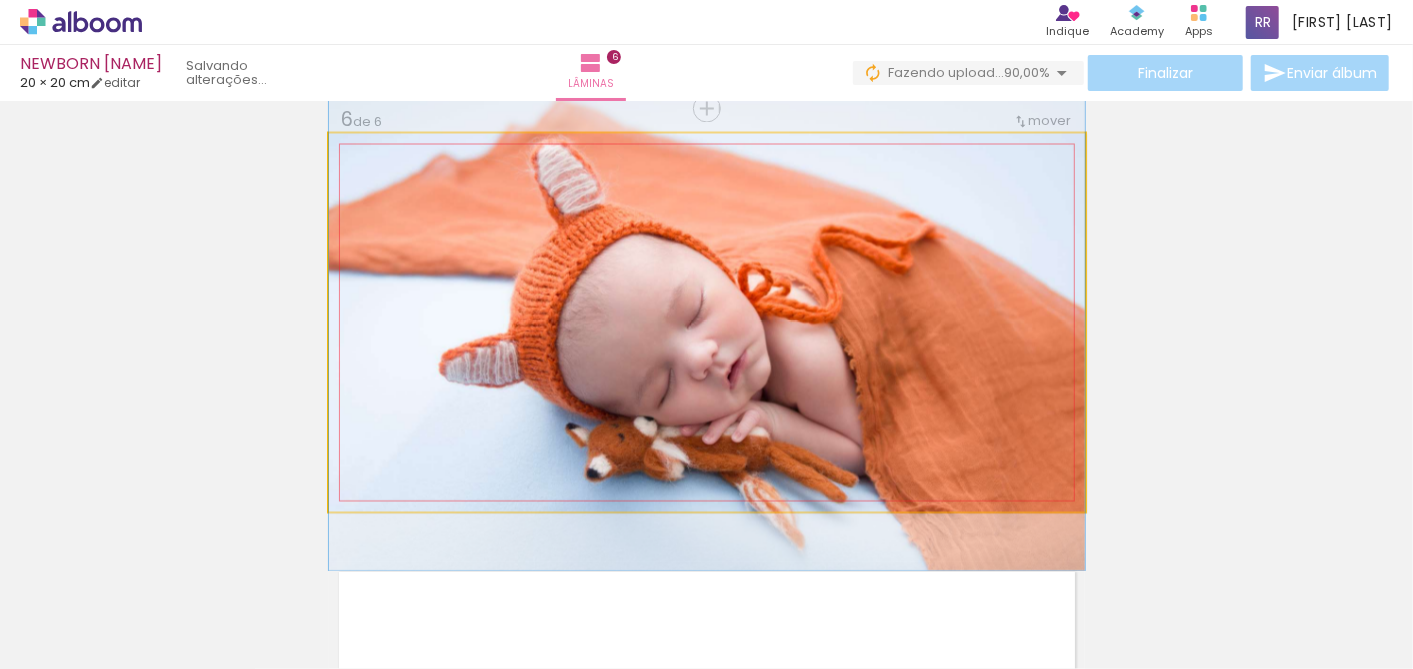 drag, startPoint x: 982, startPoint y: 367, endPoint x: 971, endPoint y: 368, distance: 11.045361 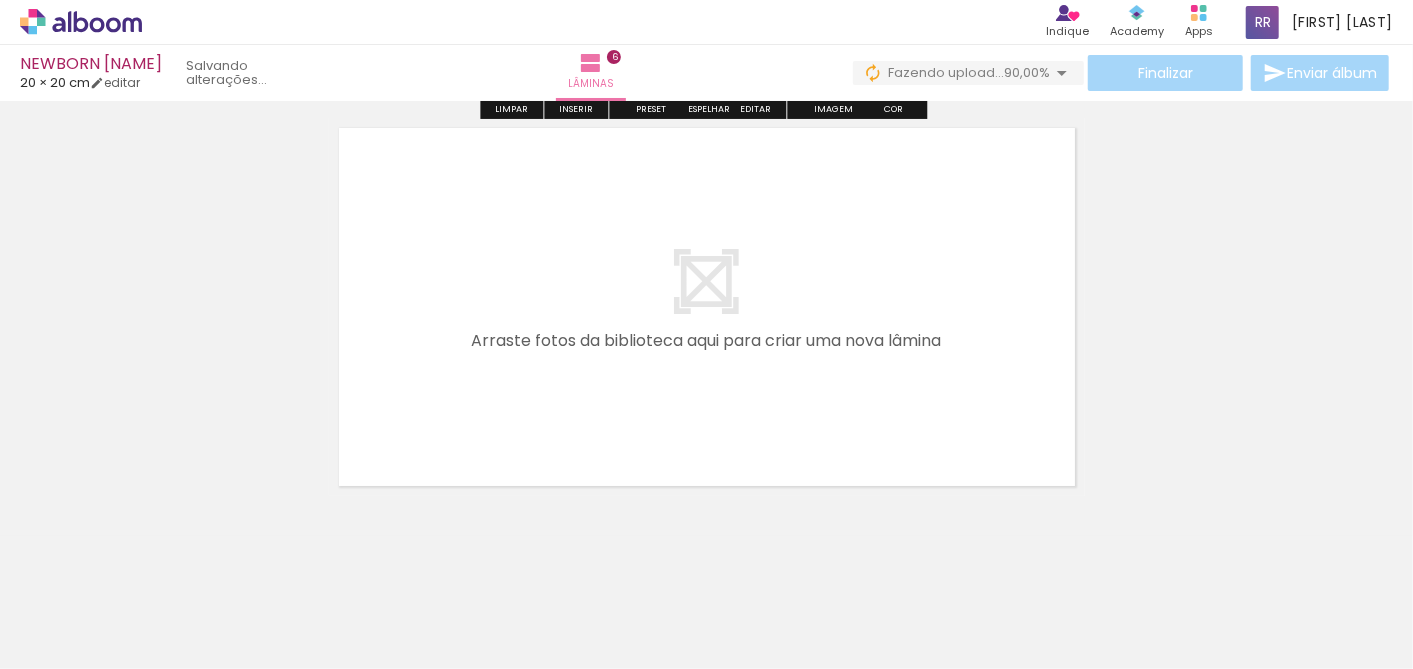 scroll, scrollTop: 2630, scrollLeft: 0, axis: vertical 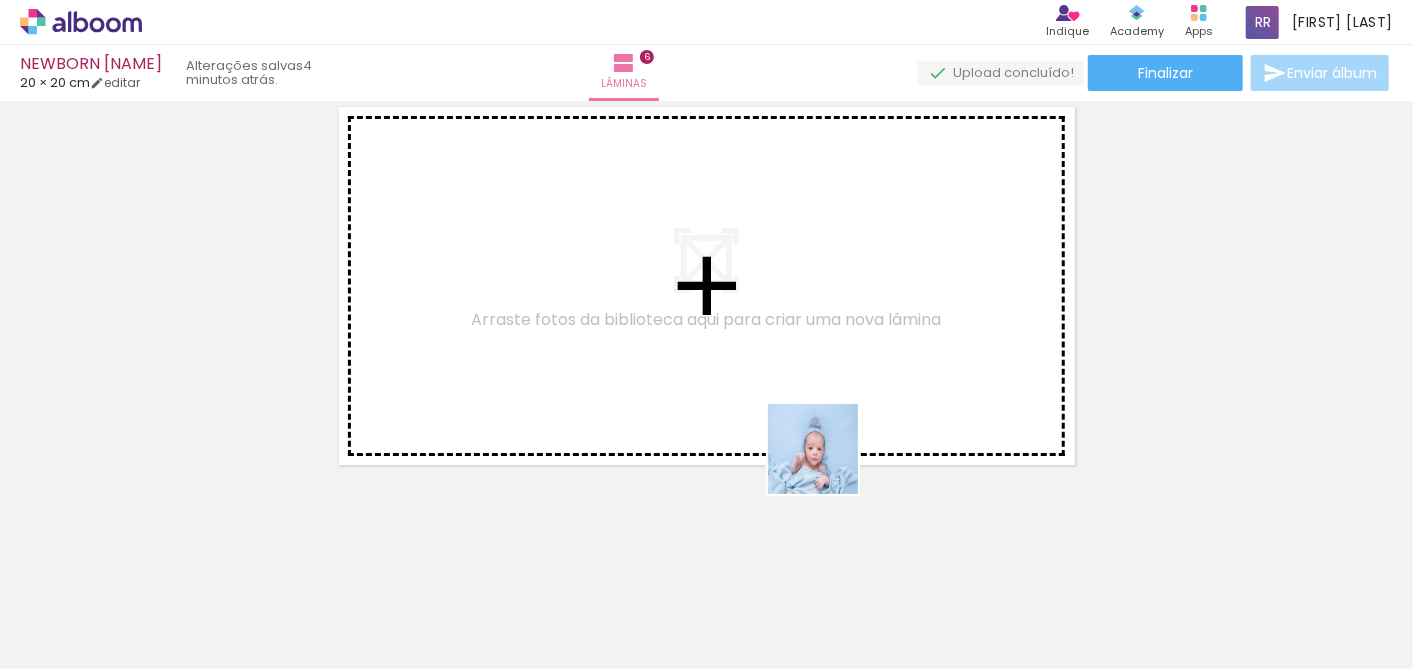 drag, startPoint x: 1004, startPoint y: 577, endPoint x: 668, endPoint y: 371, distance: 394.1218 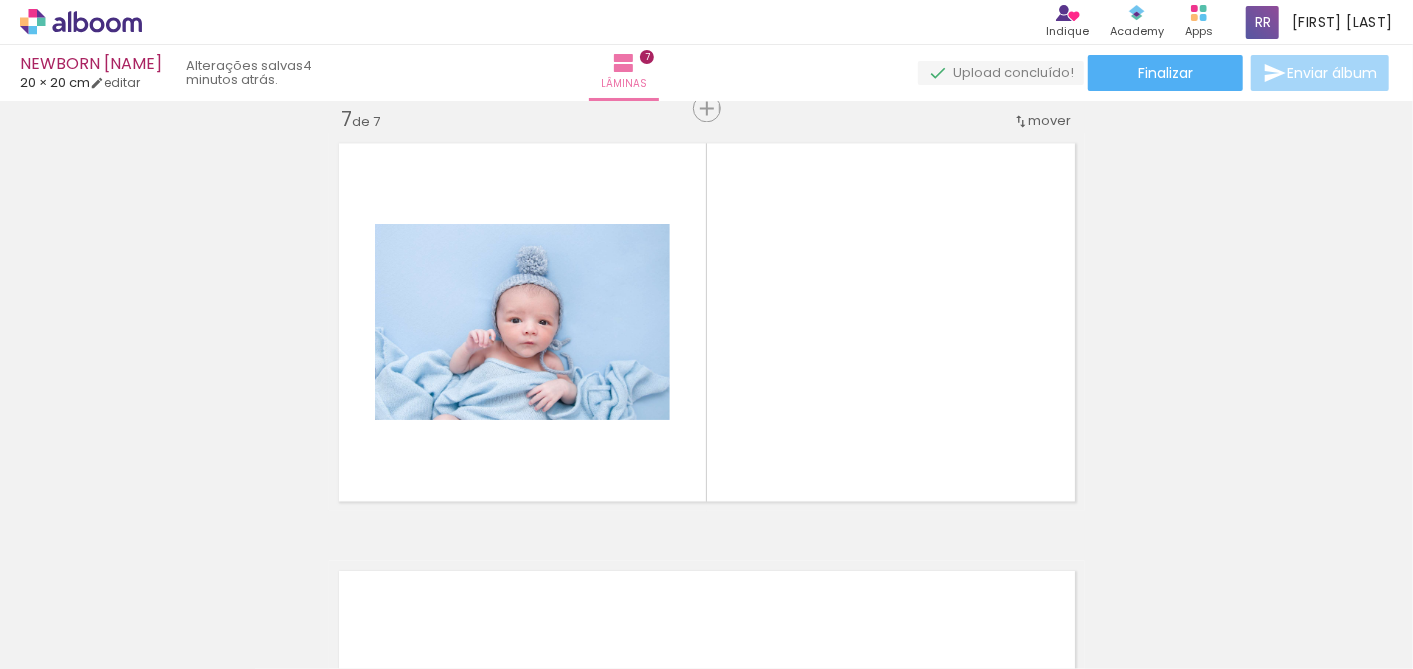 scroll, scrollTop: 2593, scrollLeft: 0, axis: vertical 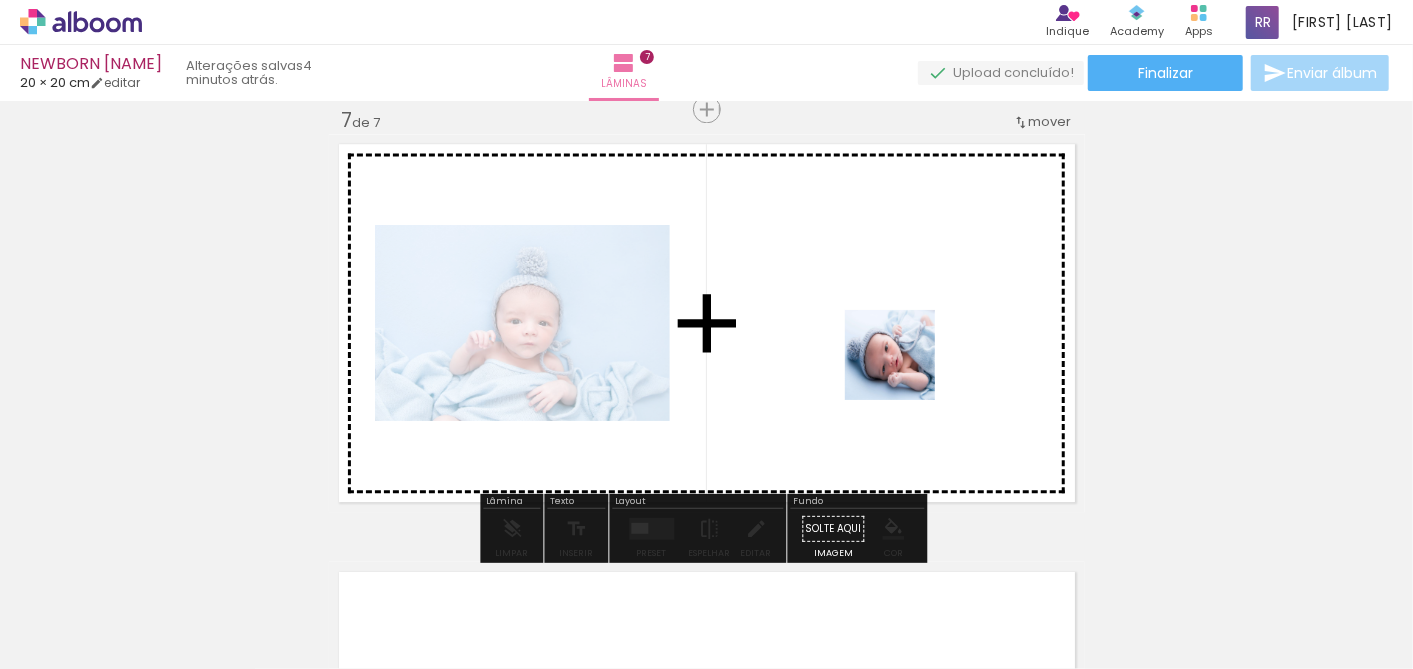 drag, startPoint x: 1123, startPoint y: 611, endPoint x: 904, endPoint y: 367, distance: 327.86734 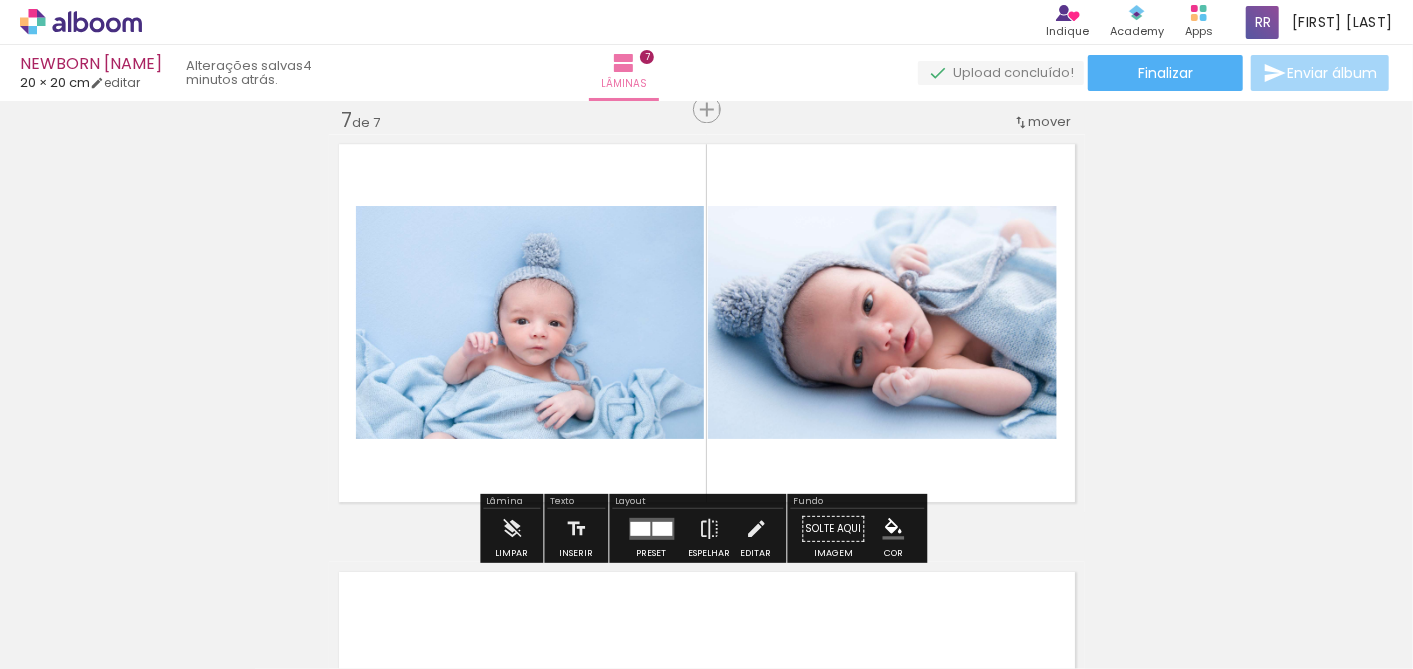 drag, startPoint x: 640, startPoint y: 522, endPoint x: 730, endPoint y: 502, distance: 92.19544 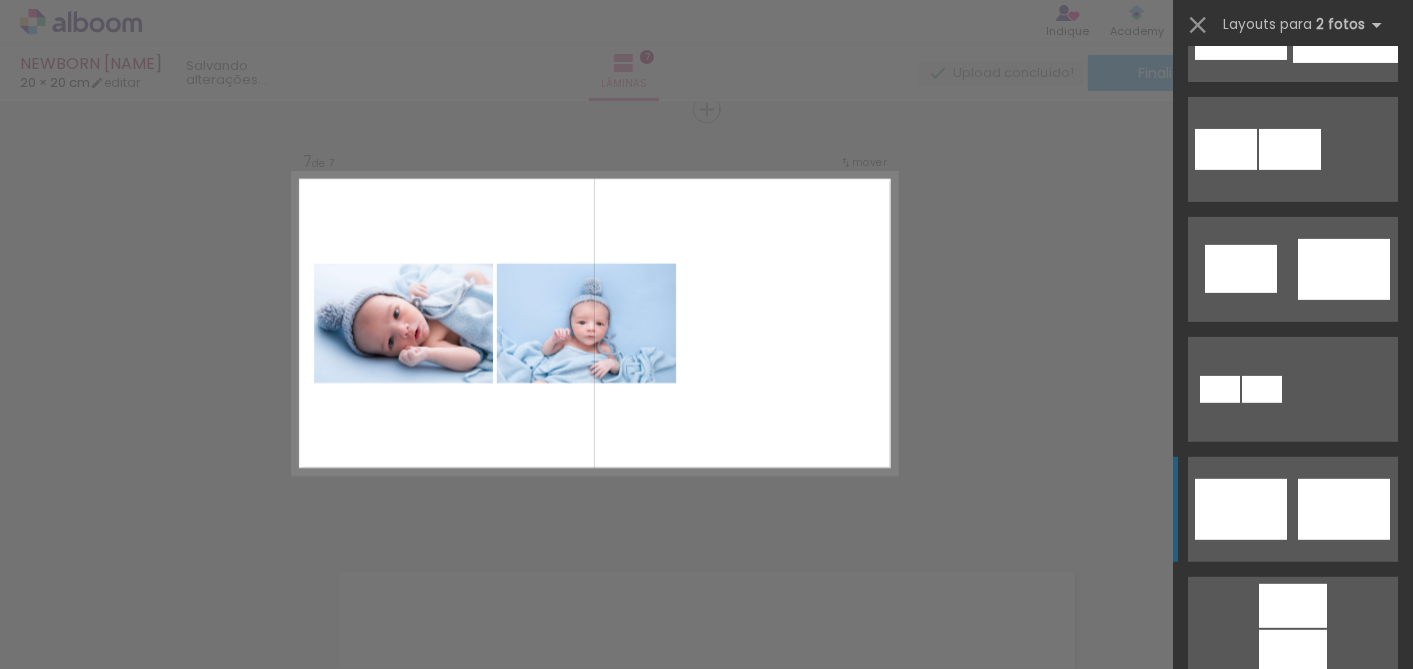 scroll, scrollTop: 888, scrollLeft: 0, axis: vertical 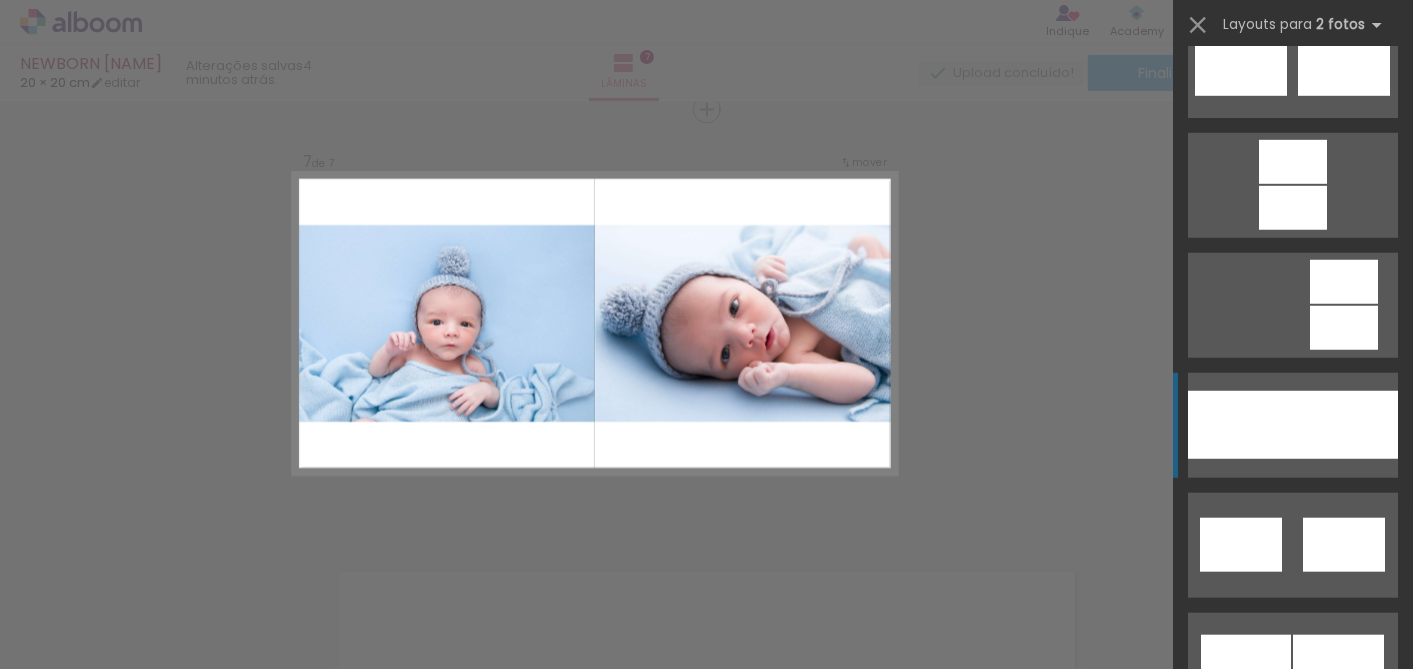 click at bounding box center [1345, 425] 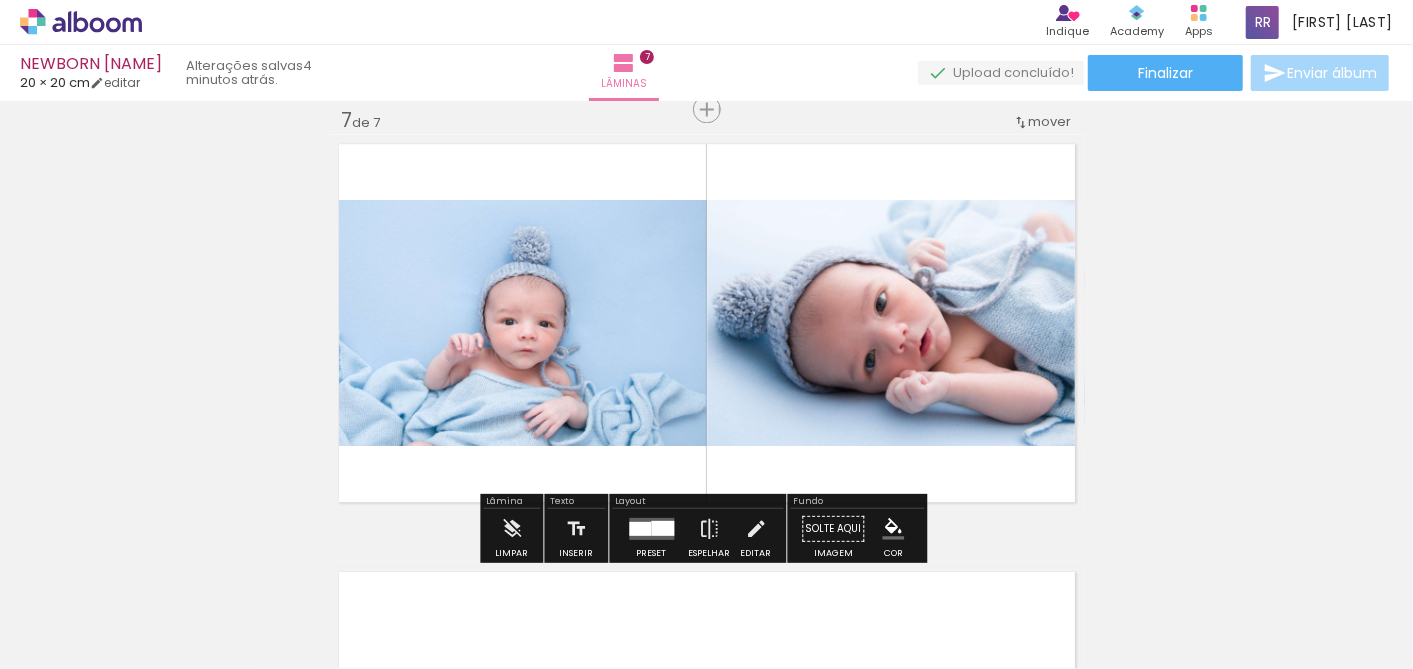 click at bounding box center [640, 529] 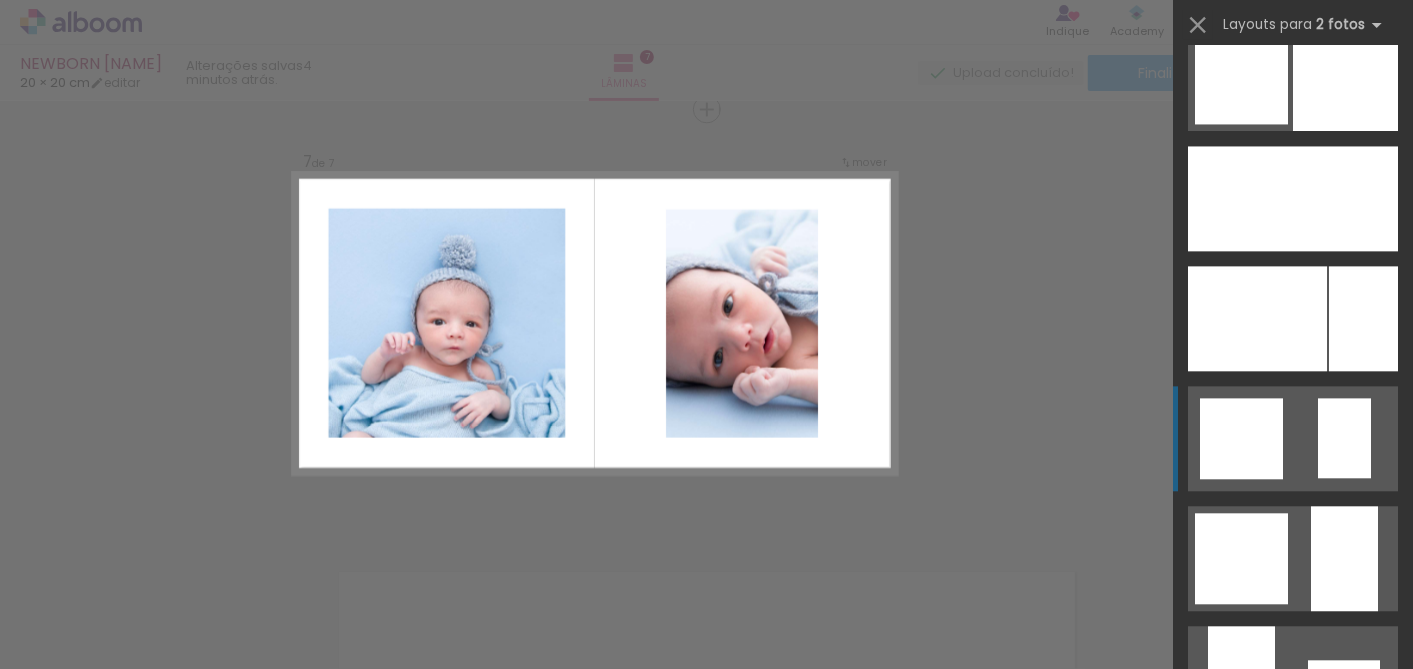 scroll, scrollTop: 7422, scrollLeft: 0, axis: vertical 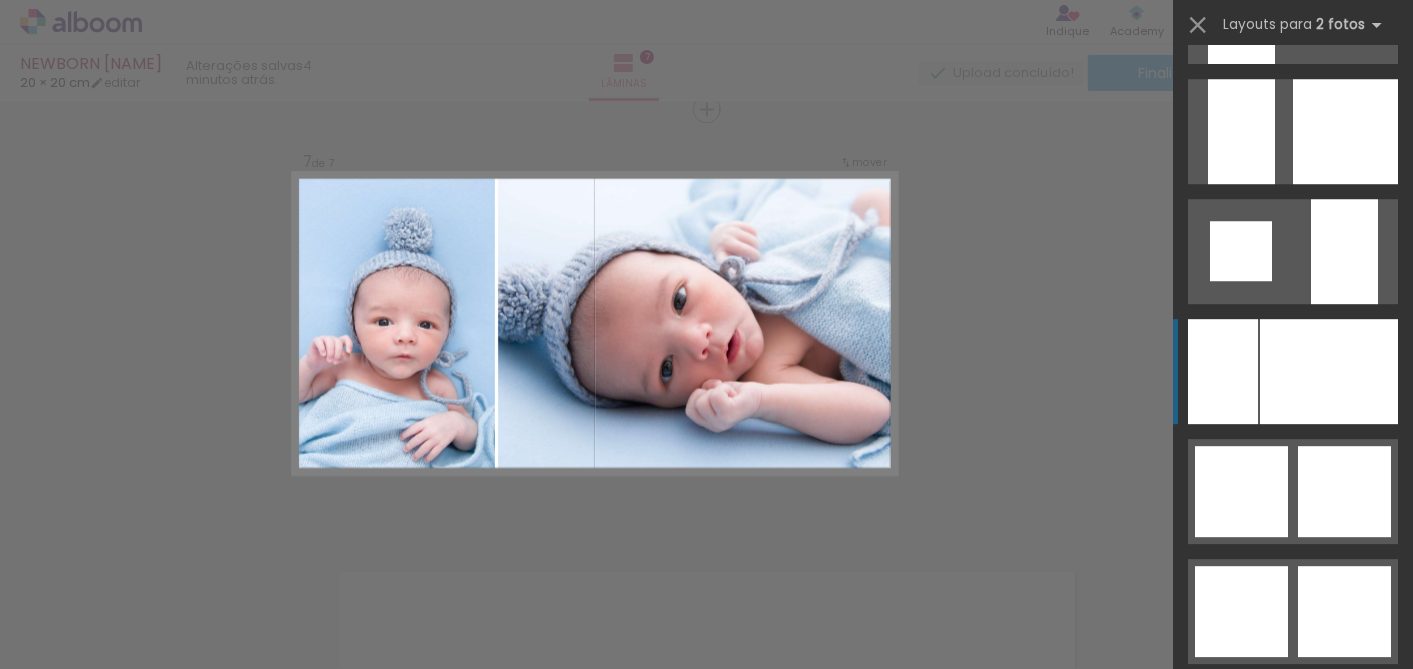click at bounding box center (1329, 371) 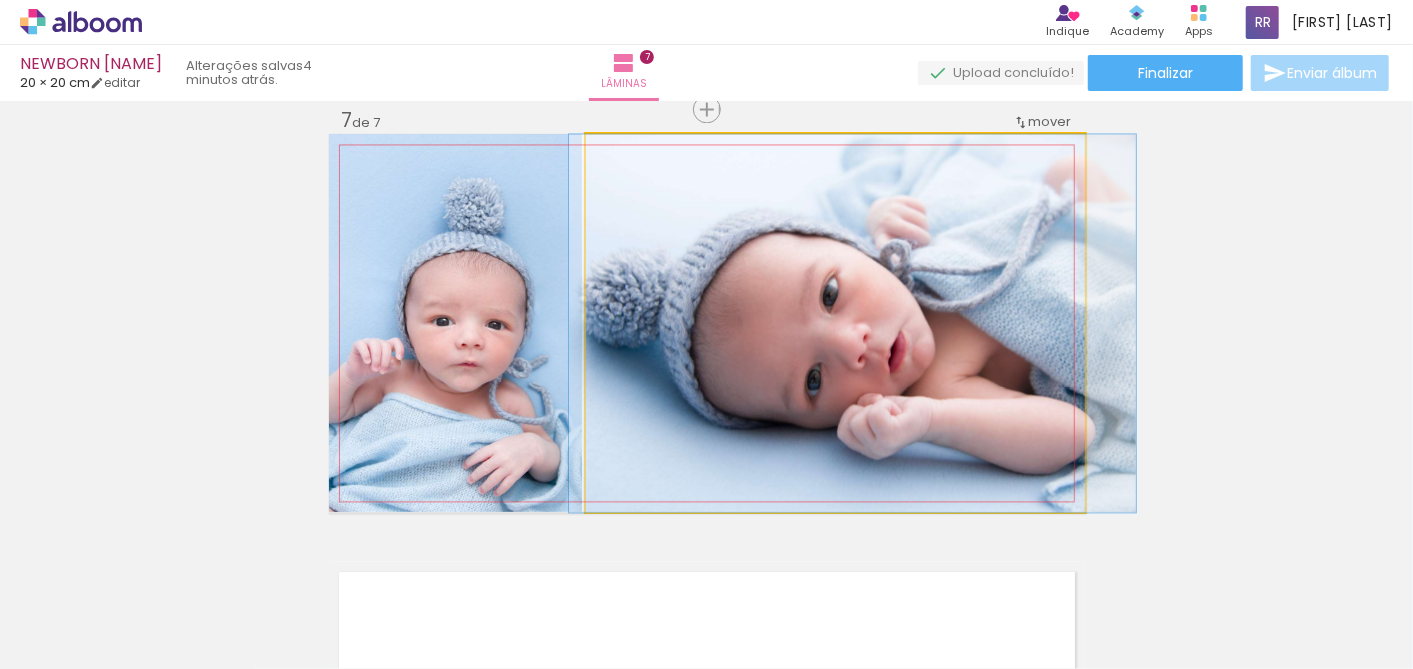 drag, startPoint x: 936, startPoint y: 374, endPoint x: 951, endPoint y: 376, distance: 15.132746 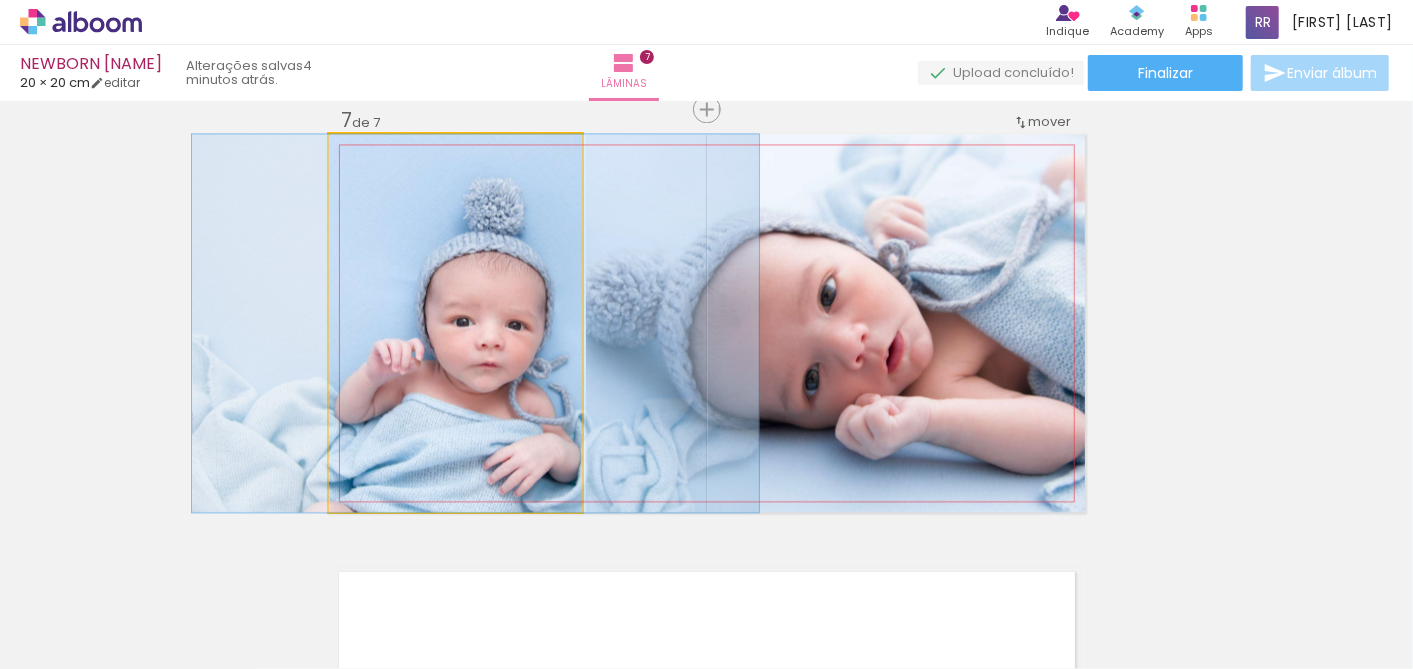 drag, startPoint x: 434, startPoint y: 404, endPoint x: 454, endPoint y: 391, distance: 23.853722 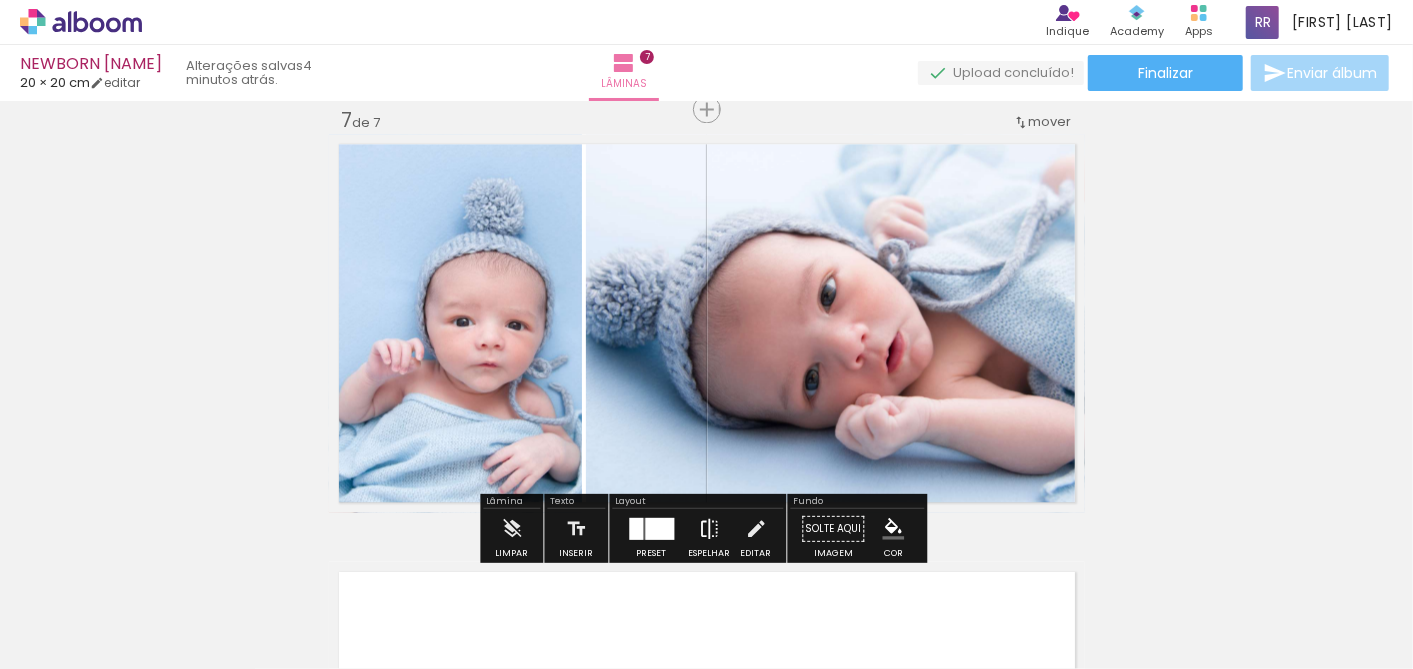 click at bounding box center (709, 529) 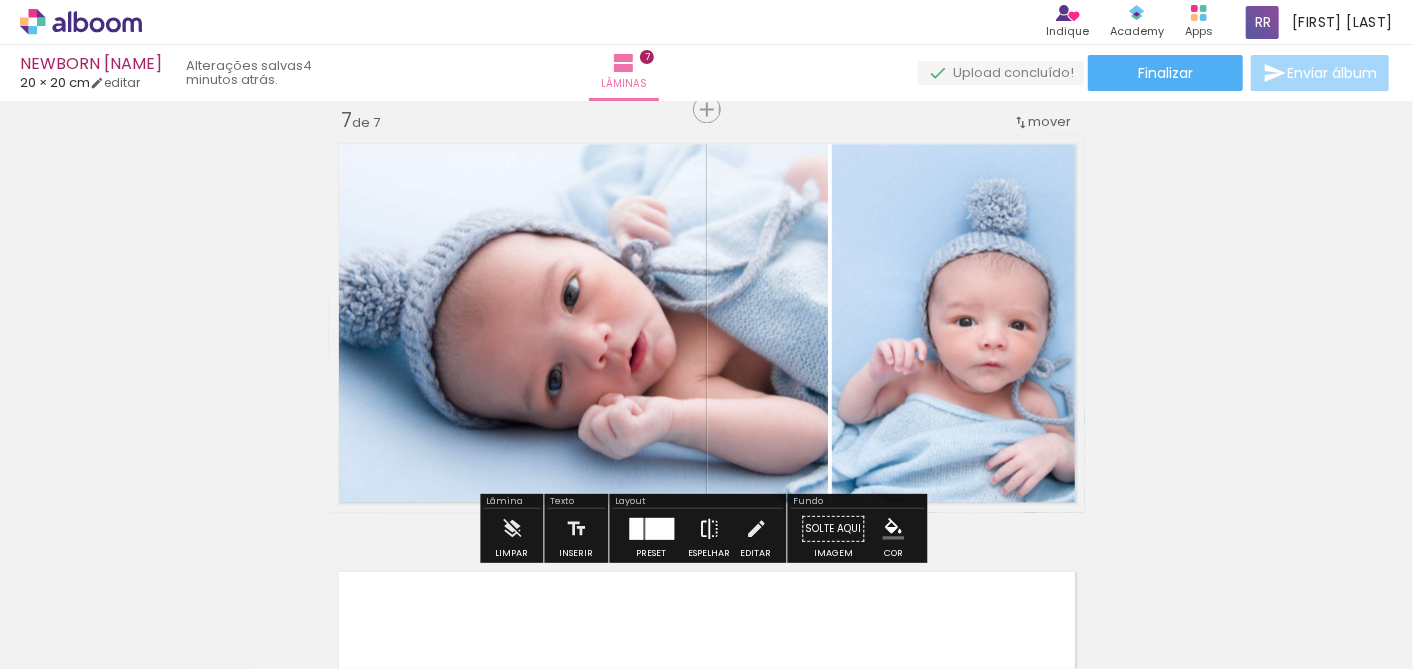 click at bounding box center (709, 529) 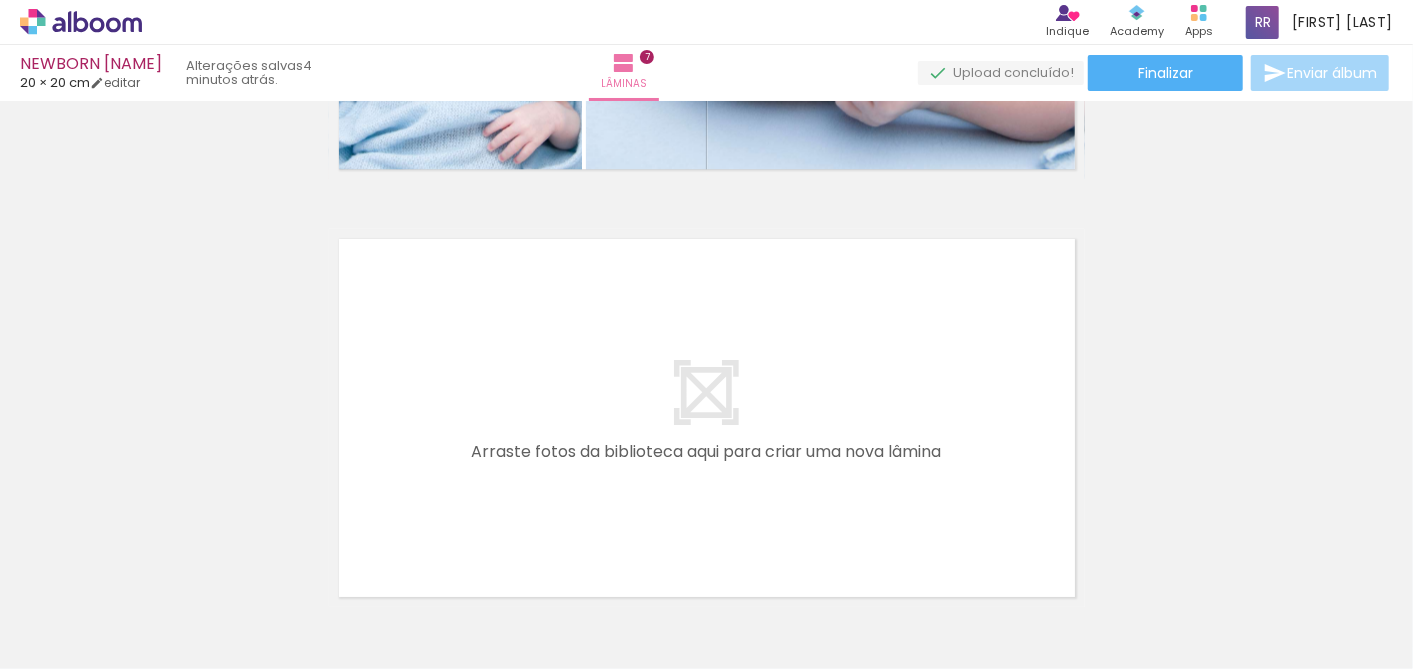 scroll, scrollTop: 3037, scrollLeft: 0, axis: vertical 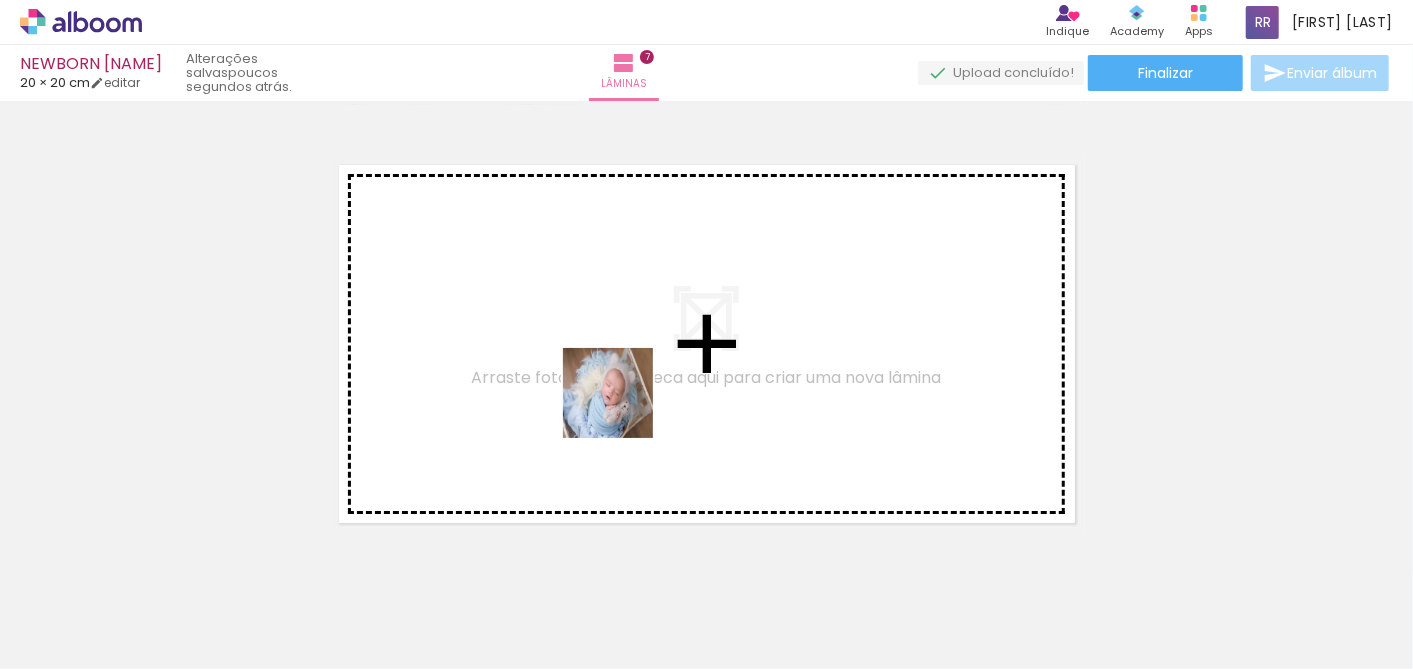 drag, startPoint x: 227, startPoint y: 599, endPoint x: 647, endPoint y: 368, distance: 479.33392 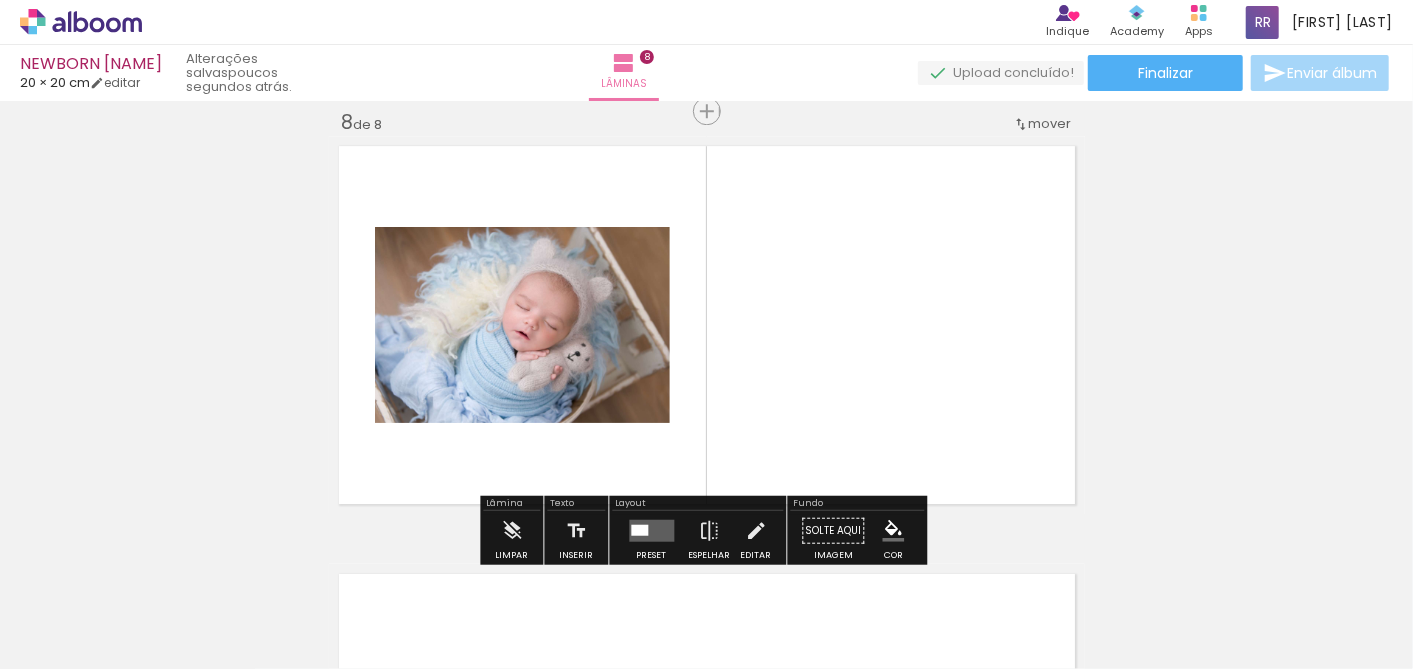 scroll, scrollTop: 3021, scrollLeft: 0, axis: vertical 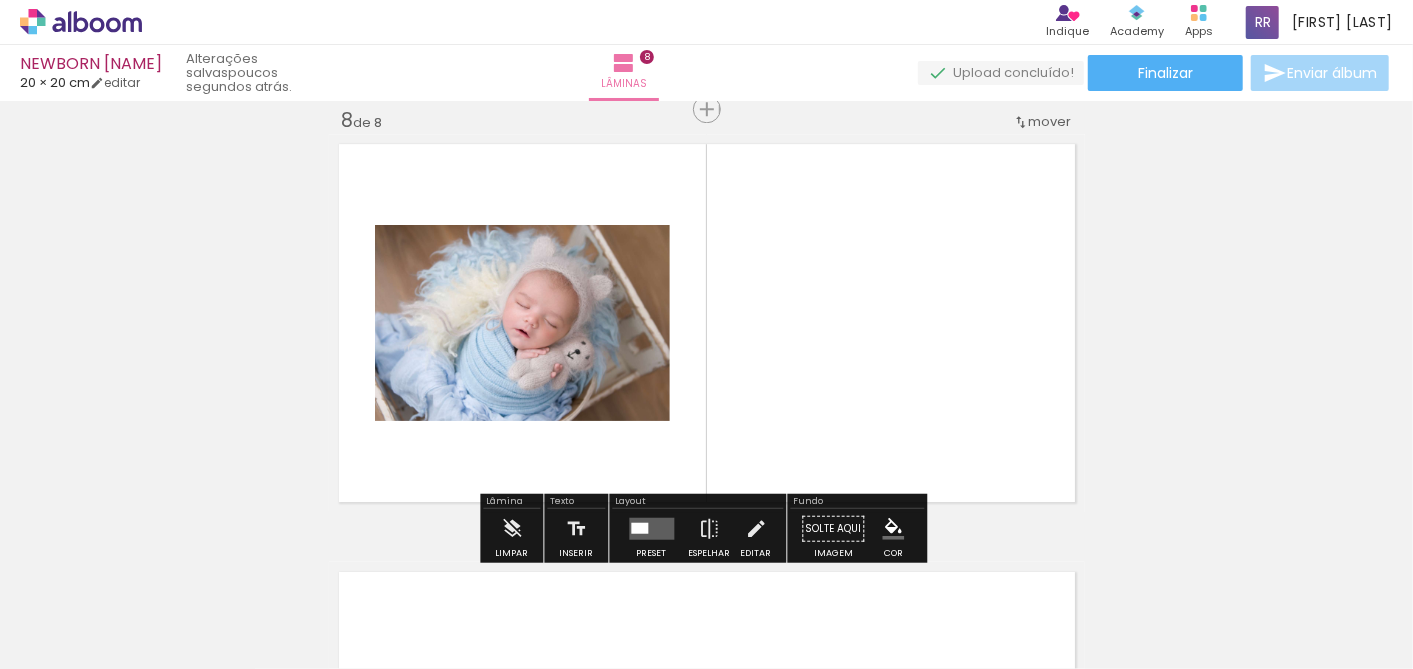 click at bounding box center (651, 529) 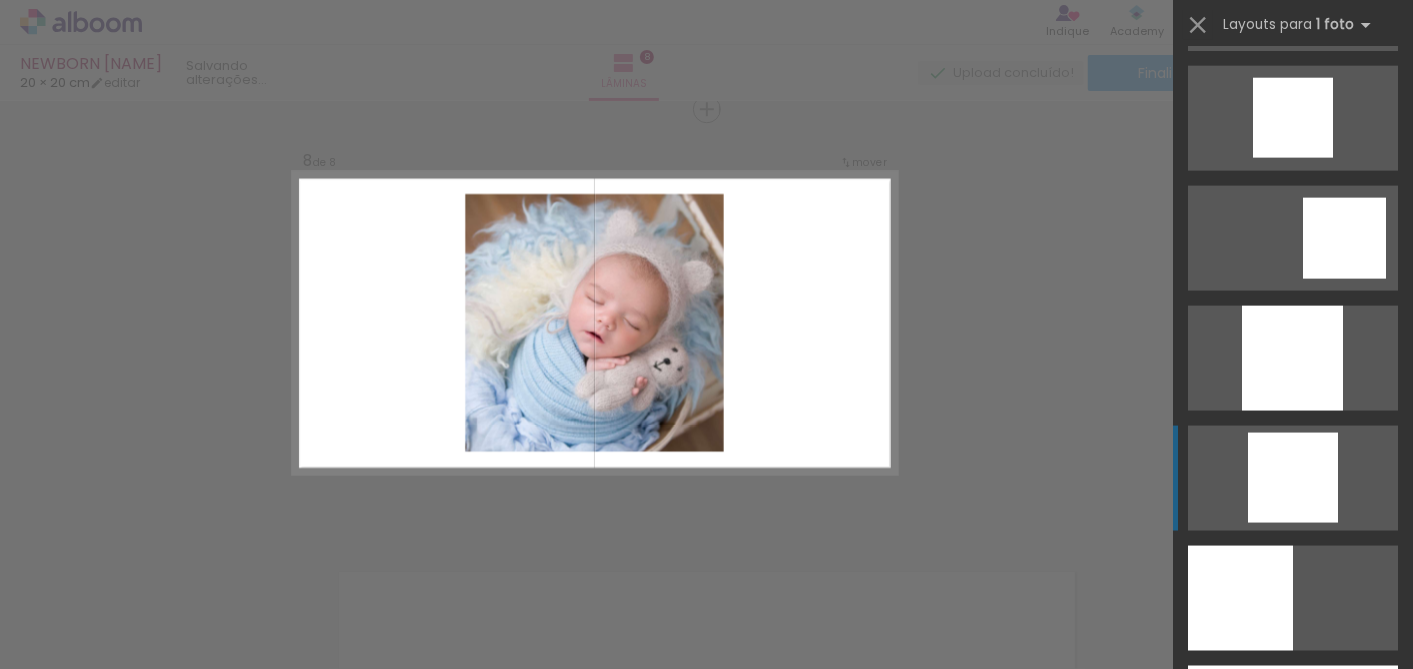 scroll, scrollTop: 1666, scrollLeft: 0, axis: vertical 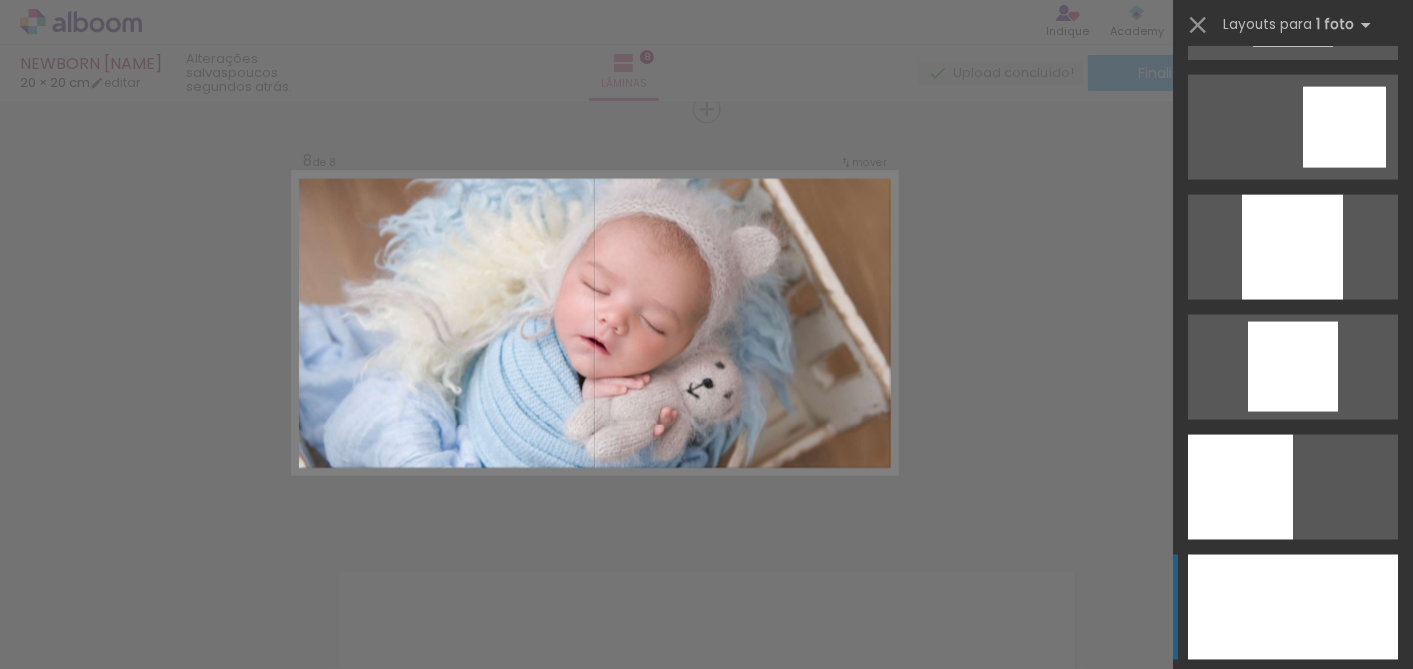 click at bounding box center [1292, 247] 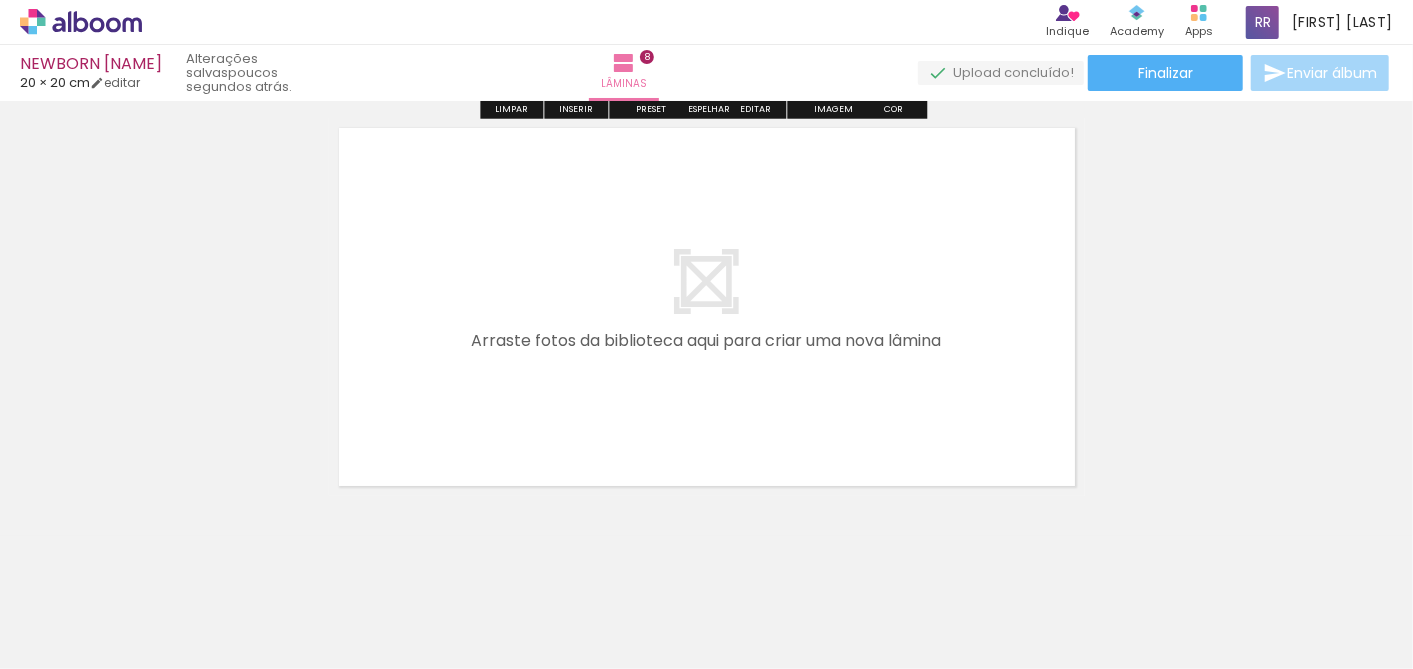 scroll, scrollTop: 3486, scrollLeft: 0, axis: vertical 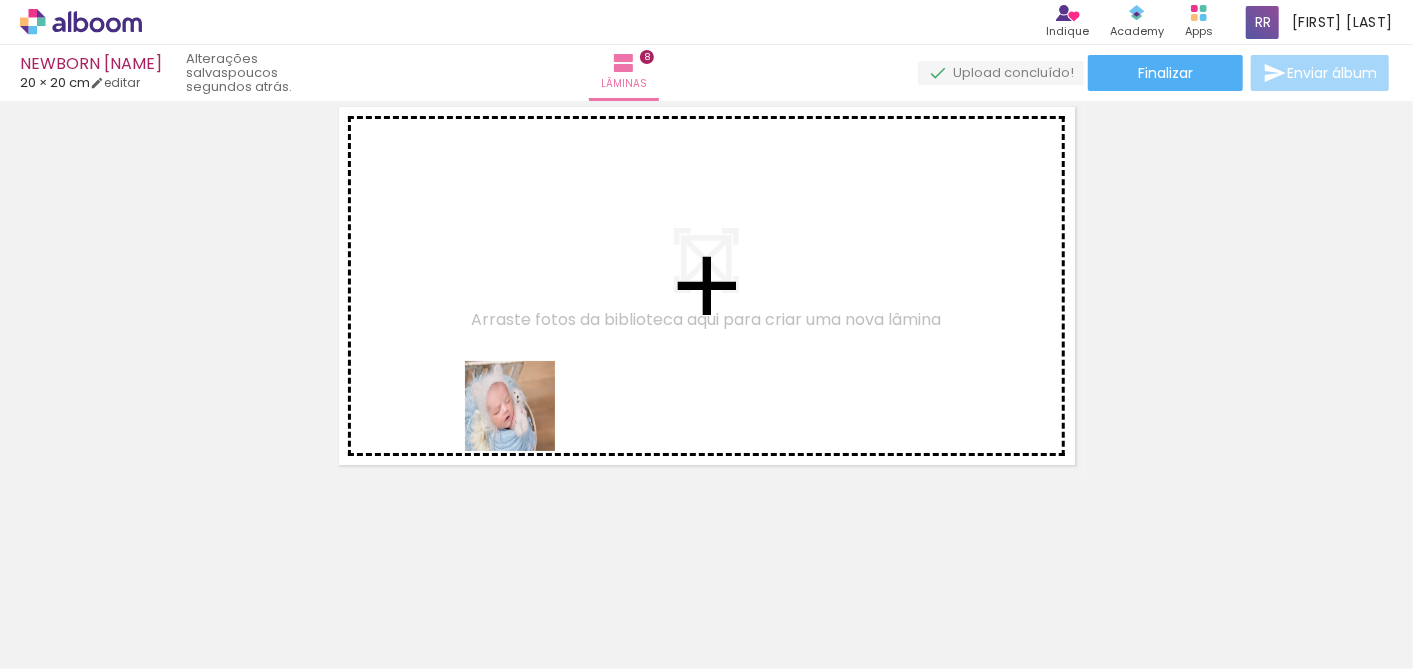 drag, startPoint x: 338, startPoint y: 620, endPoint x: 537, endPoint y: 391, distance: 303.38425 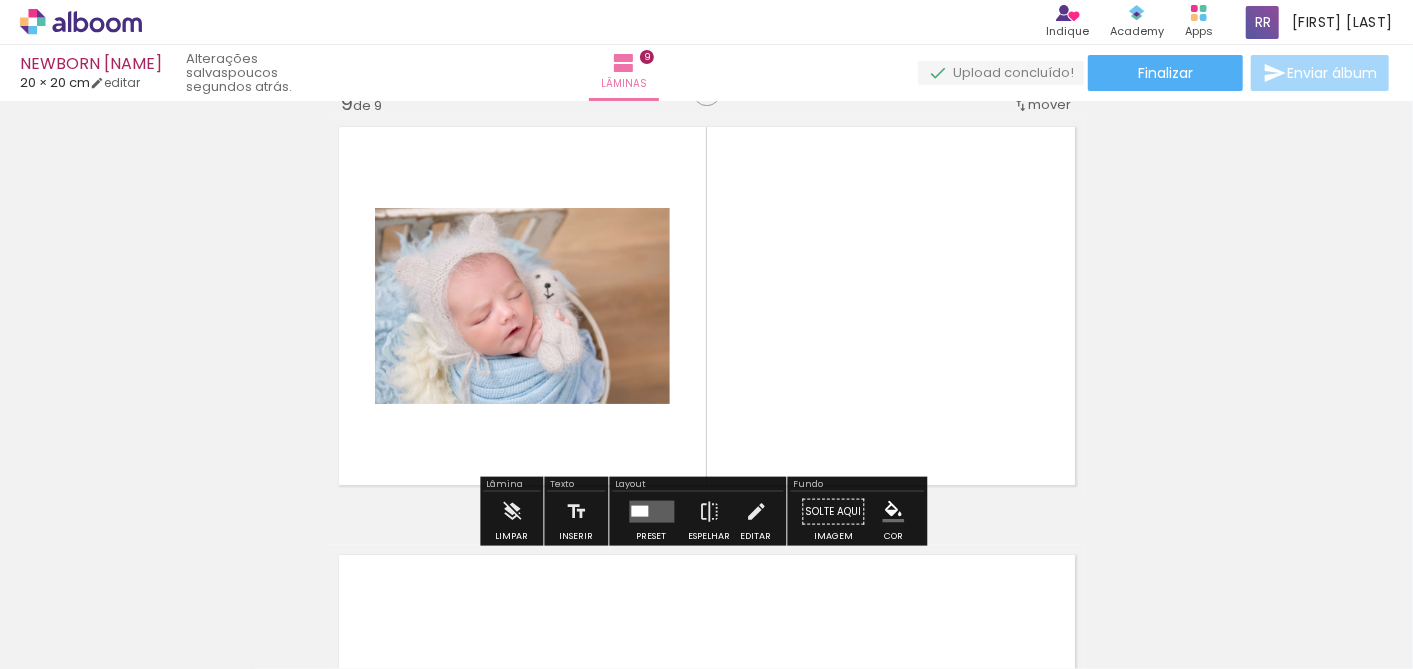 scroll, scrollTop: 3449, scrollLeft: 0, axis: vertical 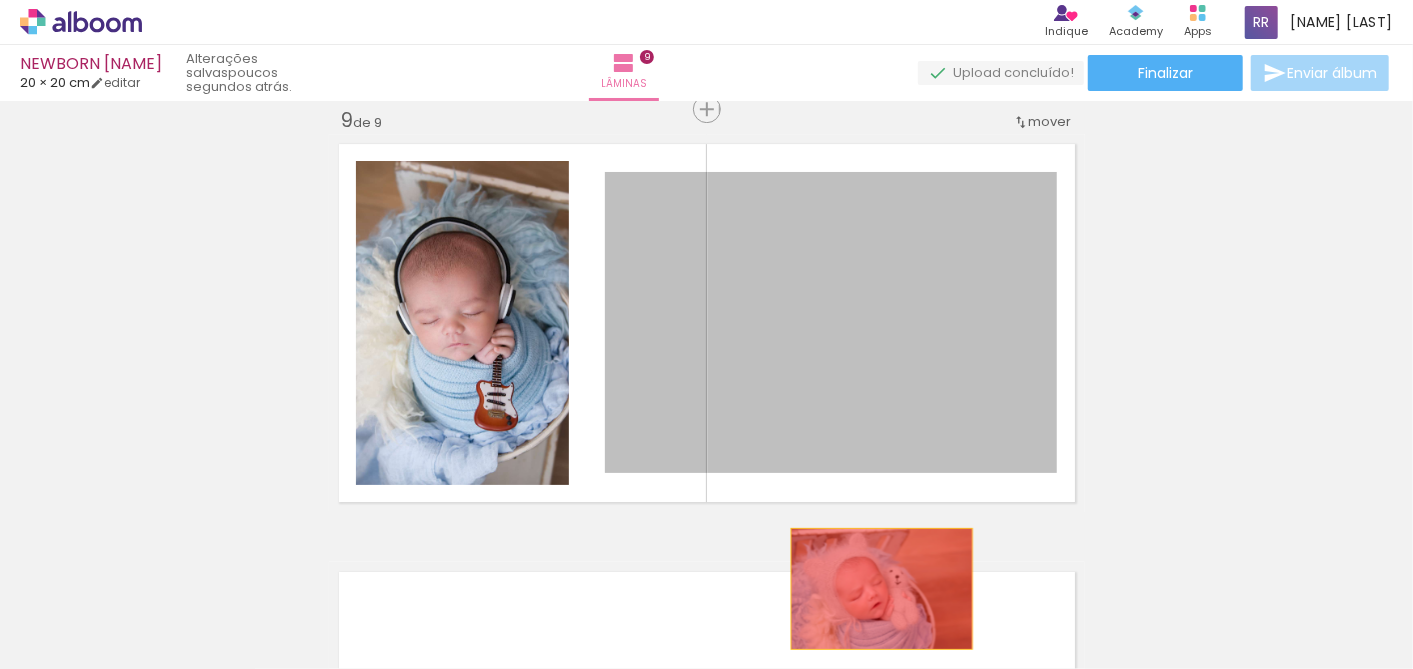 drag, startPoint x: 948, startPoint y: 358, endPoint x: 873, endPoint y: 588, distance: 241.9194 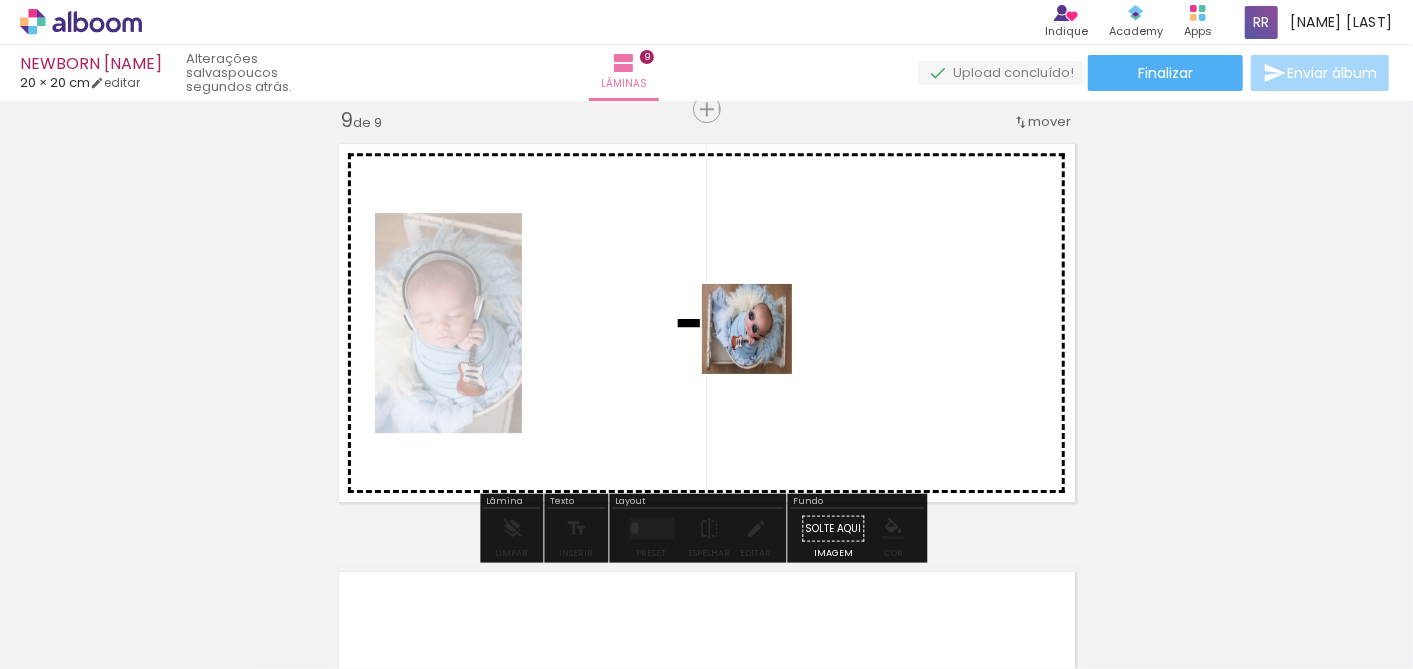 drag, startPoint x: 558, startPoint y: 592, endPoint x: 762, endPoint y: 344, distance: 321.12302 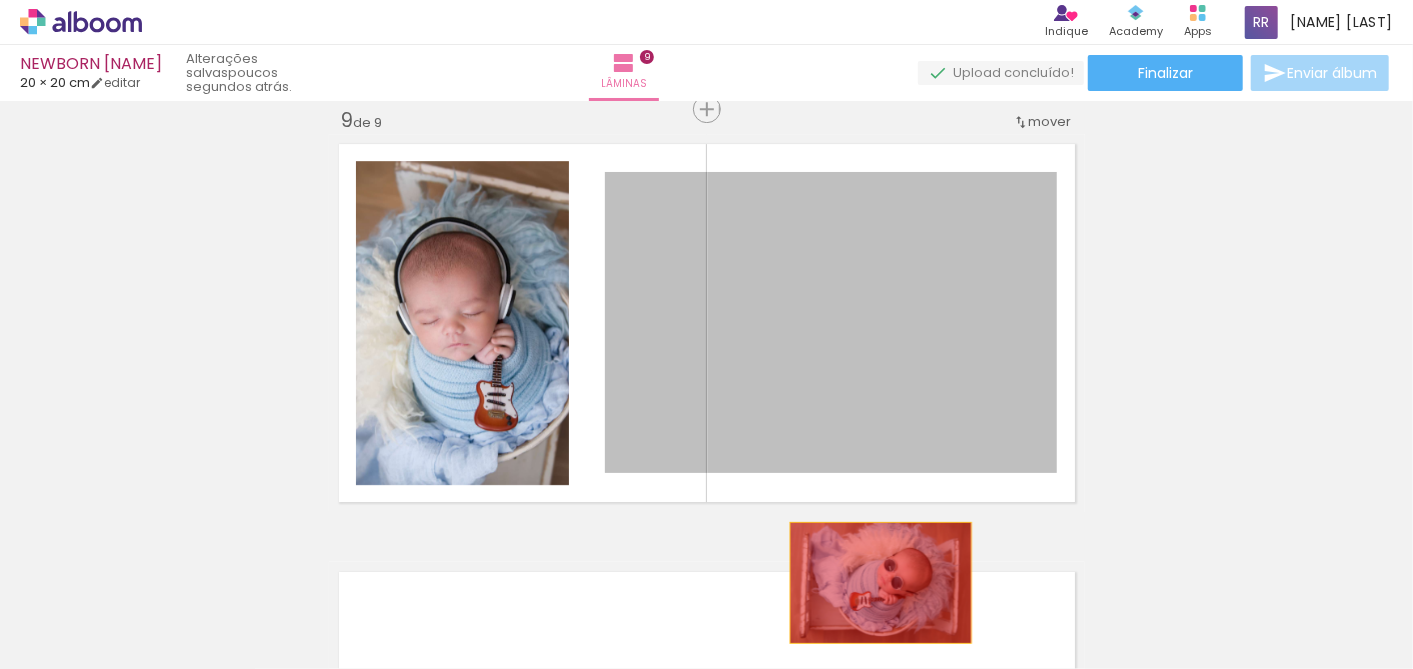 drag, startPoint x: 938, startPoint y: 349, endPoint x: 865, endPoint y: 603, distance: 264.28204 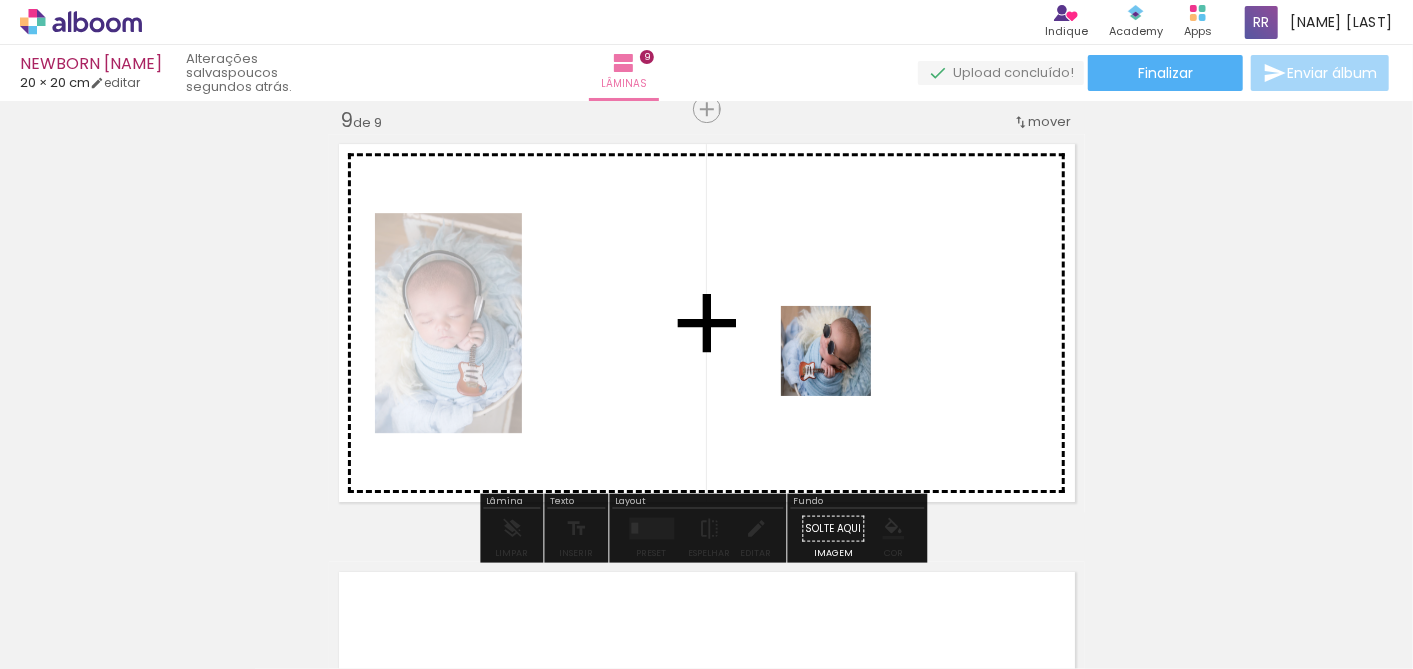 drag, startPoint x: 445, startPoint y: 620, endPoint x: 842, endPoint y: 365, distance: 471.84106 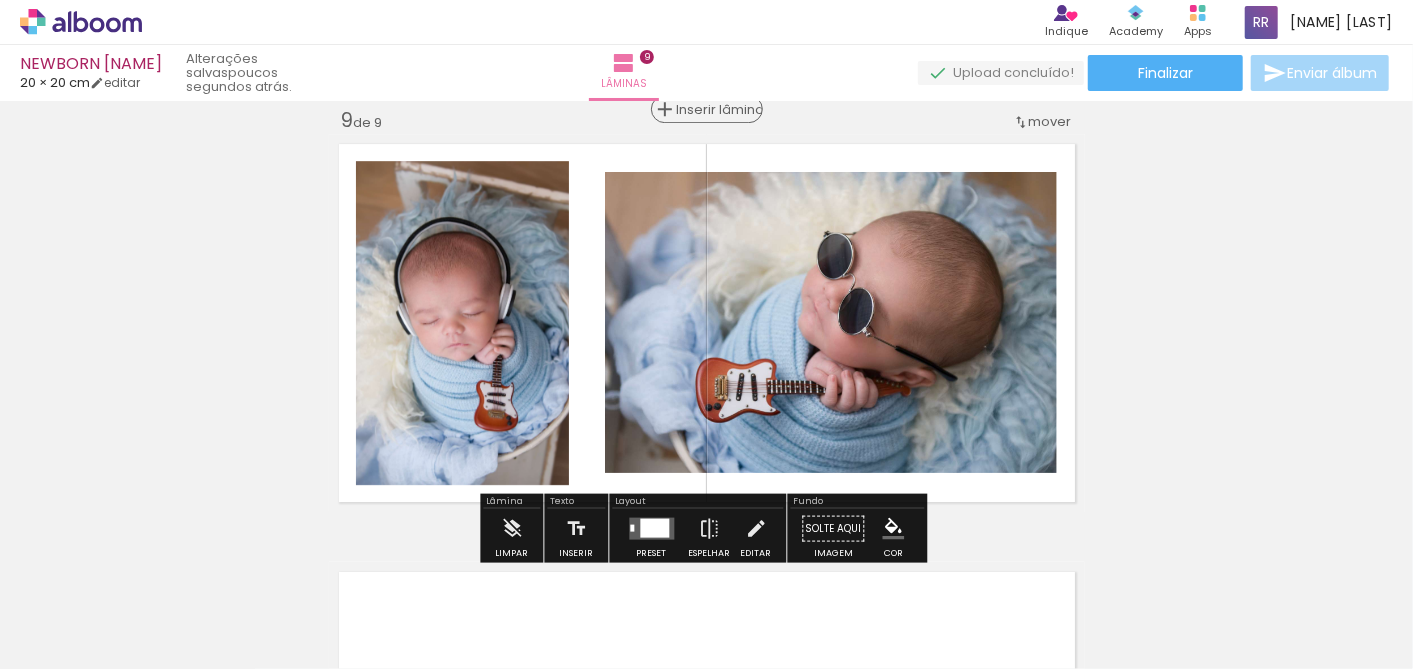 click on "Inserir lâmina" at bounding box center (716, 109) 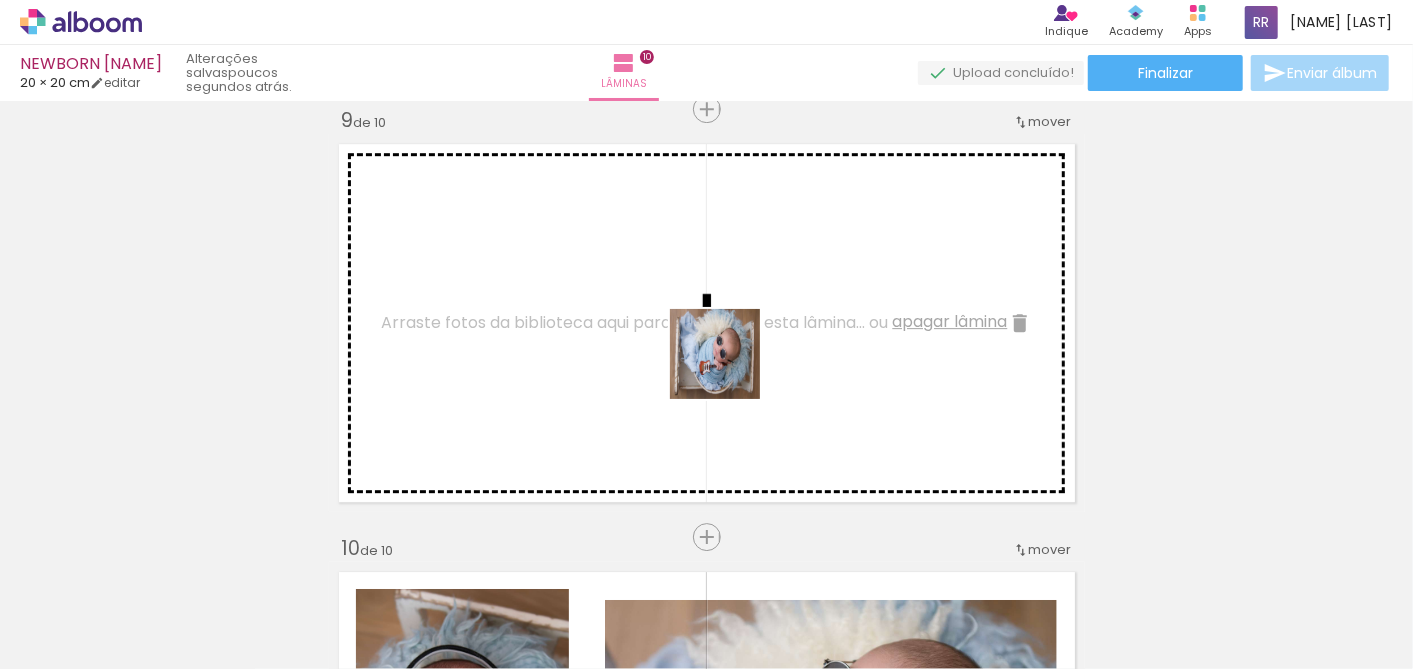 drag, startPoint x: 569, startPoint y: 622, endPoint x: 730, endPoint y: 369, distance: 299.8833 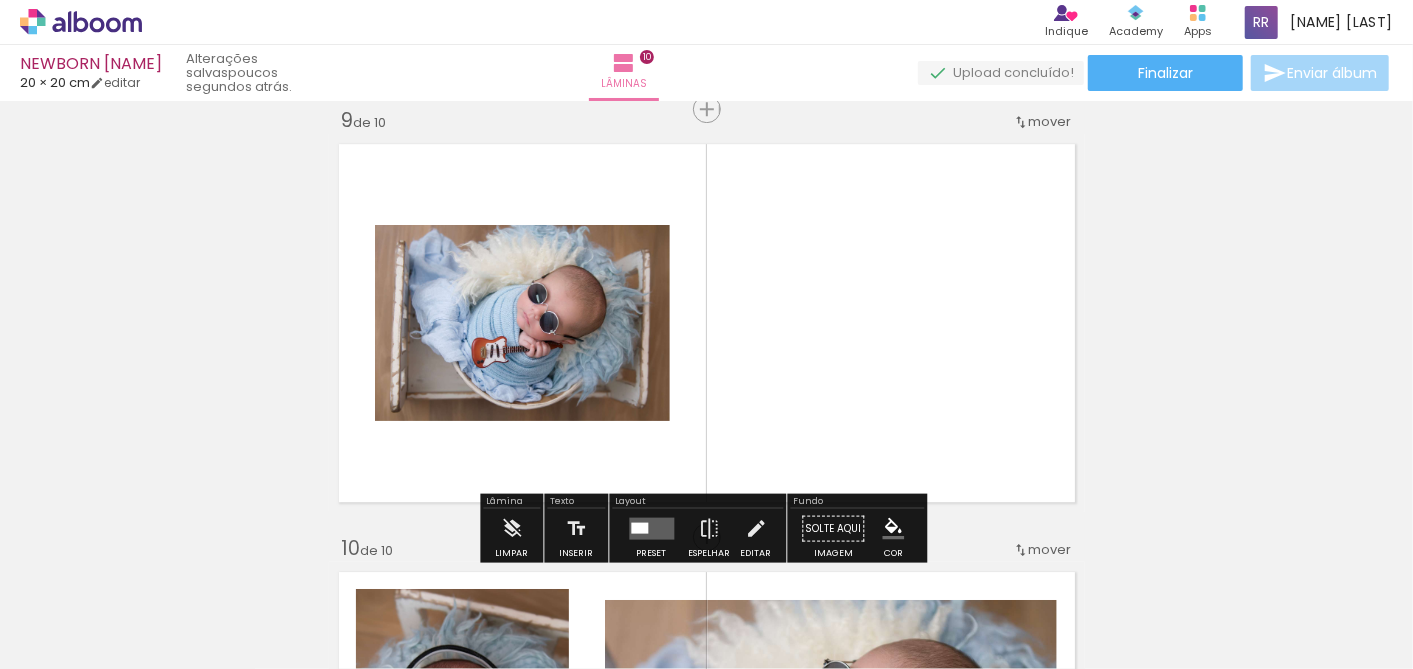 click at bounding box center (651, 529) 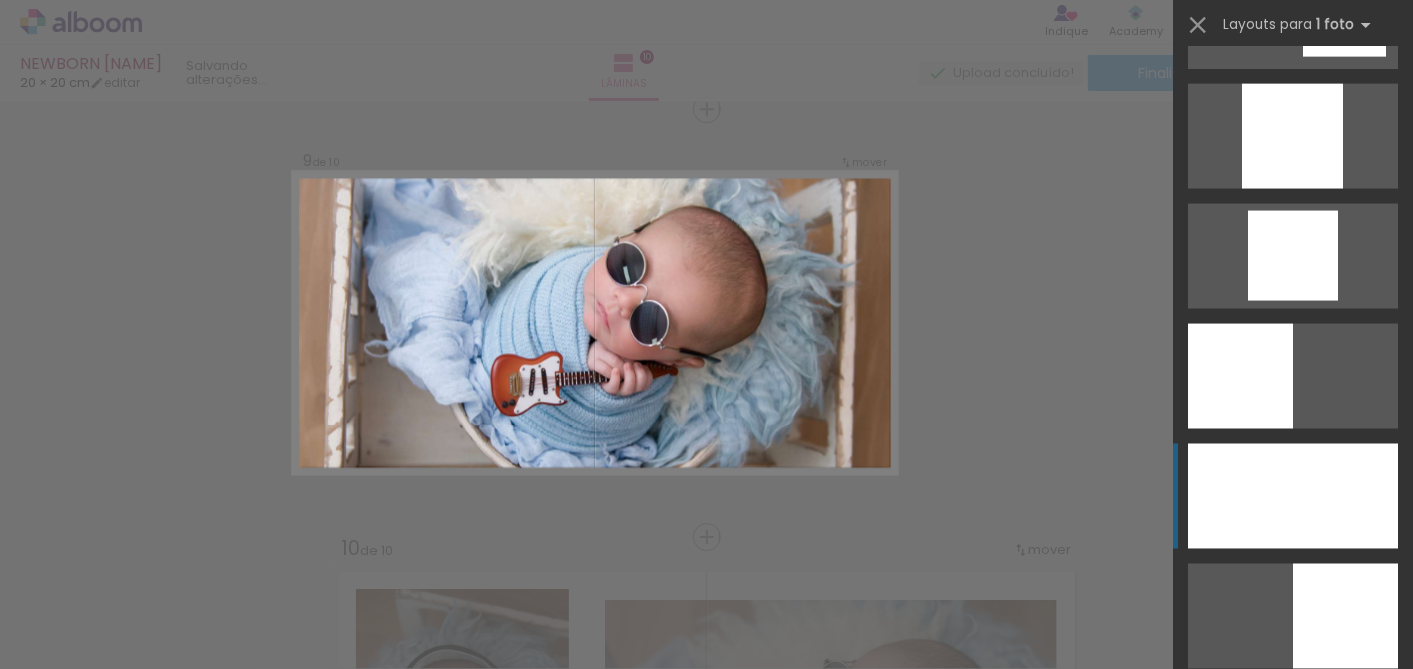 scroll, scrollTop: 1888, scrollLeft: 0, axis: vertical 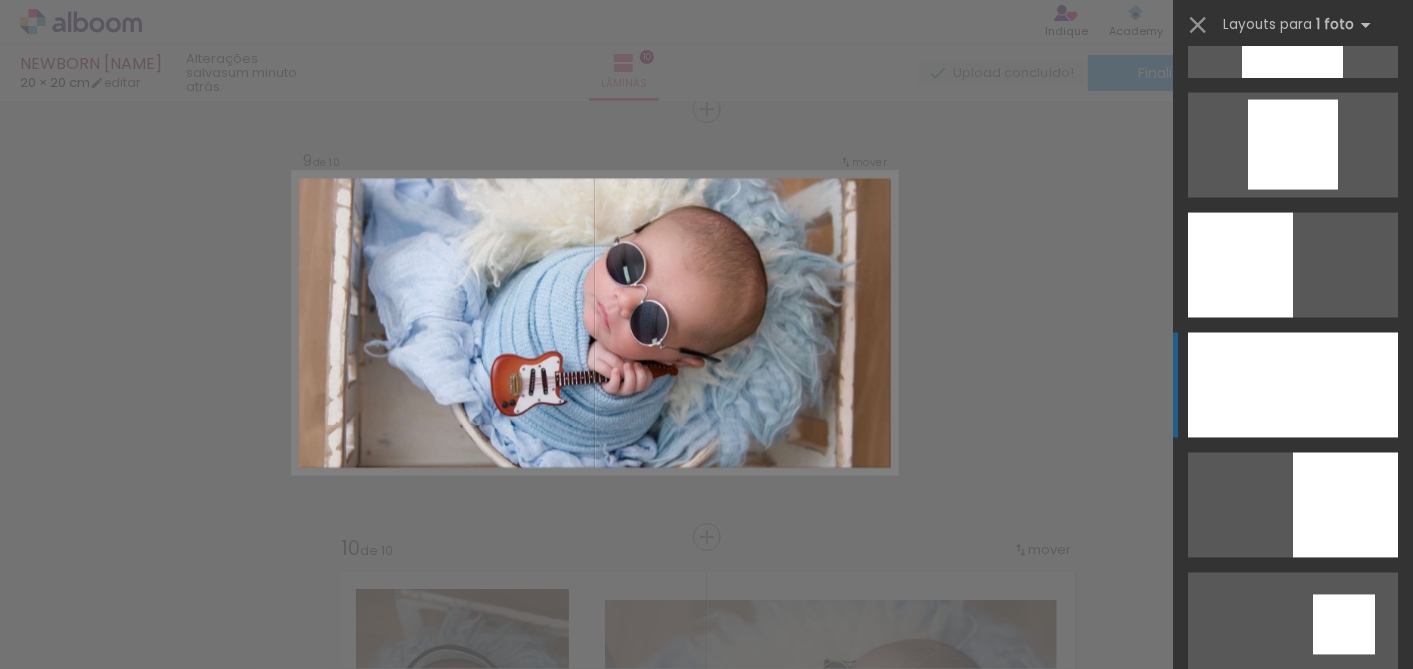 click at bounding box center (1293, 385) 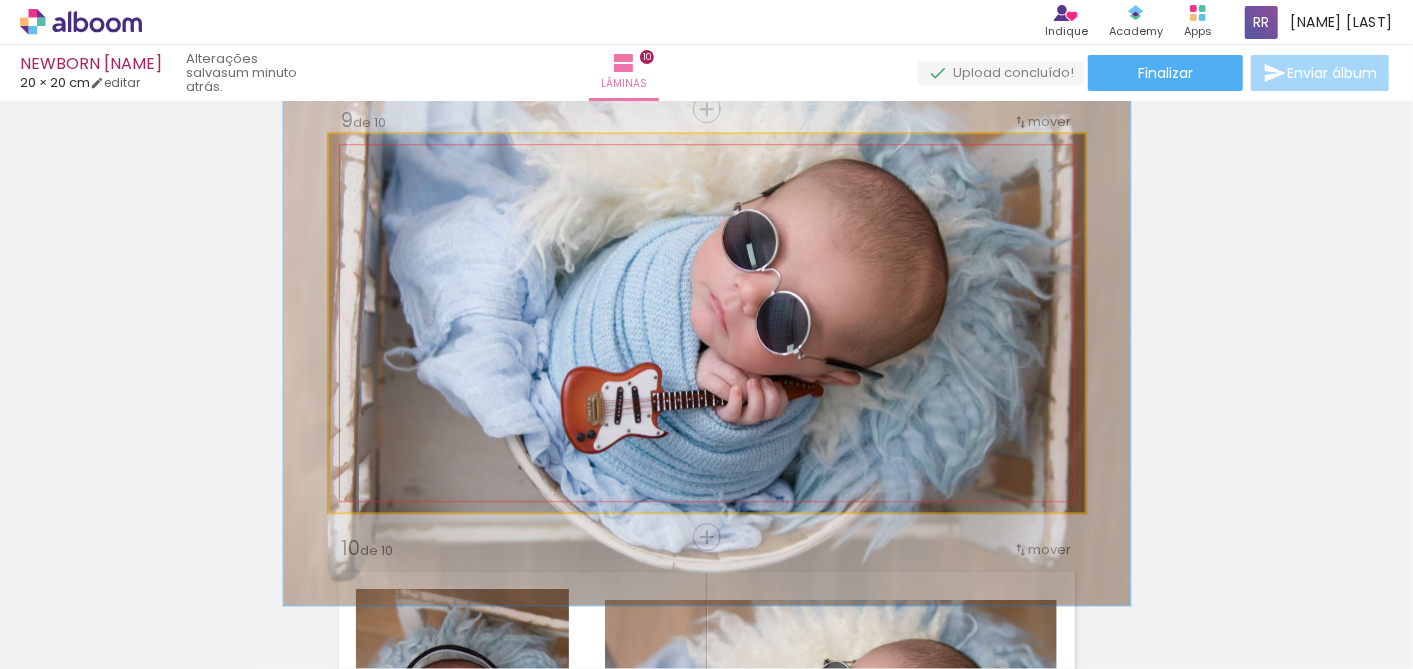 type on "112" 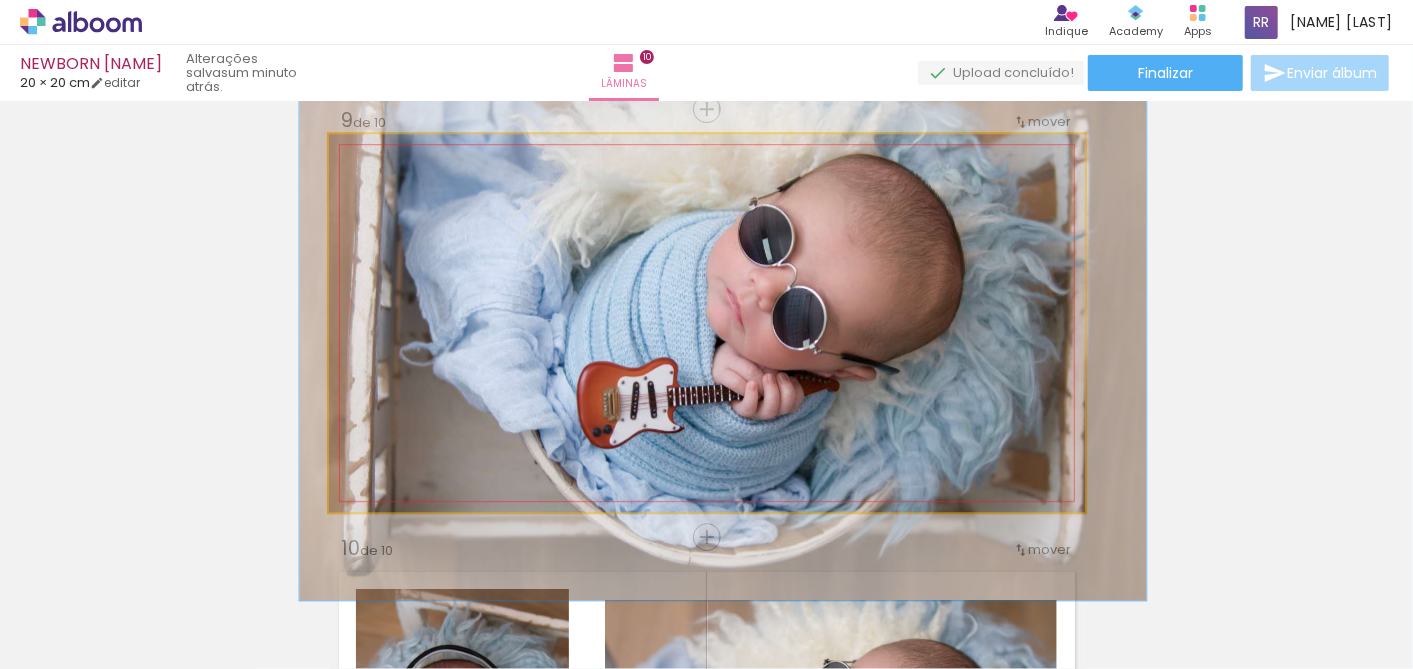drag, startPoint x: 806, startPoint y: 278, endPoint x: 822, endPoint y: 274, distance: 16.492422 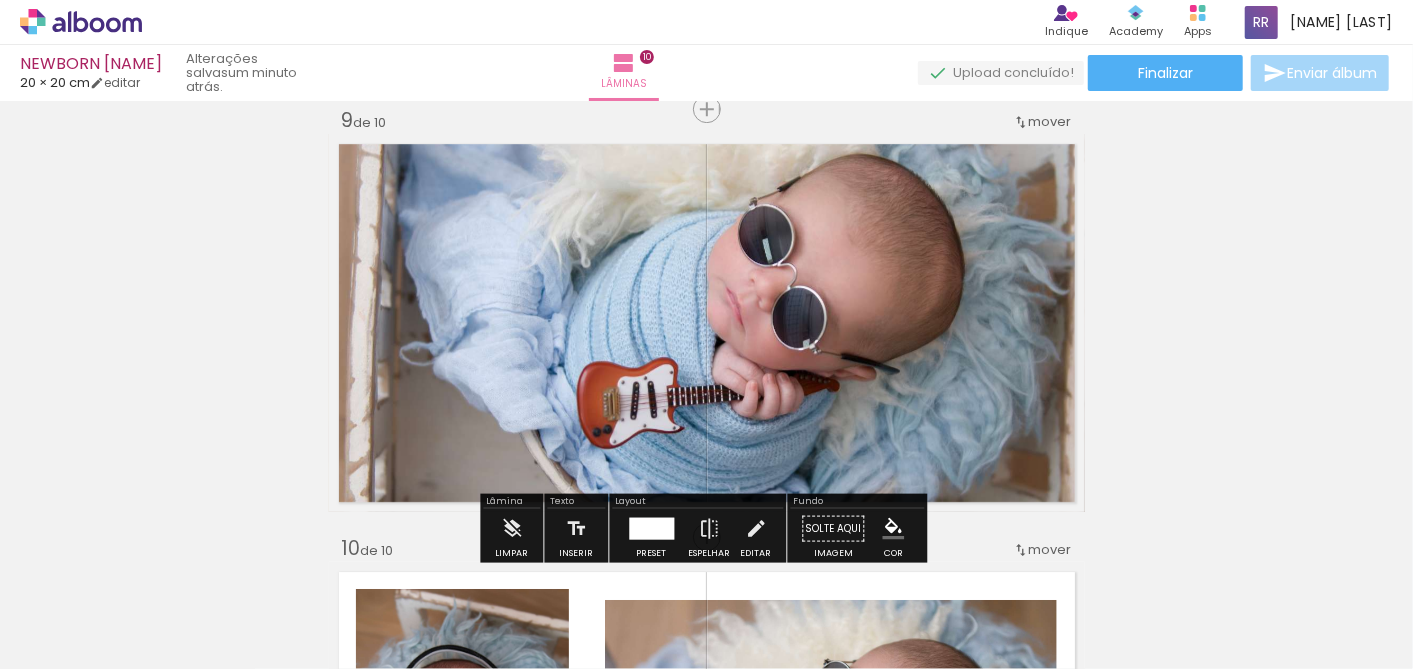 click on "Inserir lâmina 1  de 10  Inserir lâmina 2  de 10  Inserir lâmina 3  de 10  Inserir lâmina 4  de 10  Inserir lâmina 5  de 10  Inserir lâmina 6  de 10  Inserir lâmina 7  de 10  Inserir lâmina 8  de 10  Inserir lâmina 9  de 10  Inserir lâmina 10  de 10" at bounding box center (706, -987) 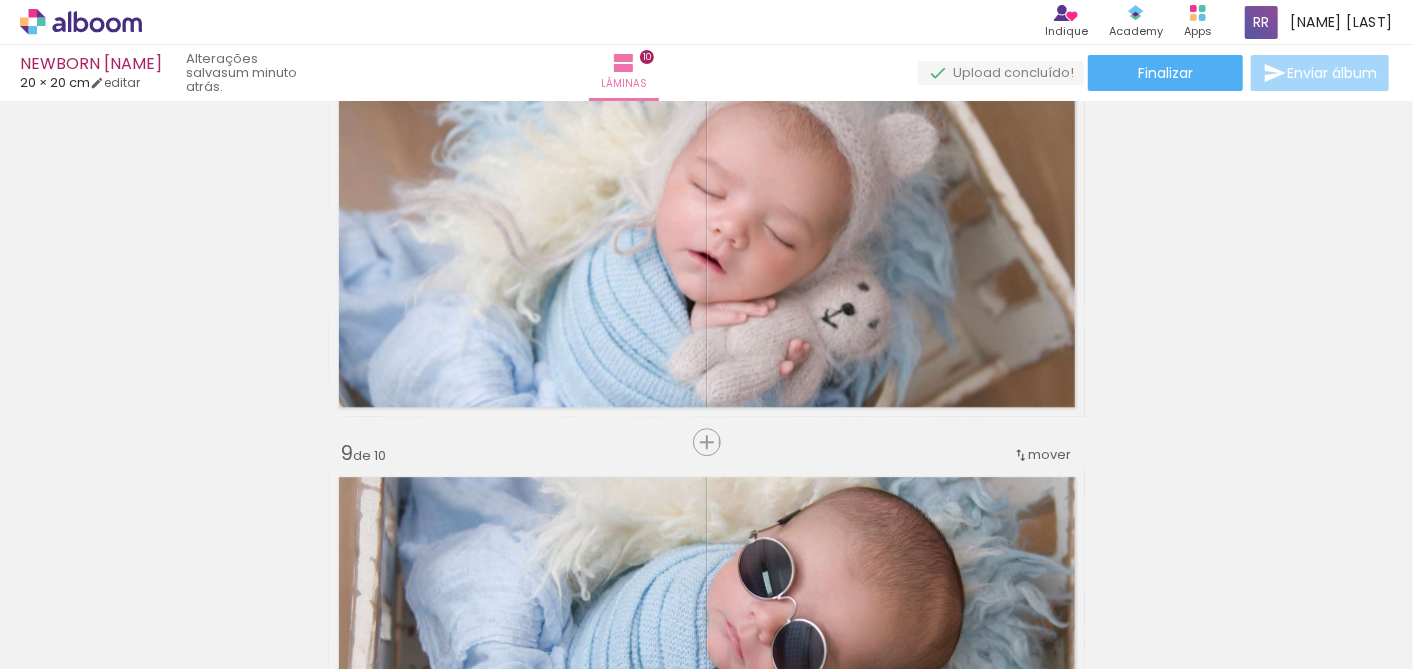 scroll, scrollTop: 3005, scrollLeft: 0, axis: vertical 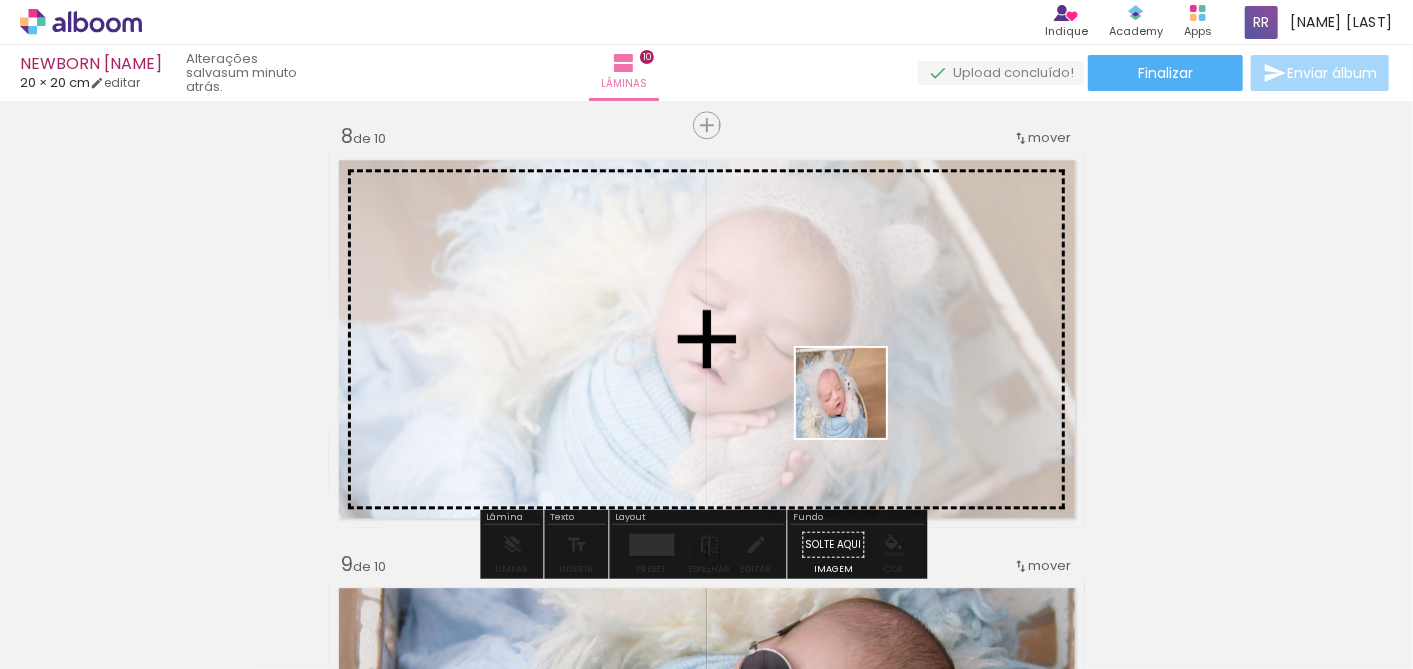 drag, startPoint x: 395, startPoint y: 600, endPoint x: 905, endPoint y: 437, distance: 535.4148 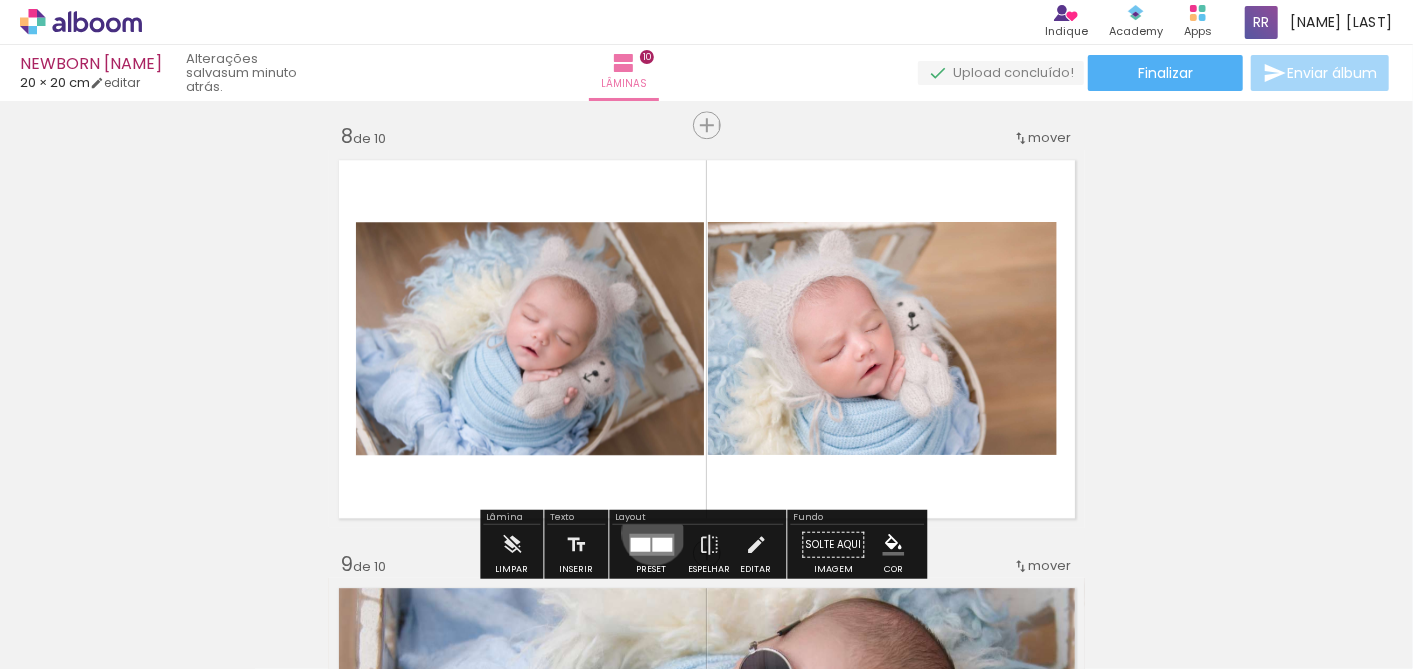 click at bounding box center [651, 545] 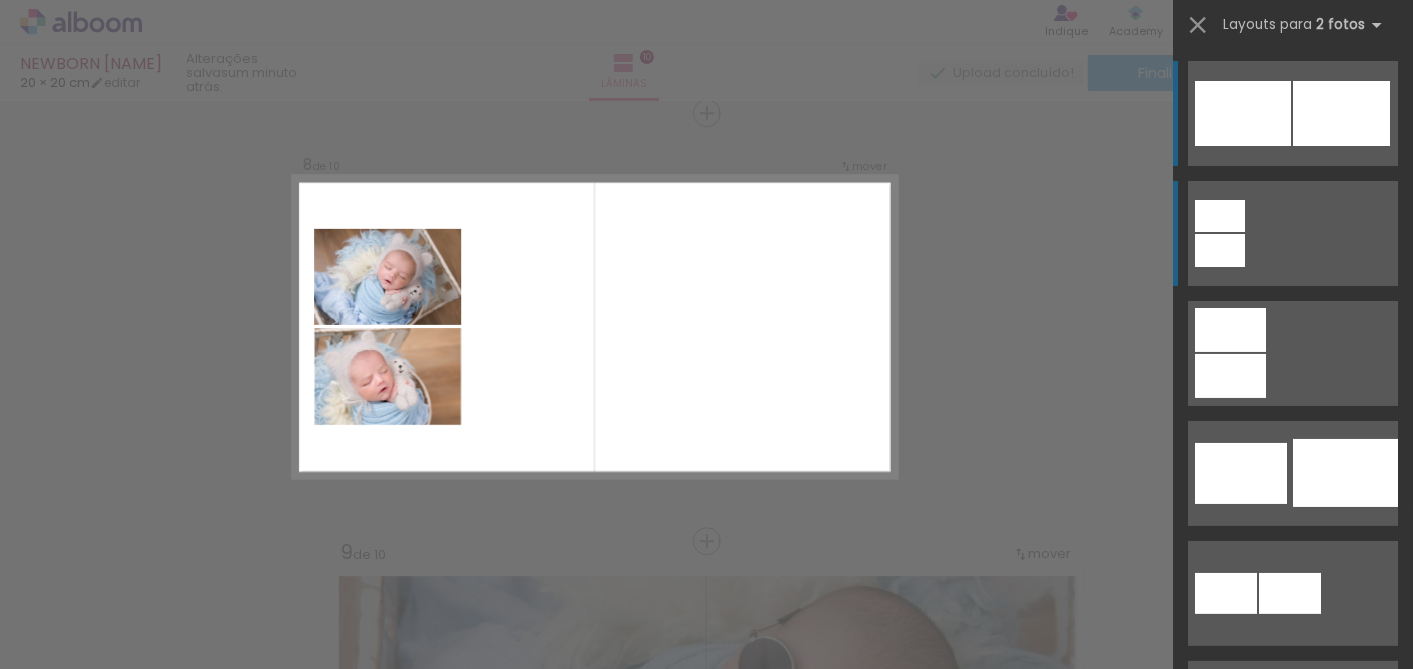 scroll, scrollTop: 3021, scrollLeft: 0, axis: vertical 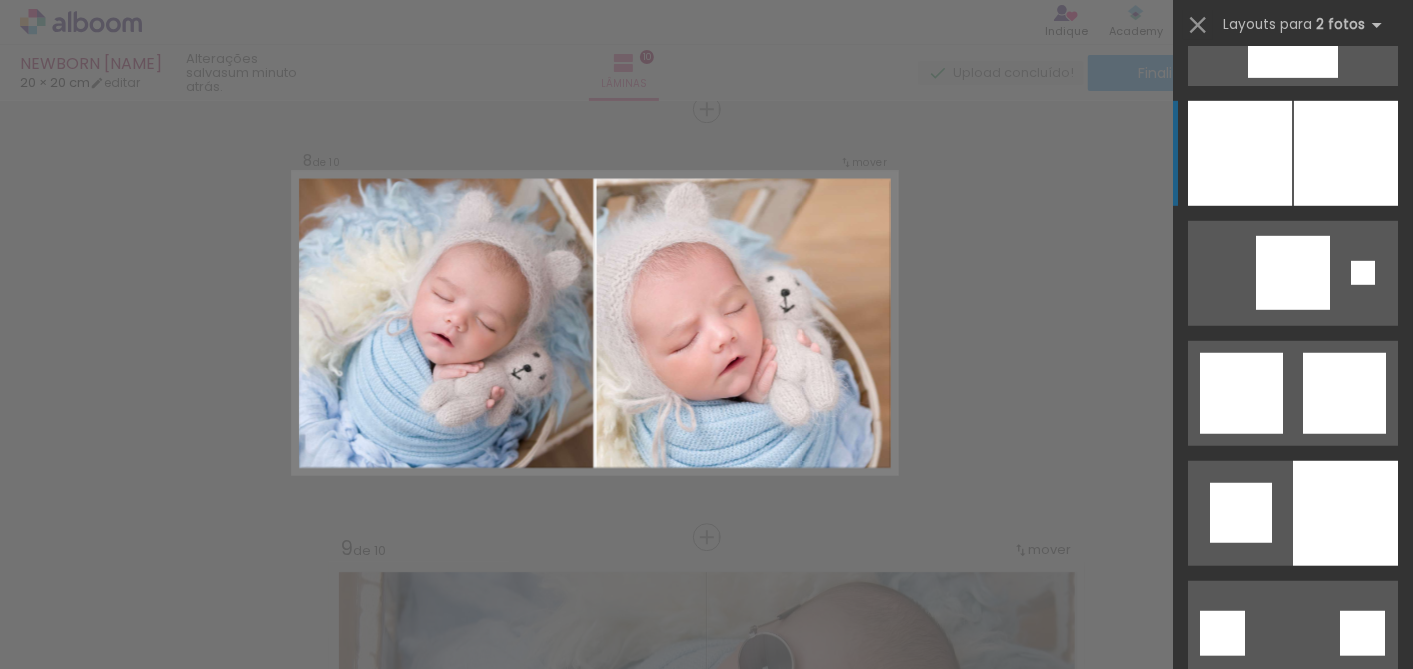 click at bounding box center [1345, 513] 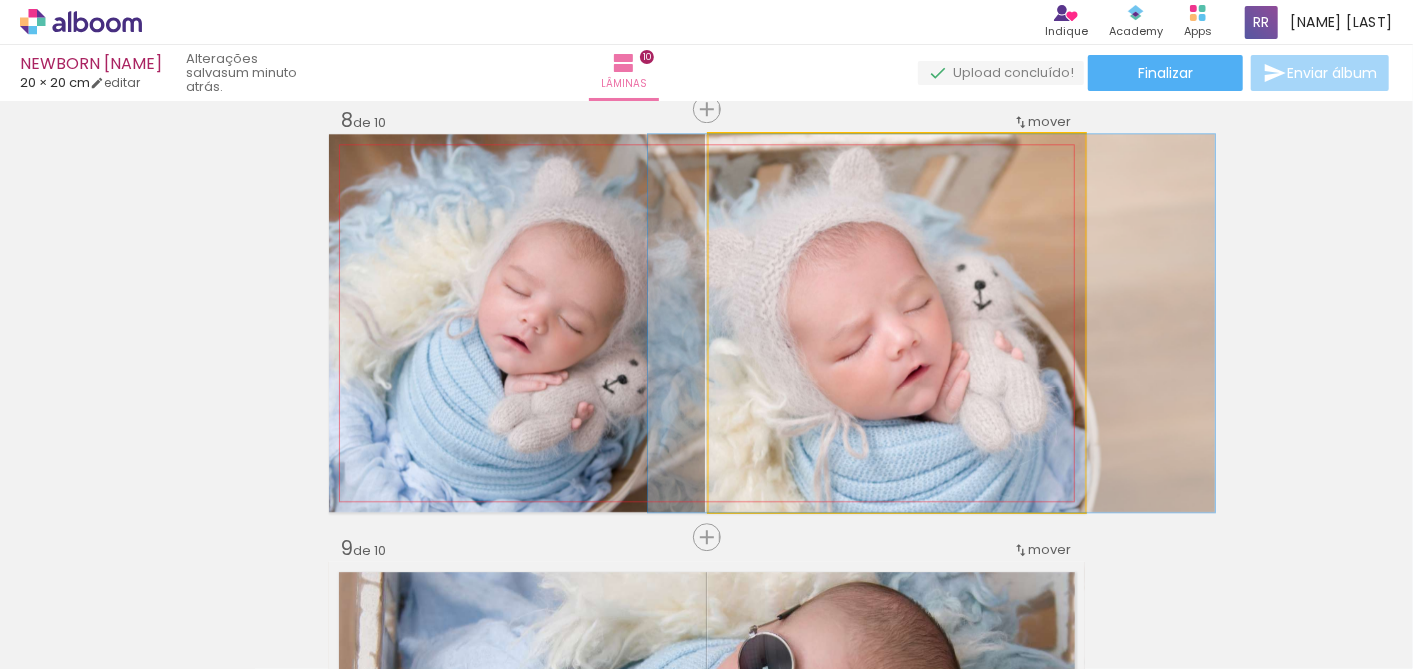 drag, startPoint x: 1005, startPoint y: 361, endPoint x: 1040, endPoint y: 345, distance: 38.483765 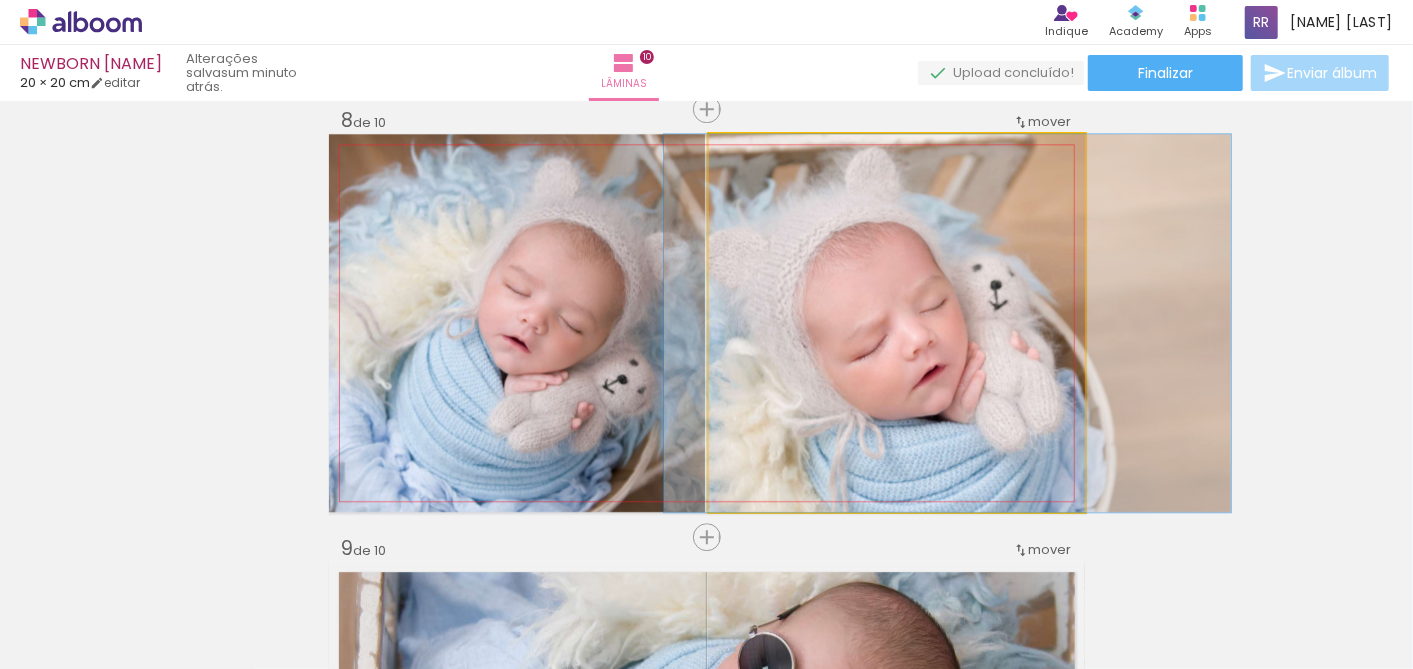 drag, startPoint x: 965, startPoint y: 367, endPoint x: 982, endPoint y: 365, distance: 17.117243 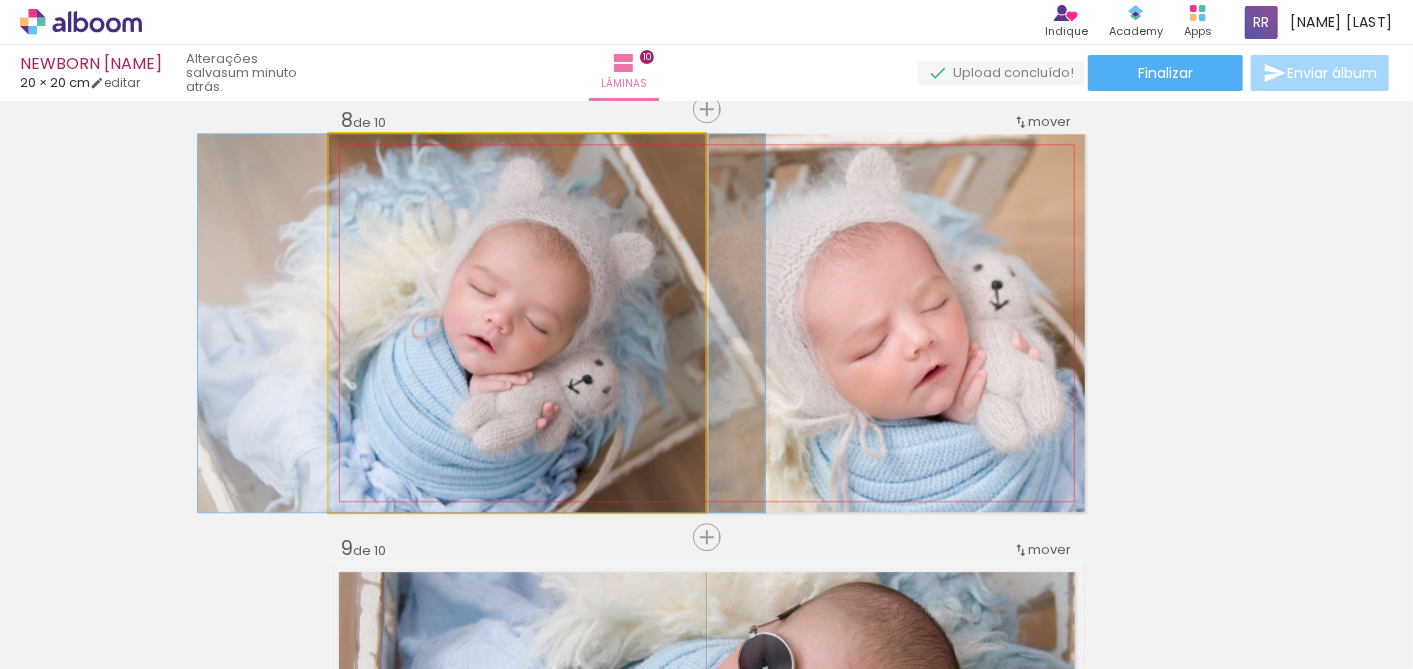 drag, startPoint x: 551, startPoint y: 405, endPoint x: 516, endPoint y: 400, distance: 35.35534 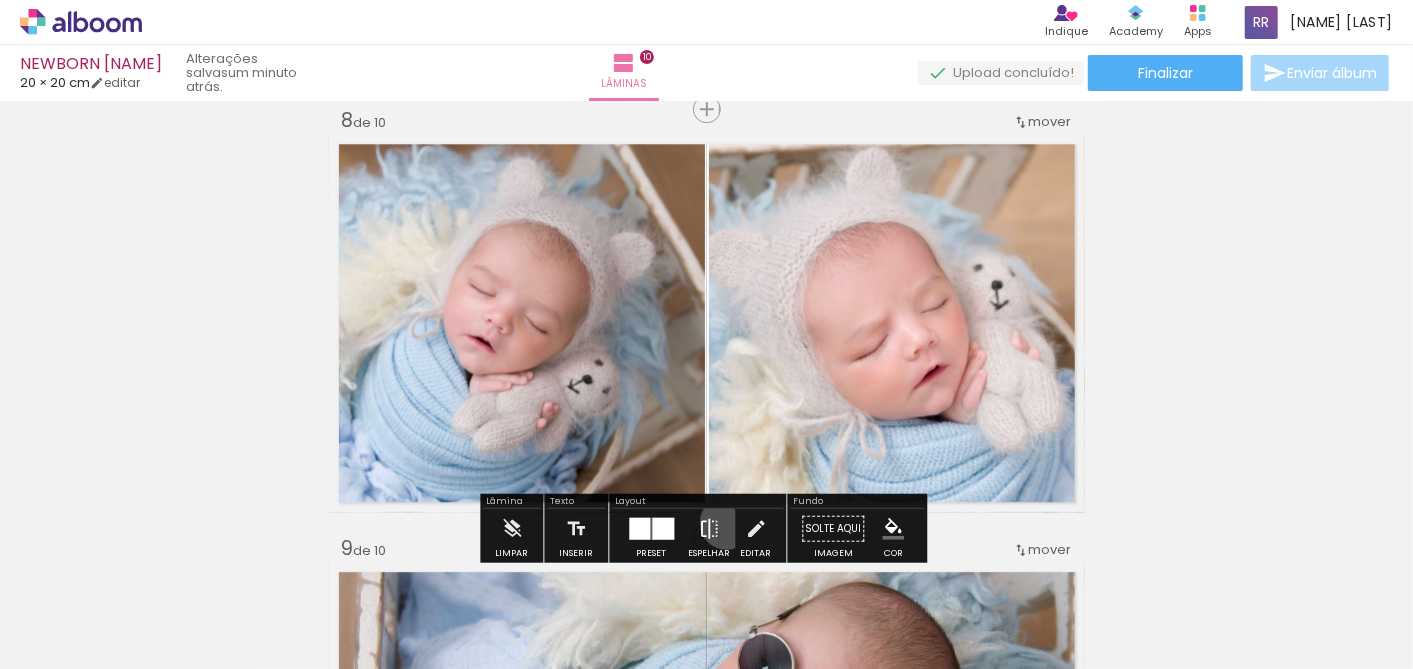 click on "Espelhar" at bounding box center [709, 534] 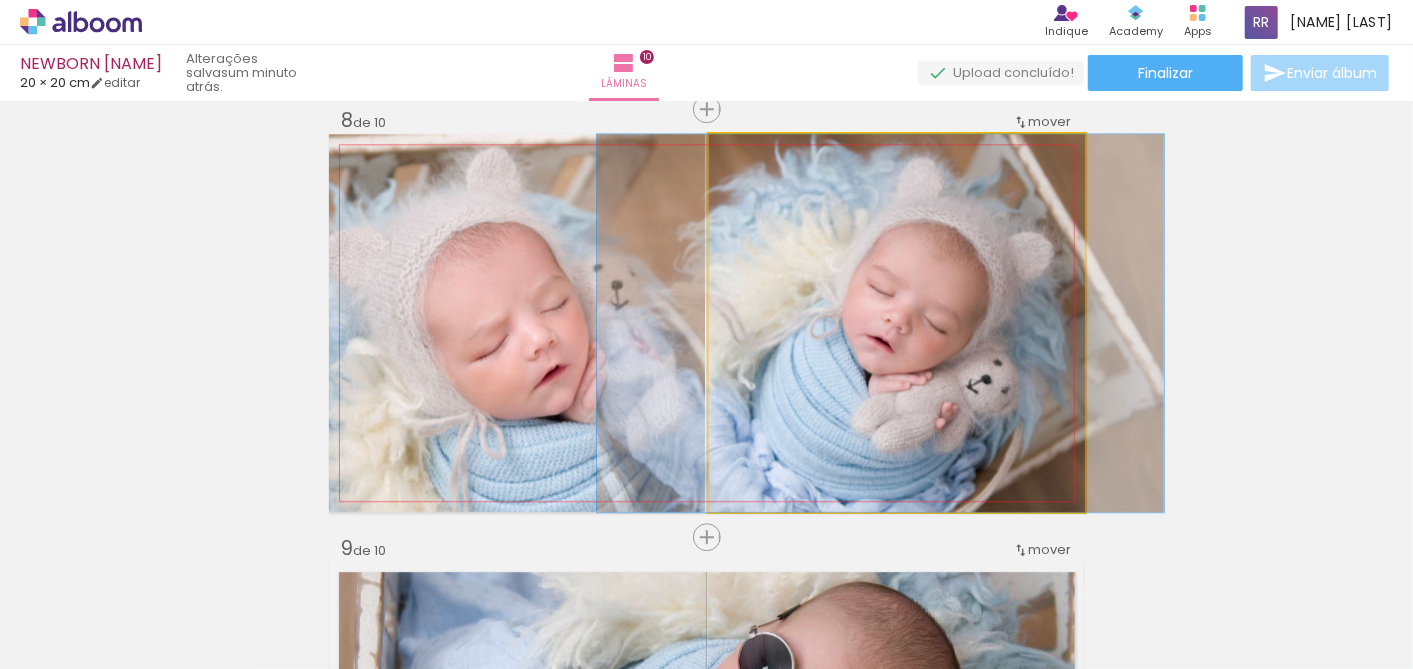 drag, startPoint x: 840, startPoint y: 450, endPoint x: 859, endPoint y: 444, distance: 19.924858 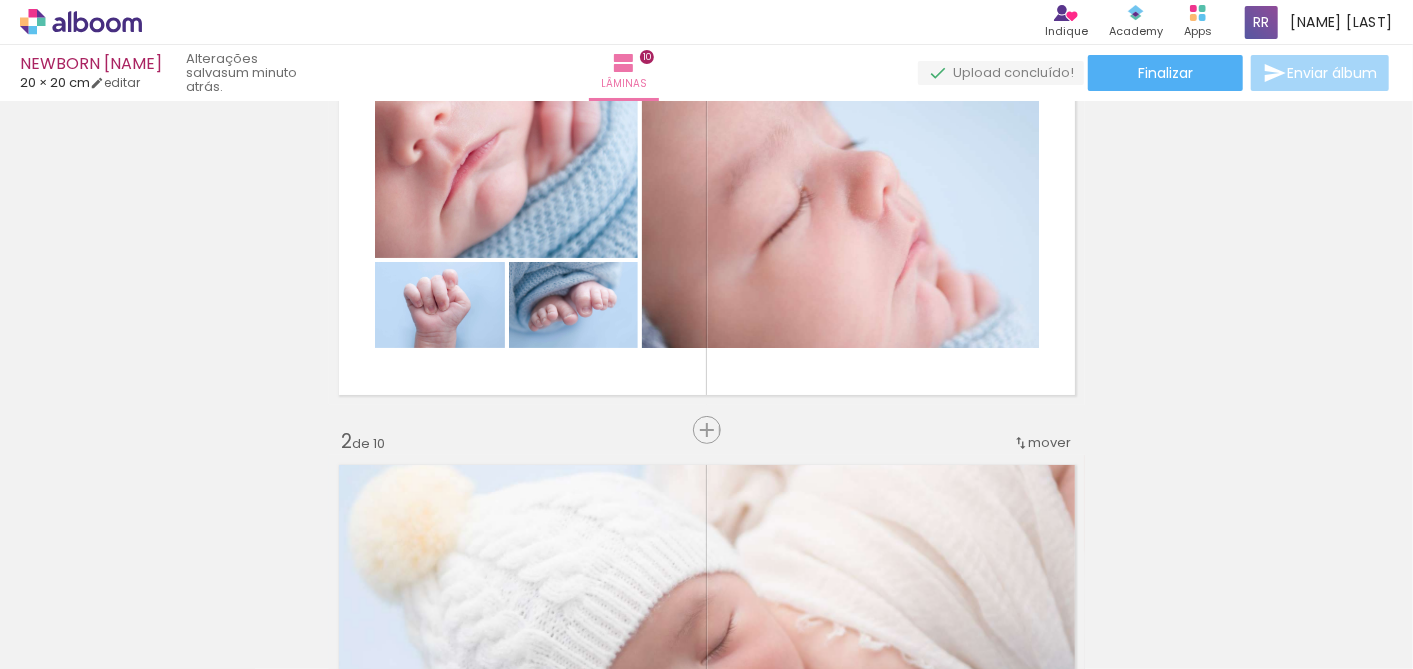 scroll, scrollTop: 0, scrollLeft: 0, axis: both 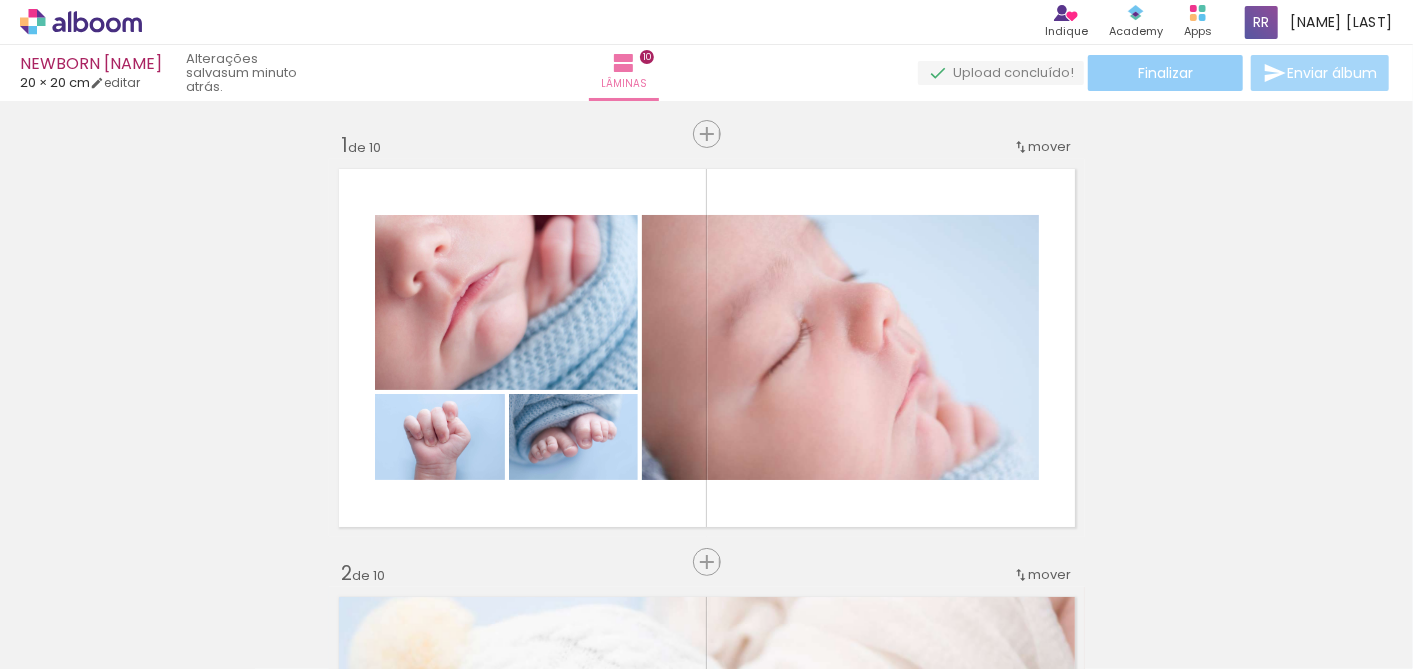 click on "Finalizar" 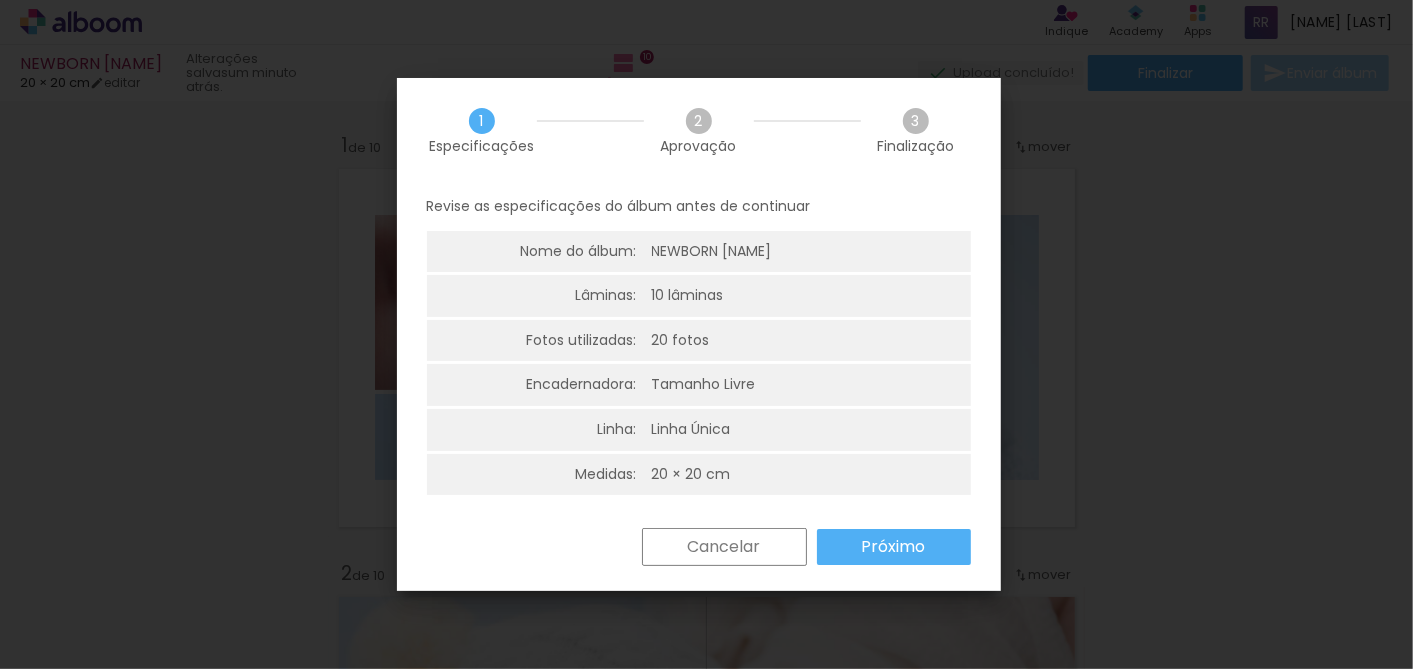 click on "Próximo" at bounding box center [0, 0] 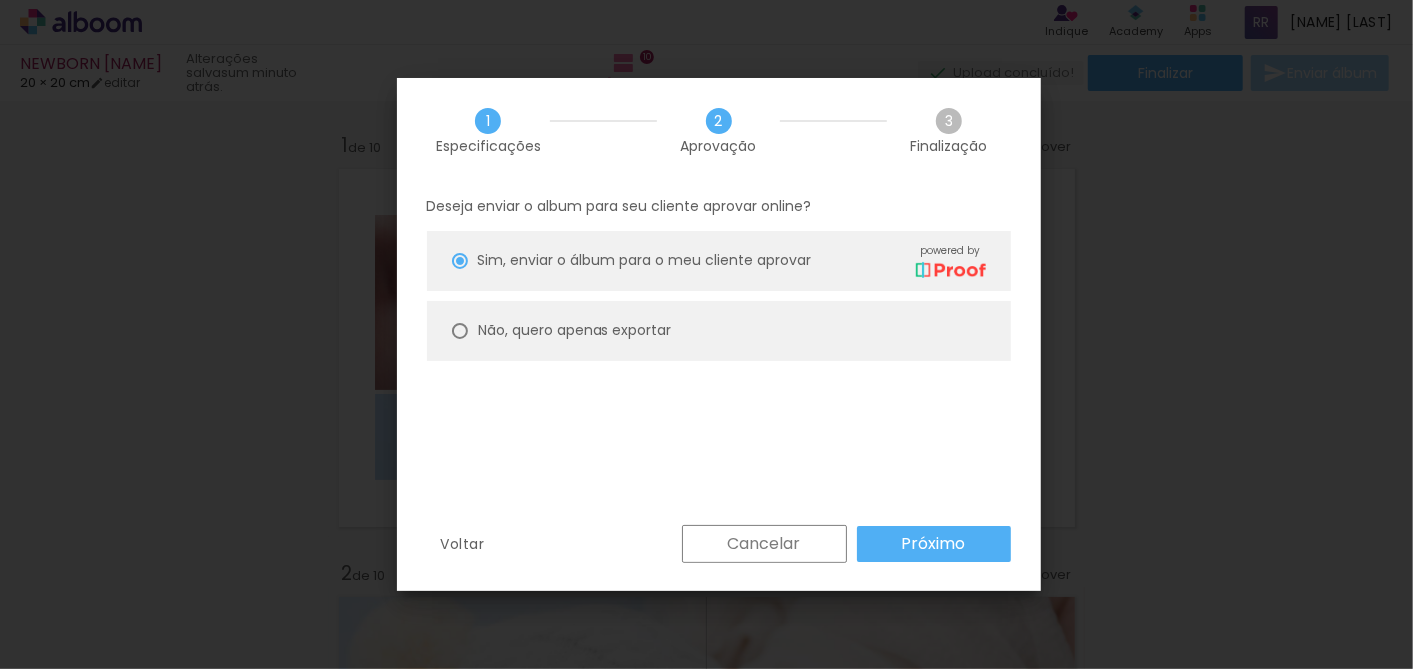 click at bounding box center [460, 261] 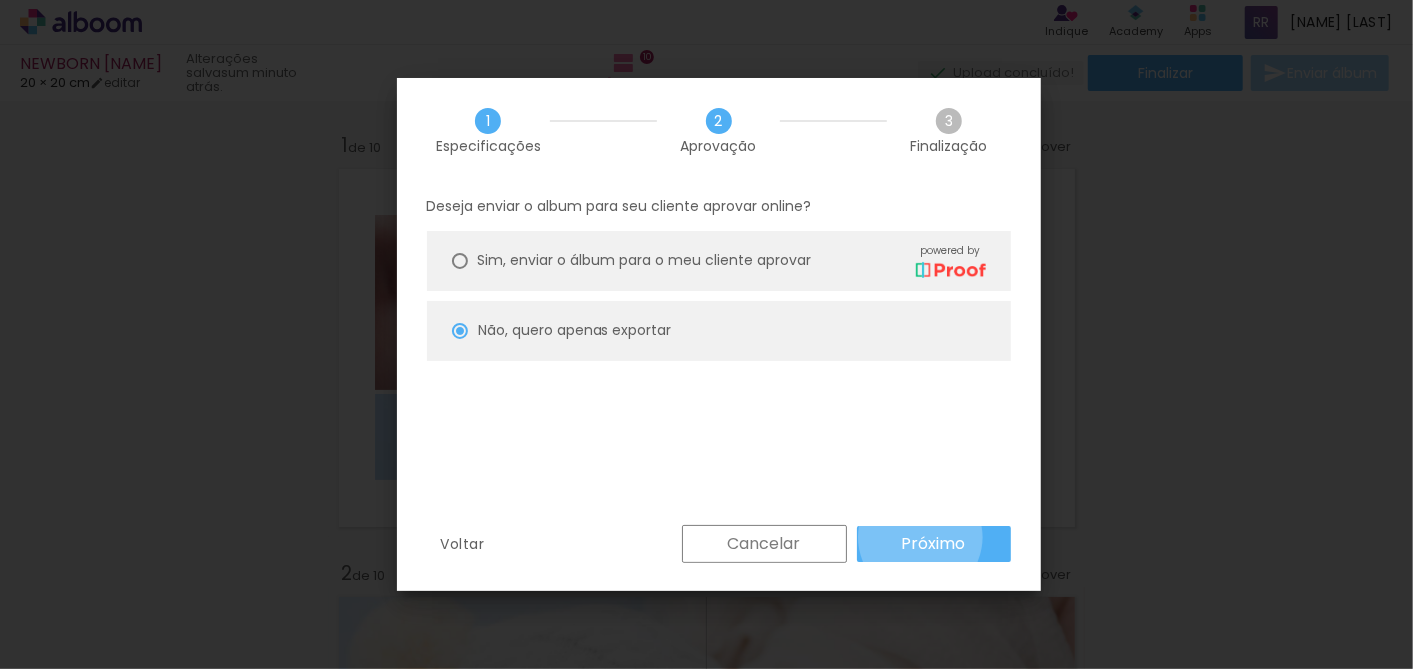 click on "Próximo" at bounding box center (0, 0) 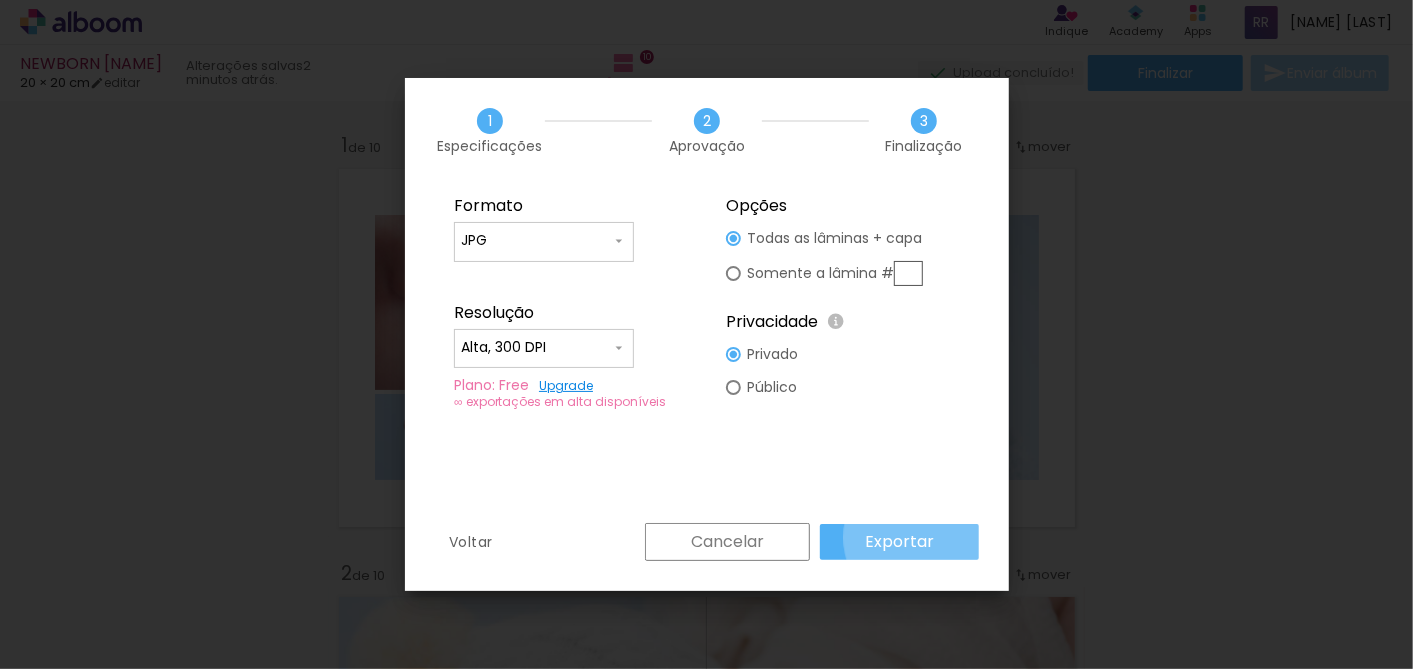 click on "Exportar" at bounding box center [0, 0] 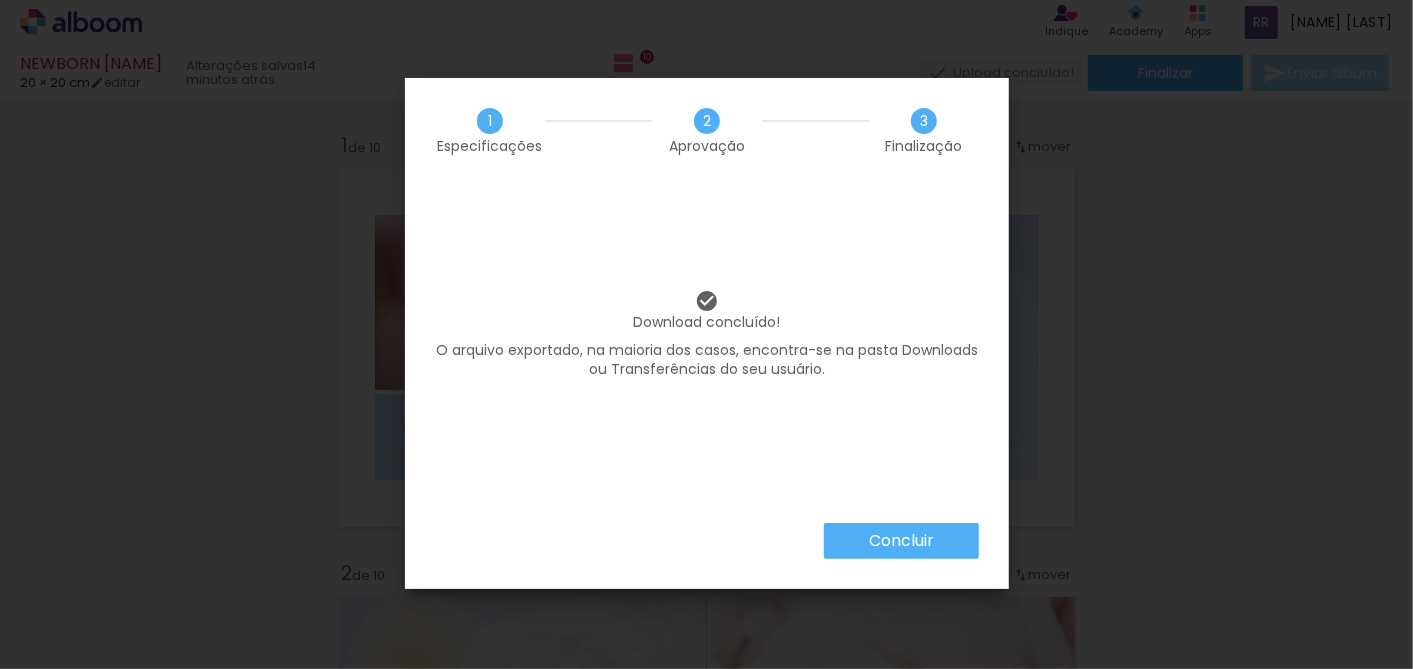 click on "Concluir" at bounding box center (0, 0) 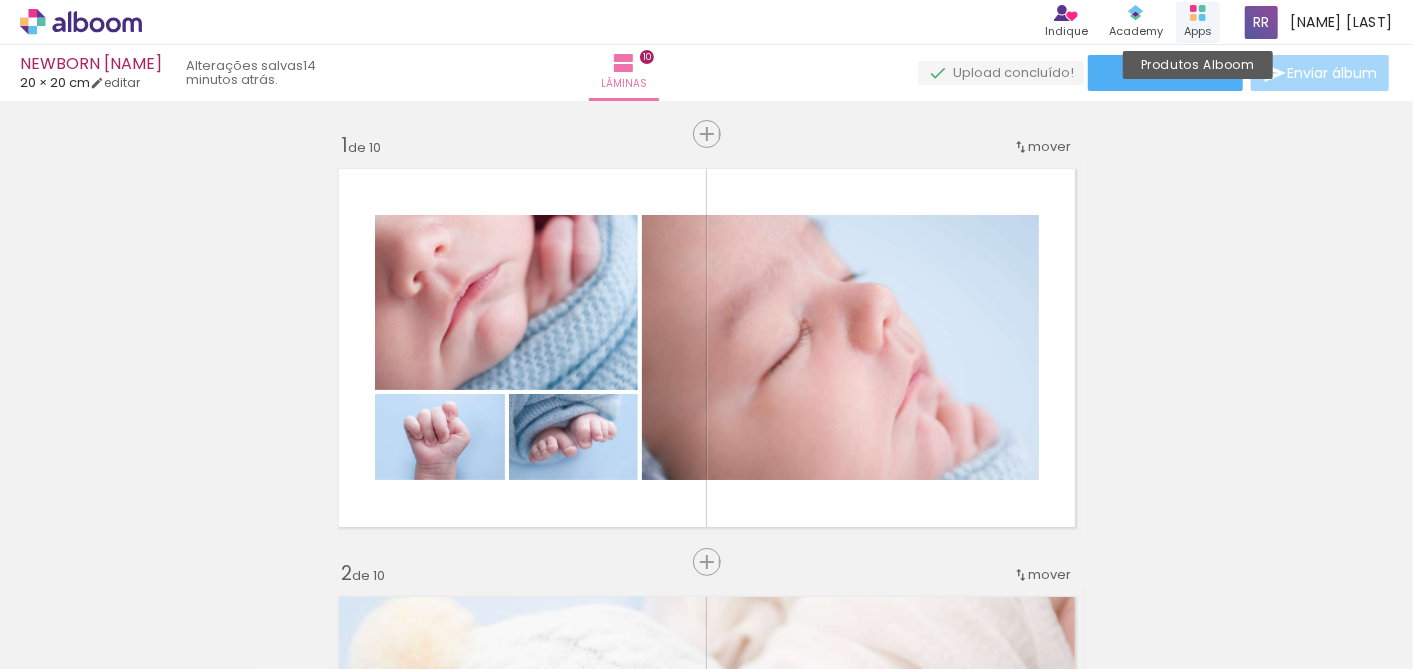 click 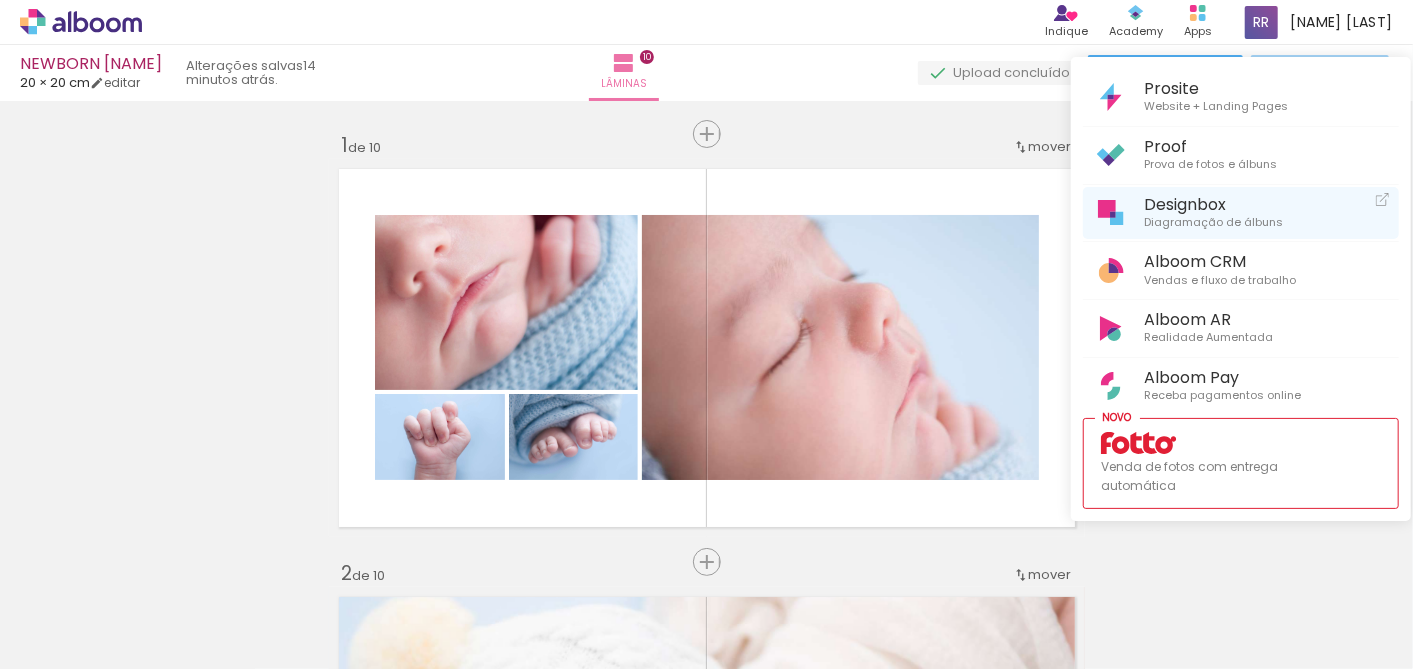click on "Designbox" at bounding box center [1213, 204] 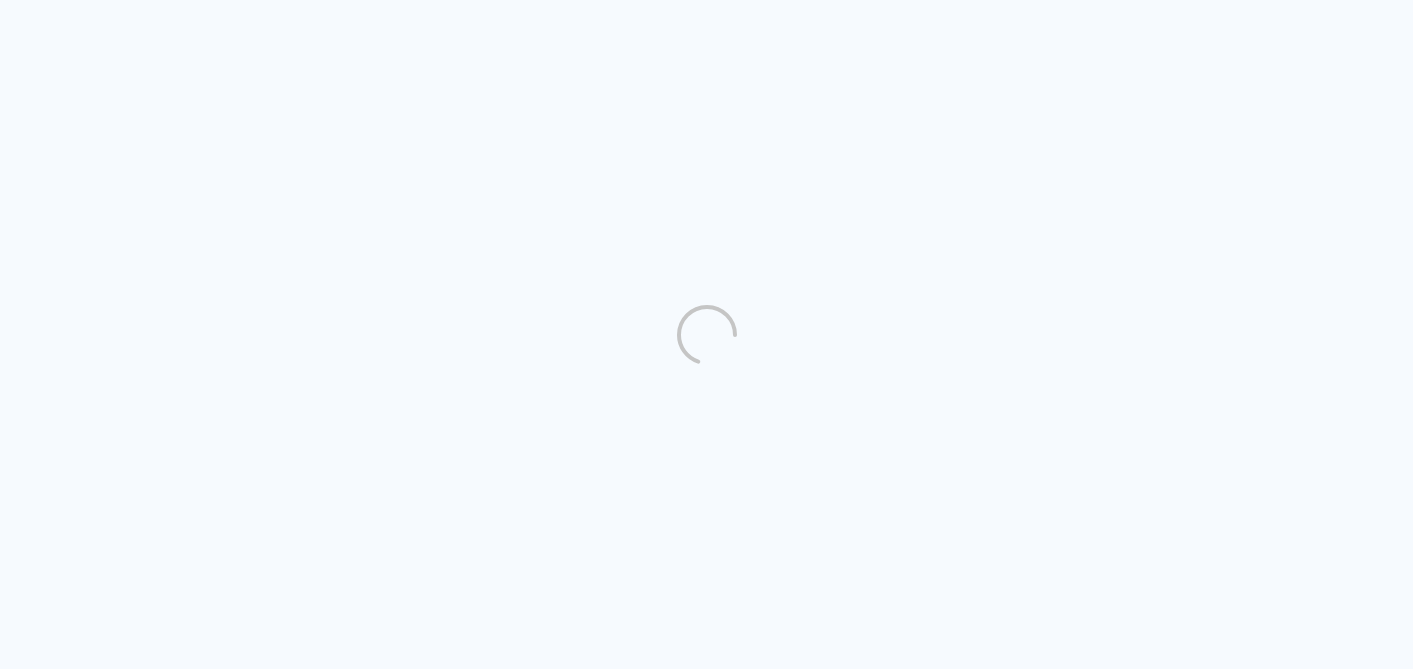 scroll, scrollTop: 0, scrollLeft: 0, axis: both 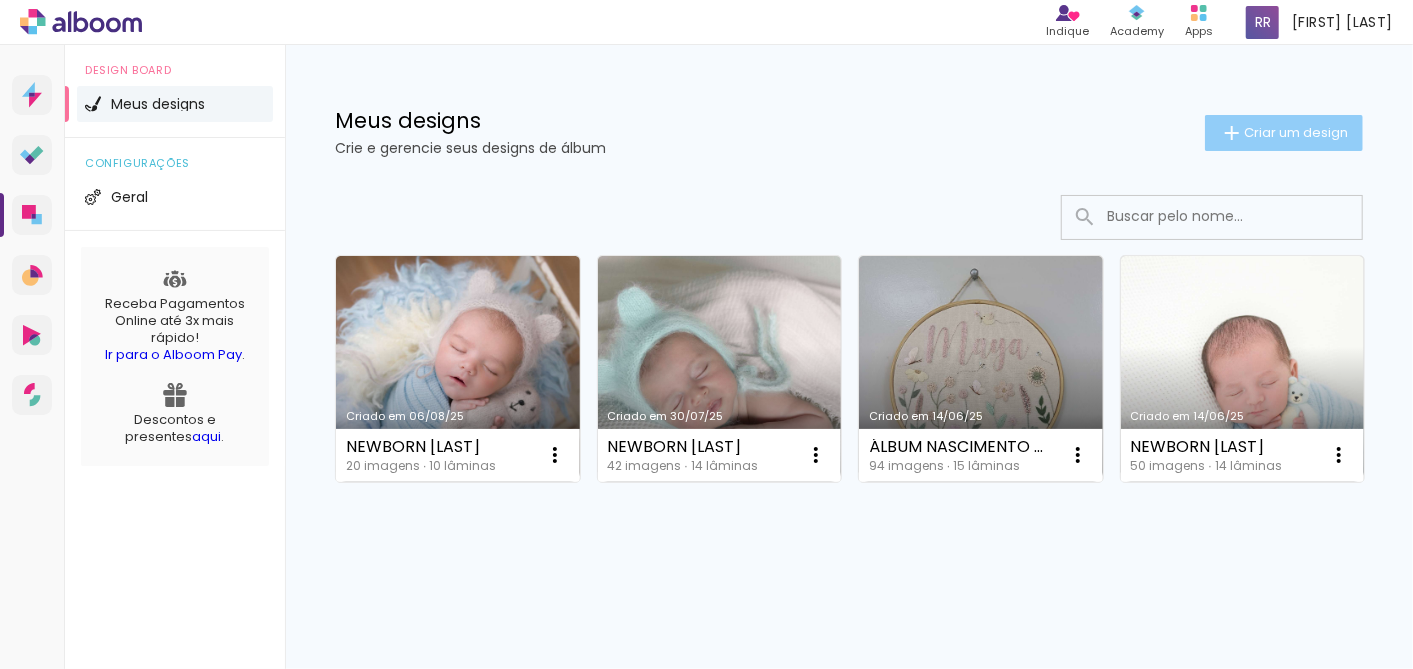 click on "Criar um design" 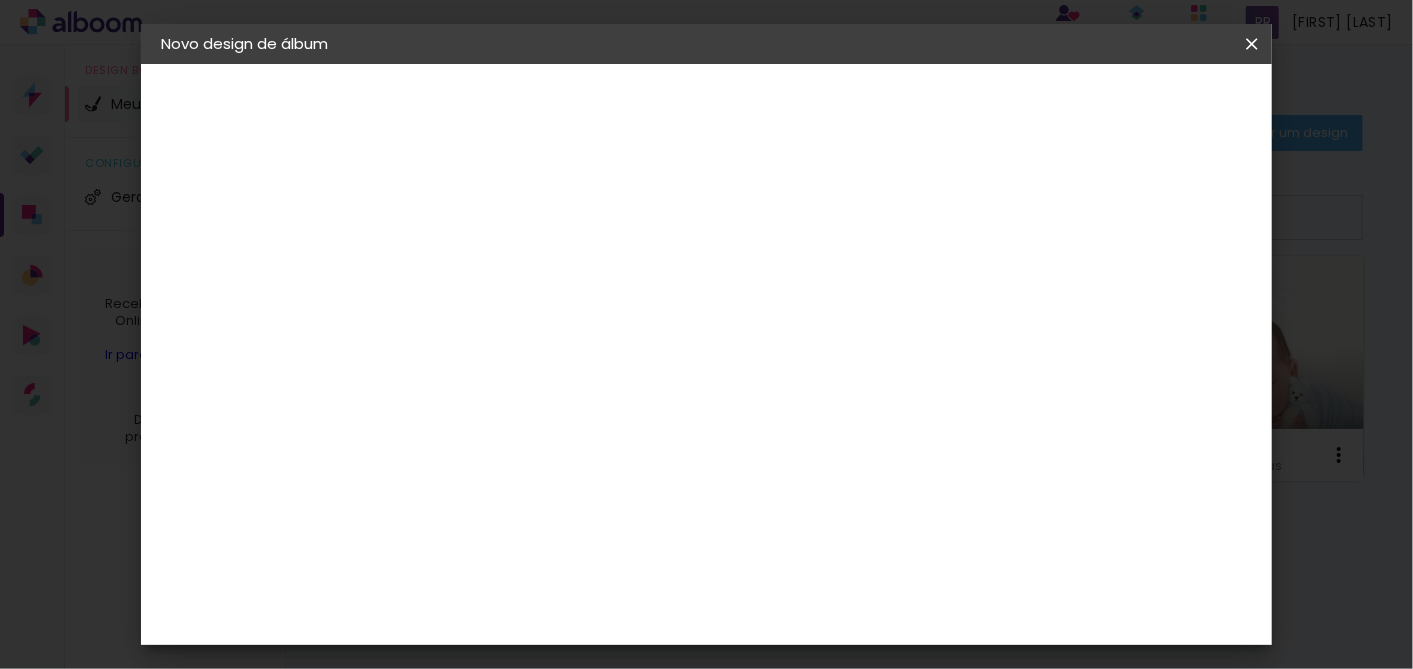 click at bounding box center (488, 268) 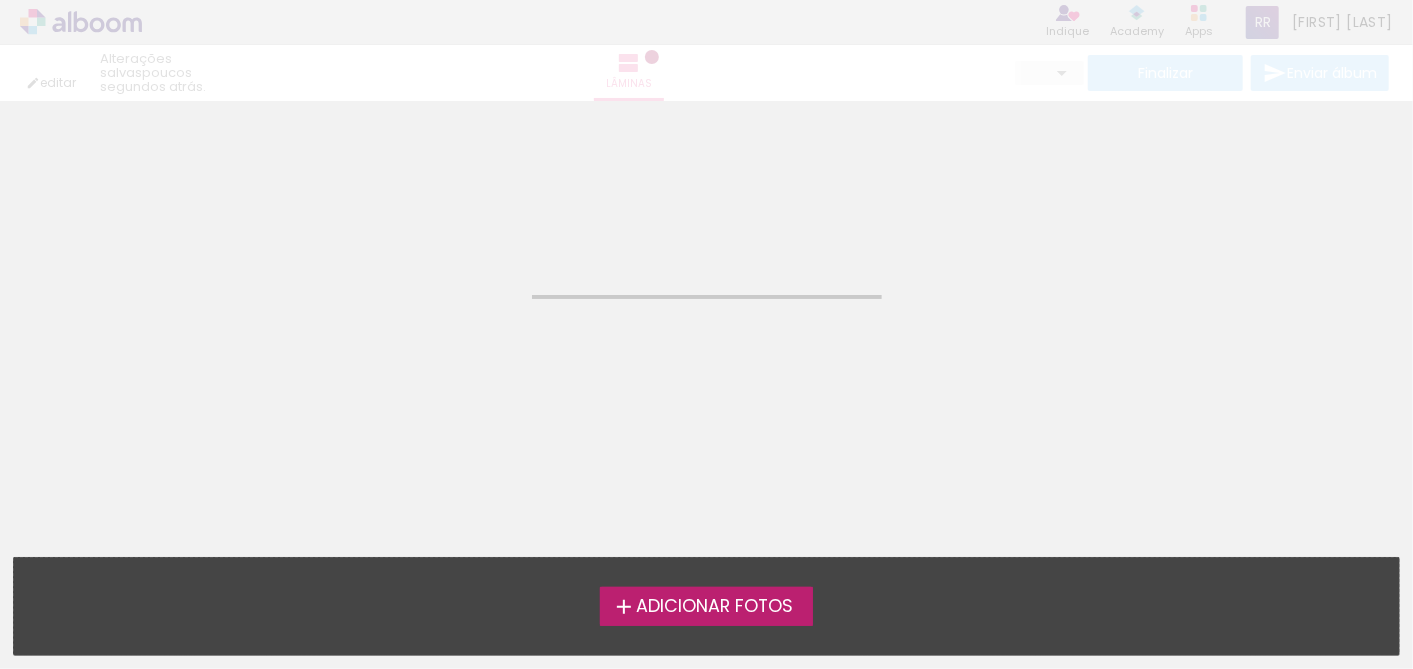 click on "Adicionar Fotos" at bounding box center [714, 607] 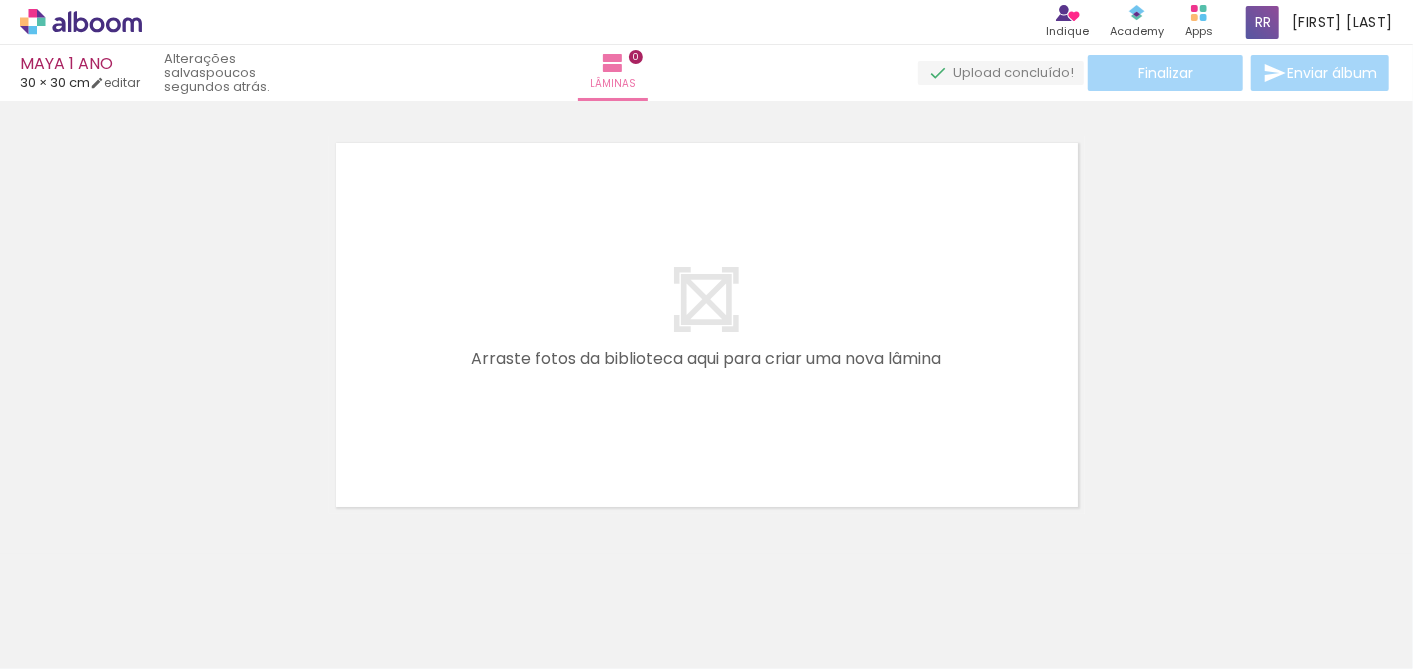 scroll, scrollTop: 25, scrollLeft: 0, axis: vertical 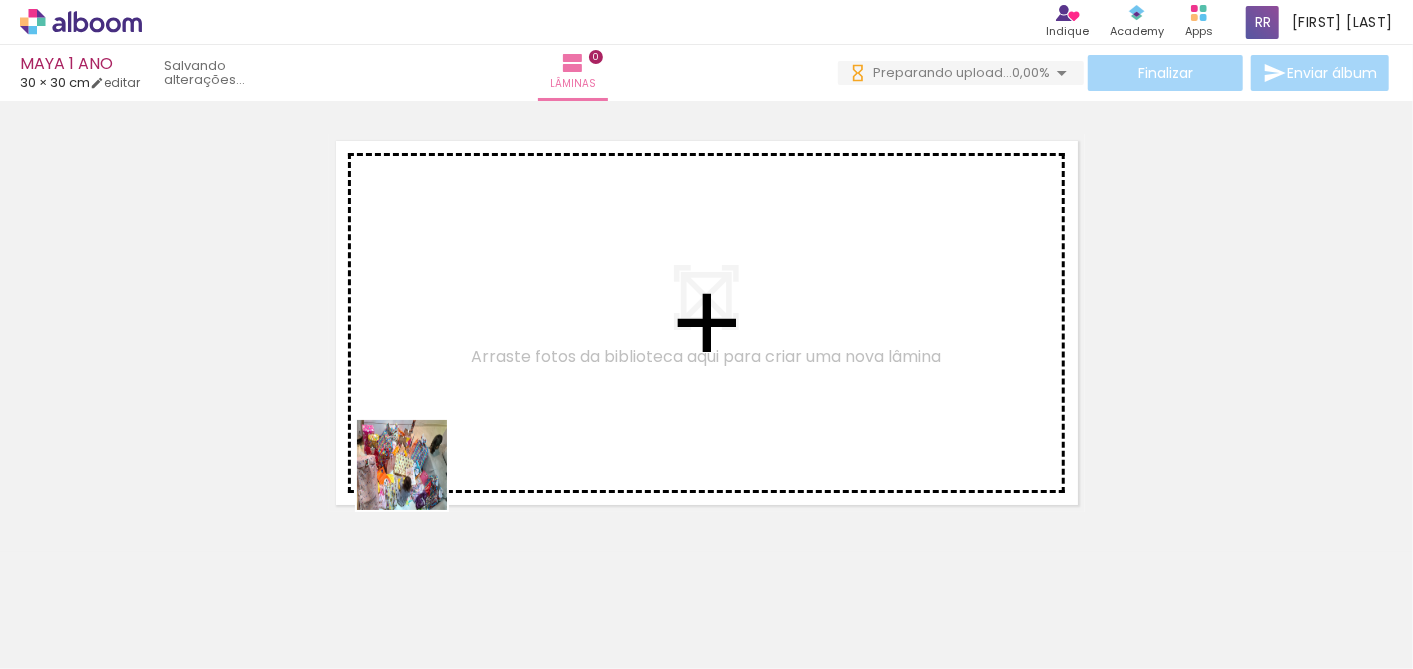 drag, startPoint x: 228, startPoint y: 608, endPoint x: 715, endPoint y: 455, distance: 510.4684 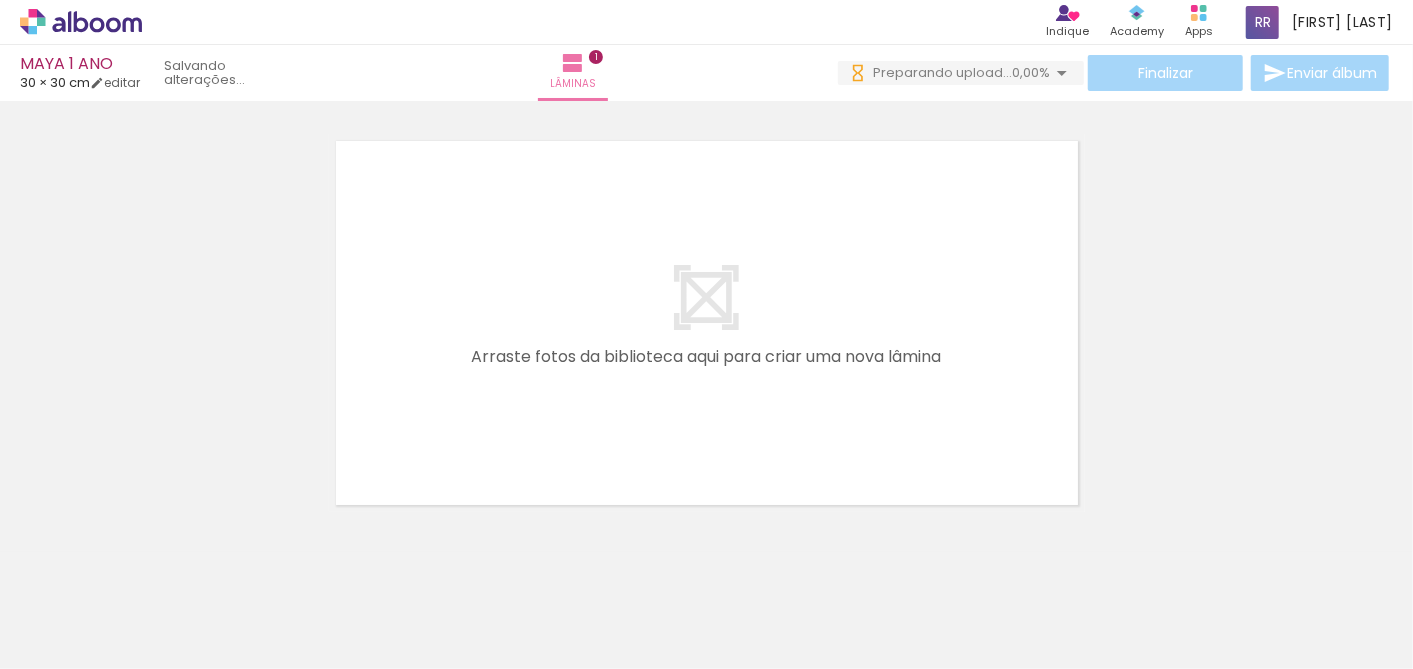 scroll, scrollTop: 25, scrollLeft: 0, axis: vertical 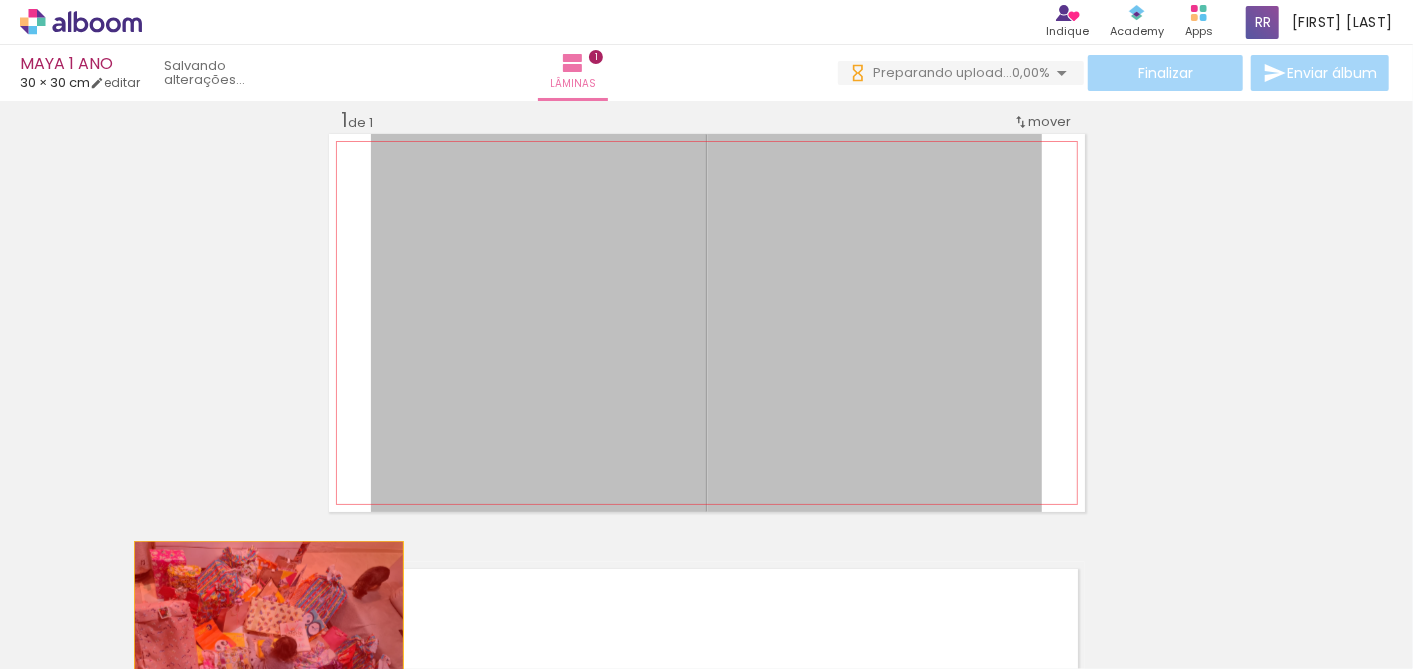drag, startPoint x: 788, startPoint y: 327, endPoint x: 260, endPoint y: 617, distance: 602.39856 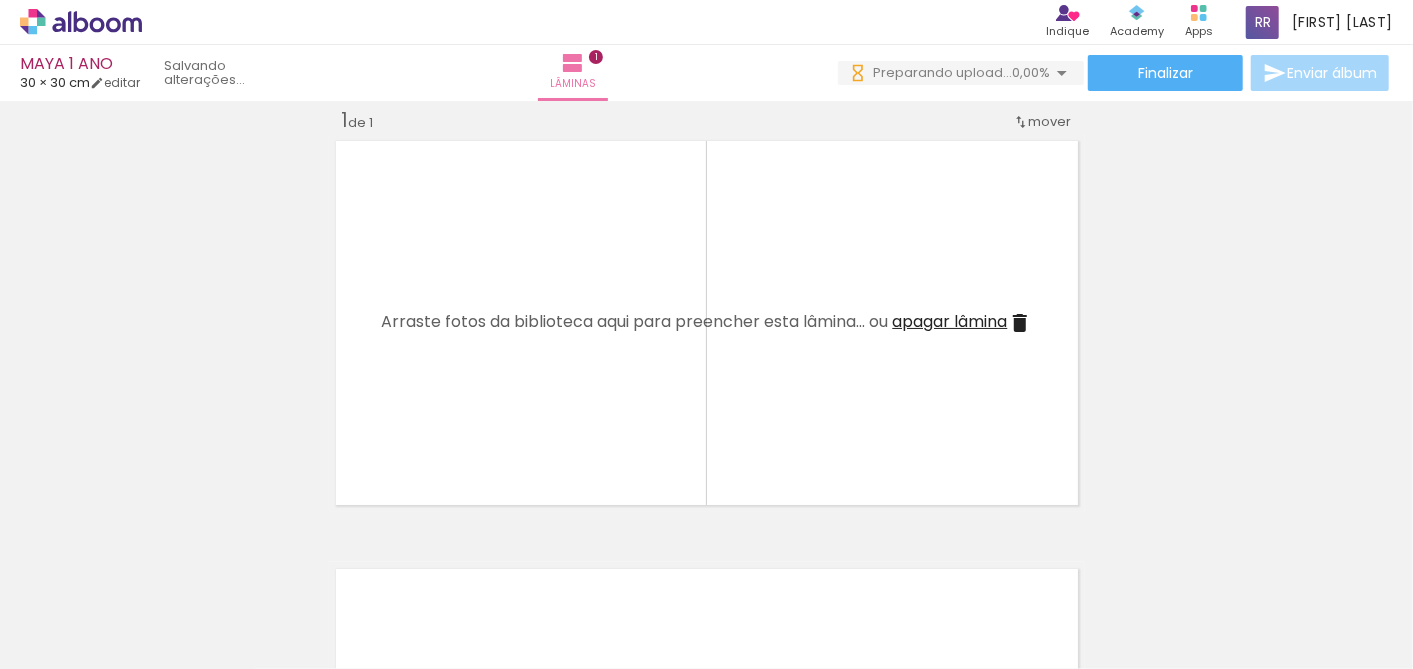 scroll, scrollTop: 0, scrollLeft: 0, axis: both 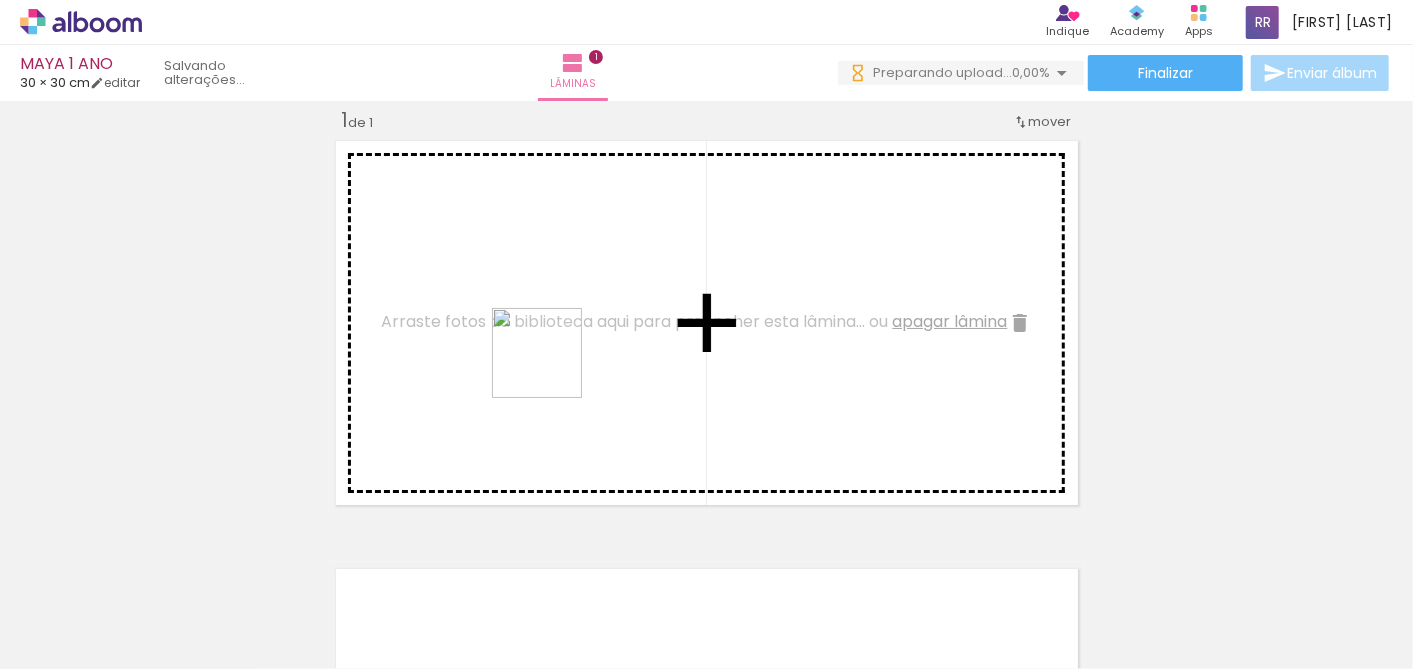 drag, startPoint x: 305, startPoint y: 616, endPoint x: 552, endPoint y: 368, distance: 350.0186 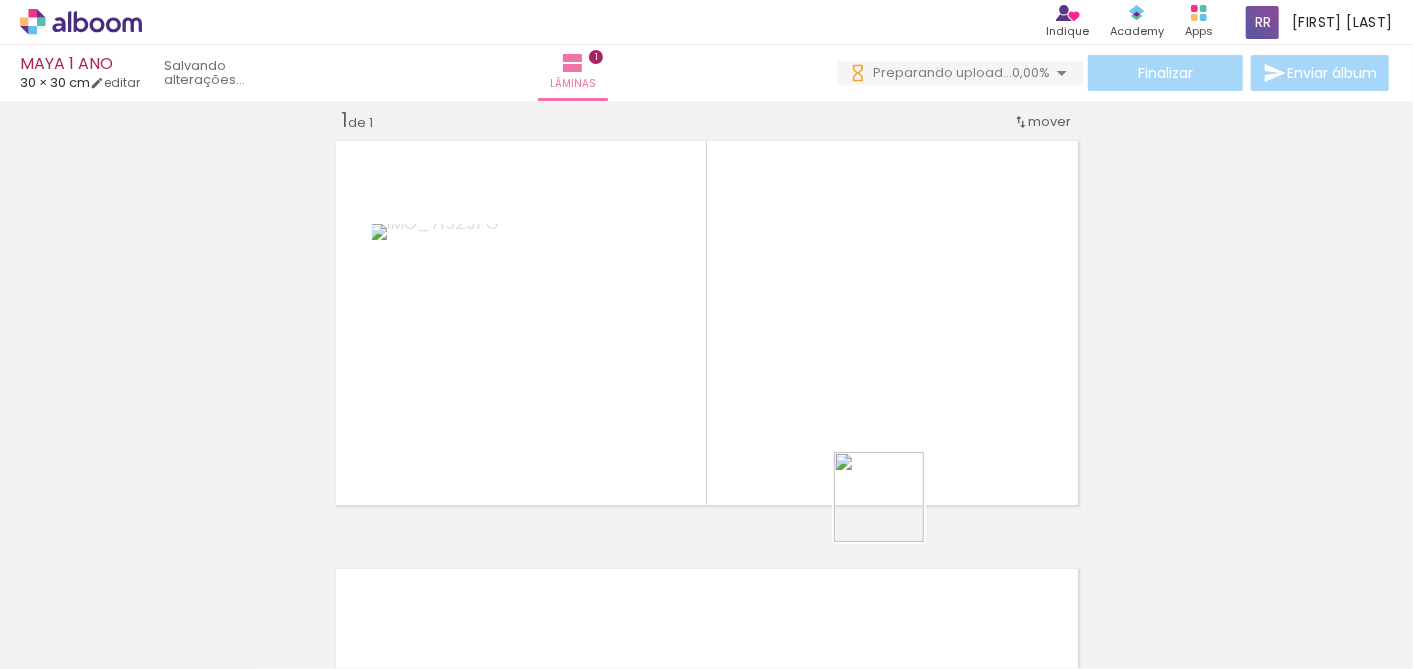 drag, startPoint x: 888, startPoint y: 611, endPoint x: 1140, endPoint y: 396, distance: 331.2537 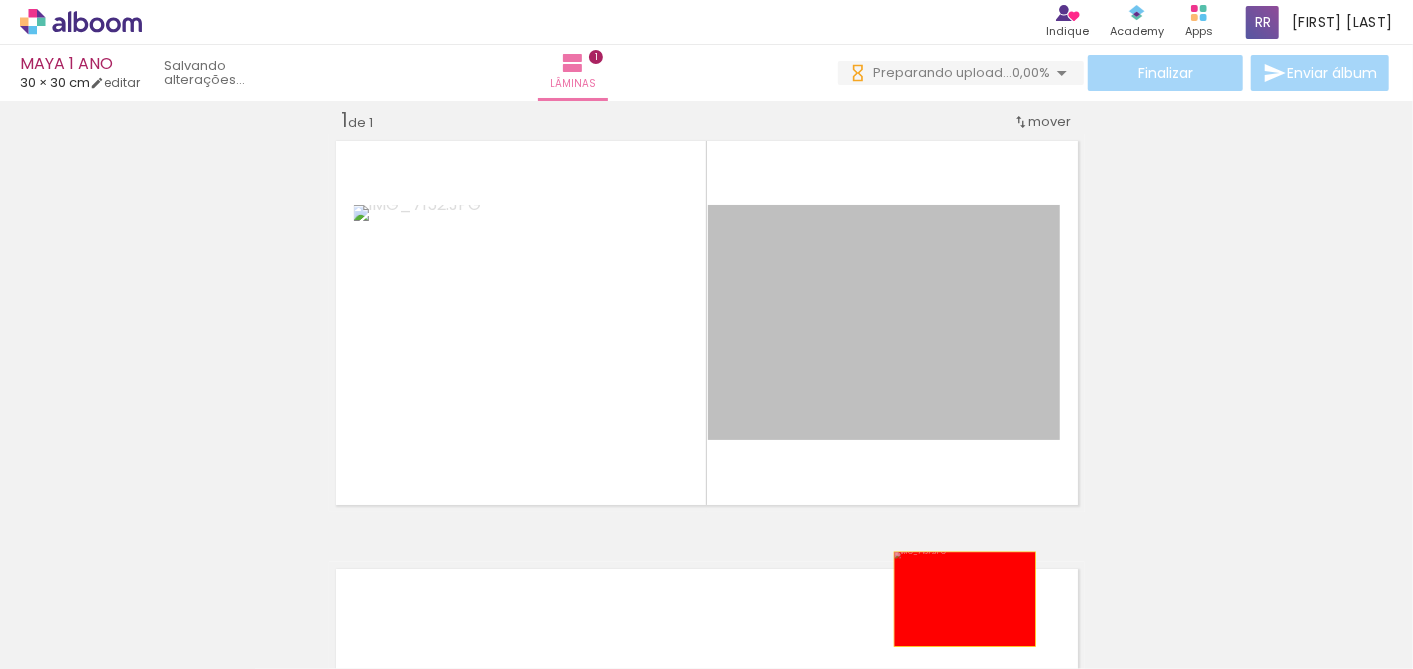drag, startPoint x: 941, startPoint y: 320, endPoint x: 965, endPoint y: 614, distance: 294.97797 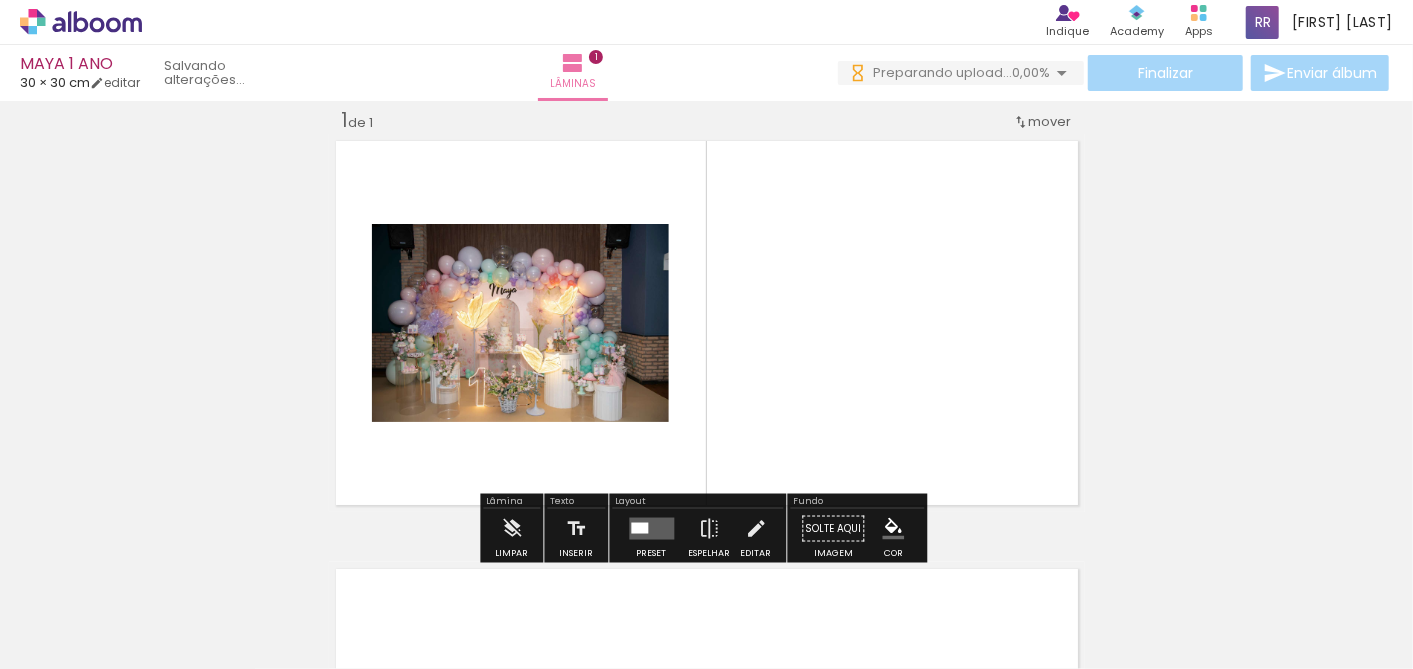 scroll, scrollTop: 0, scrollLeft: 0, axis: both 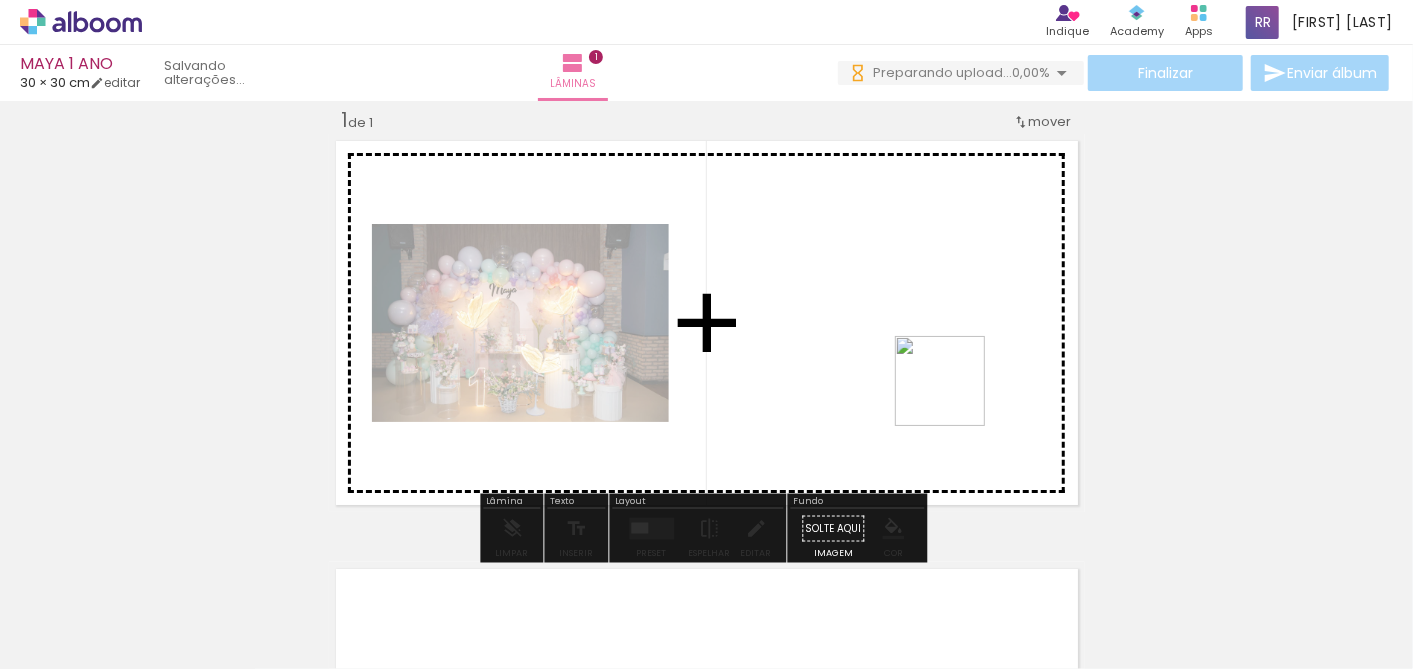 drag, startPoint x: 1341, startPoint y: 616, endPoint x: 978, endPoint y: 414, distance: 415.41907 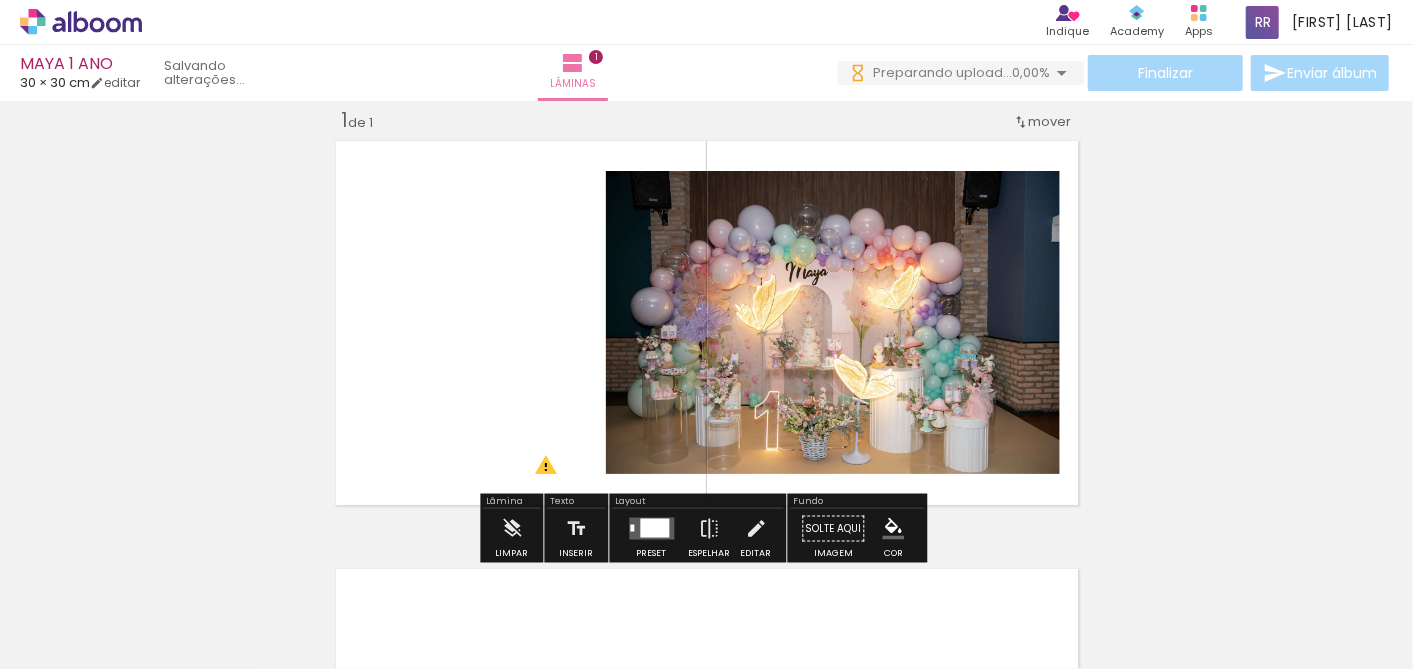 click 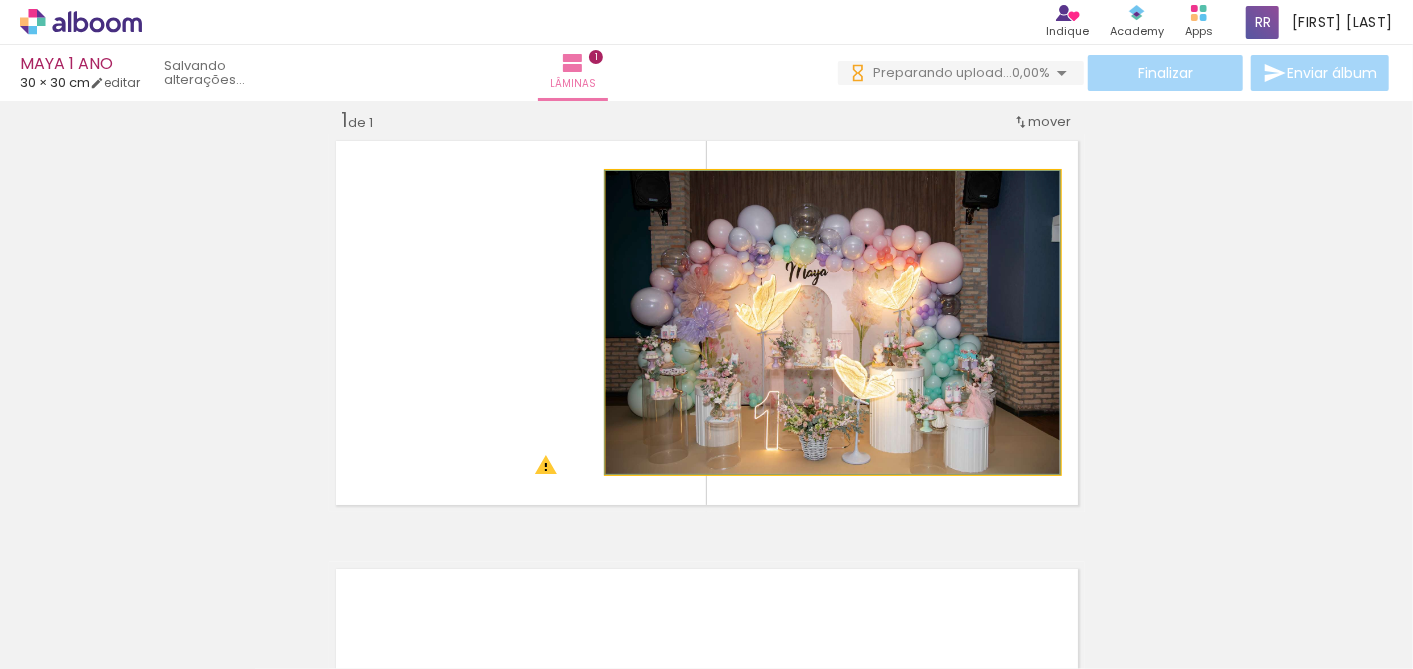 click 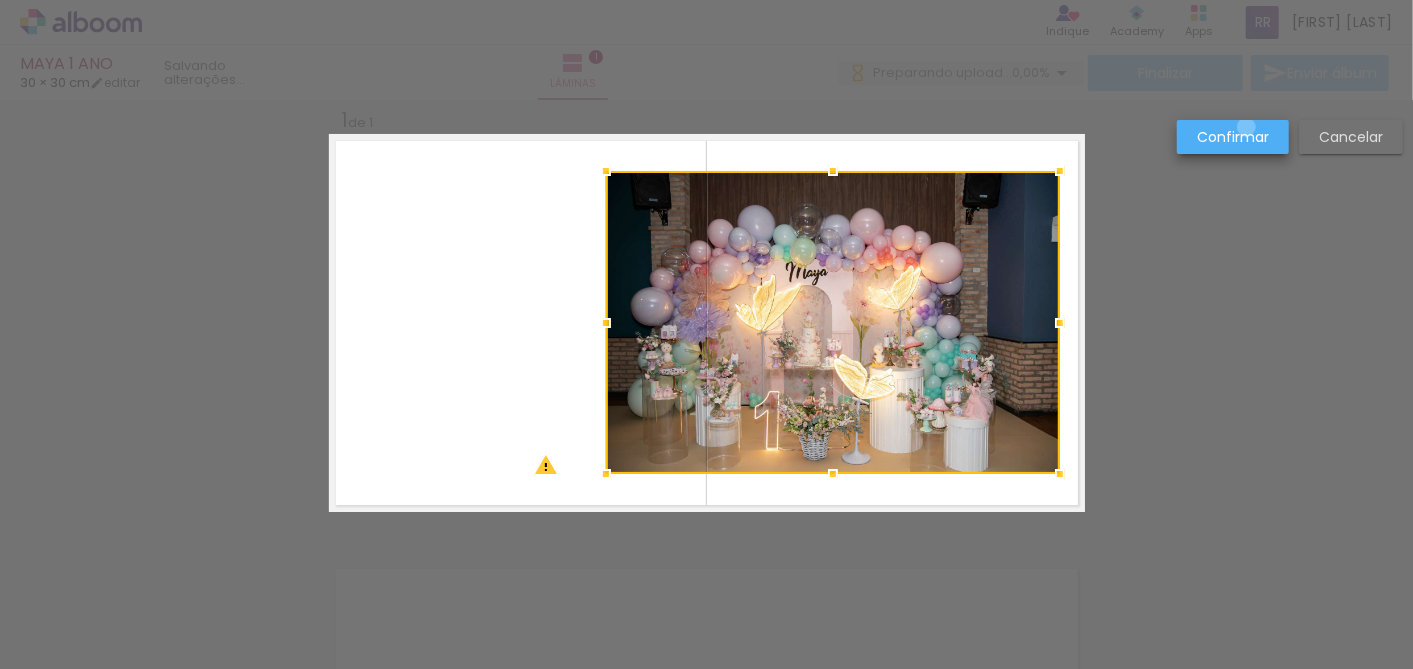 click on "Confirmar" at bounding box center (0, 0) 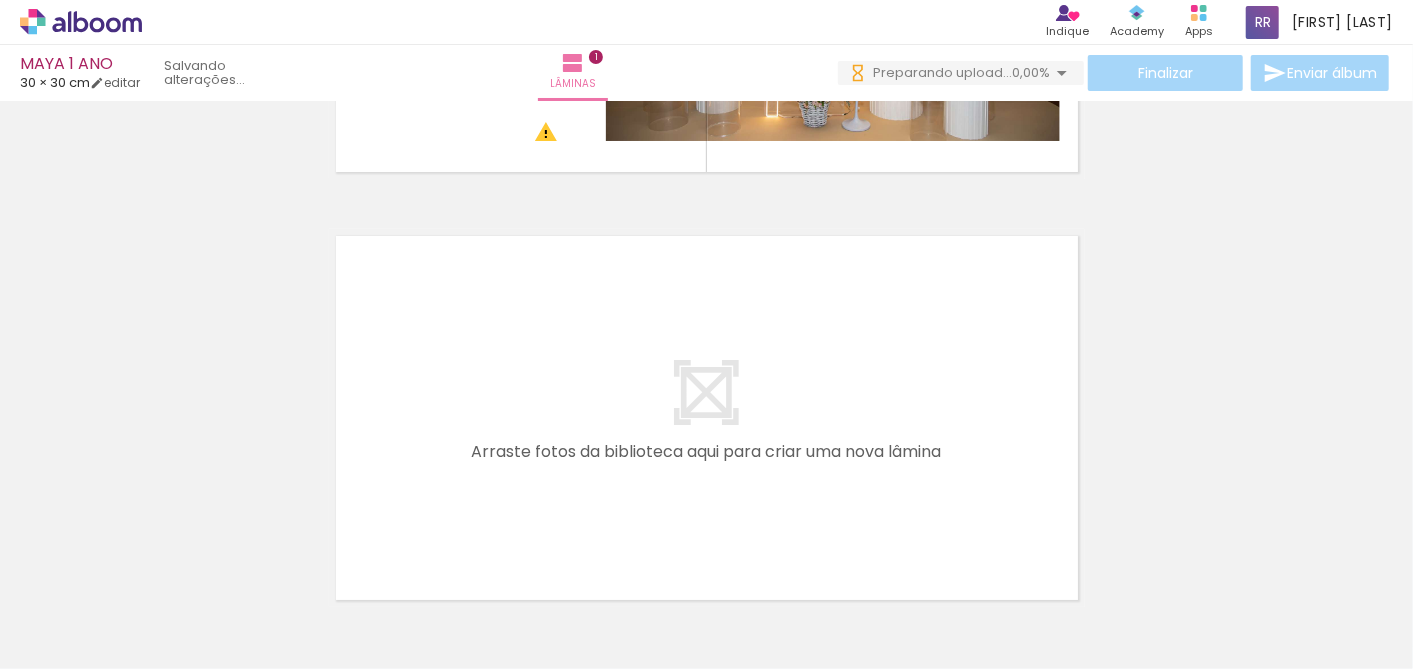 click at bounding box center [268, 561] 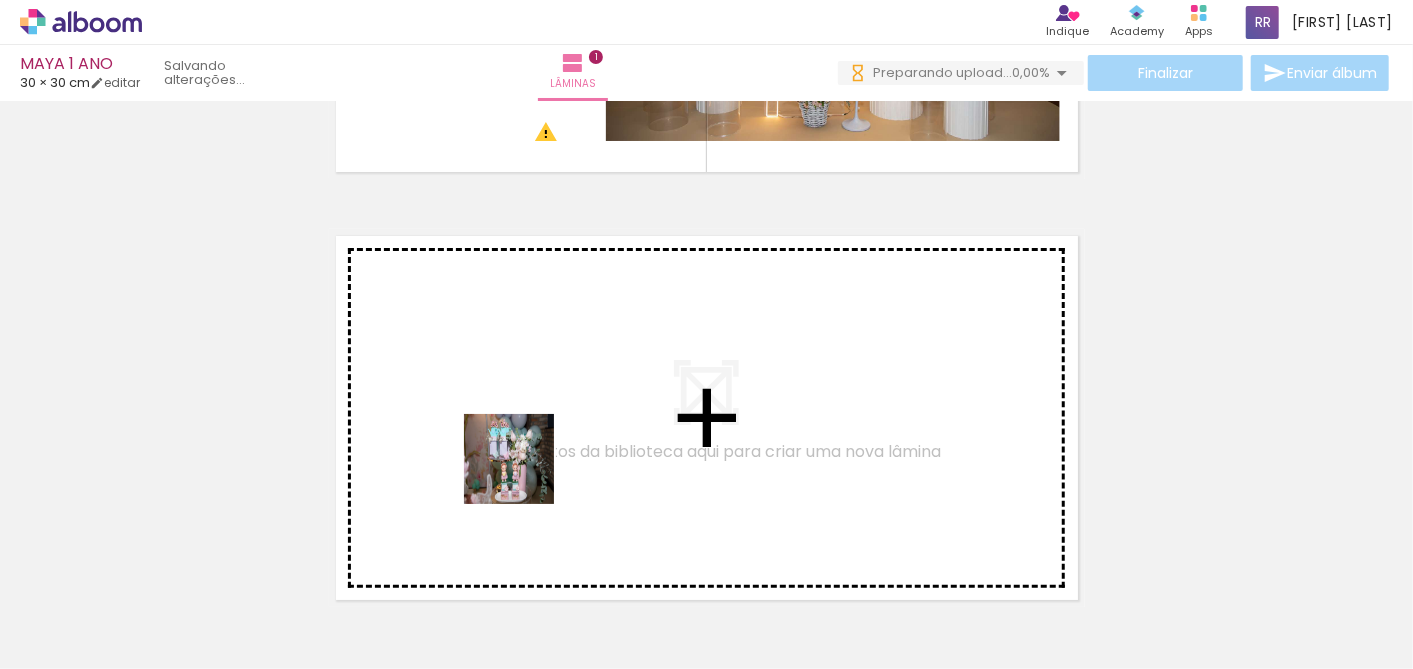 drag, startPoint x: 453, startPoint y: 618, endPoint x: 524, endPoint y: 473, distance: 161.44968 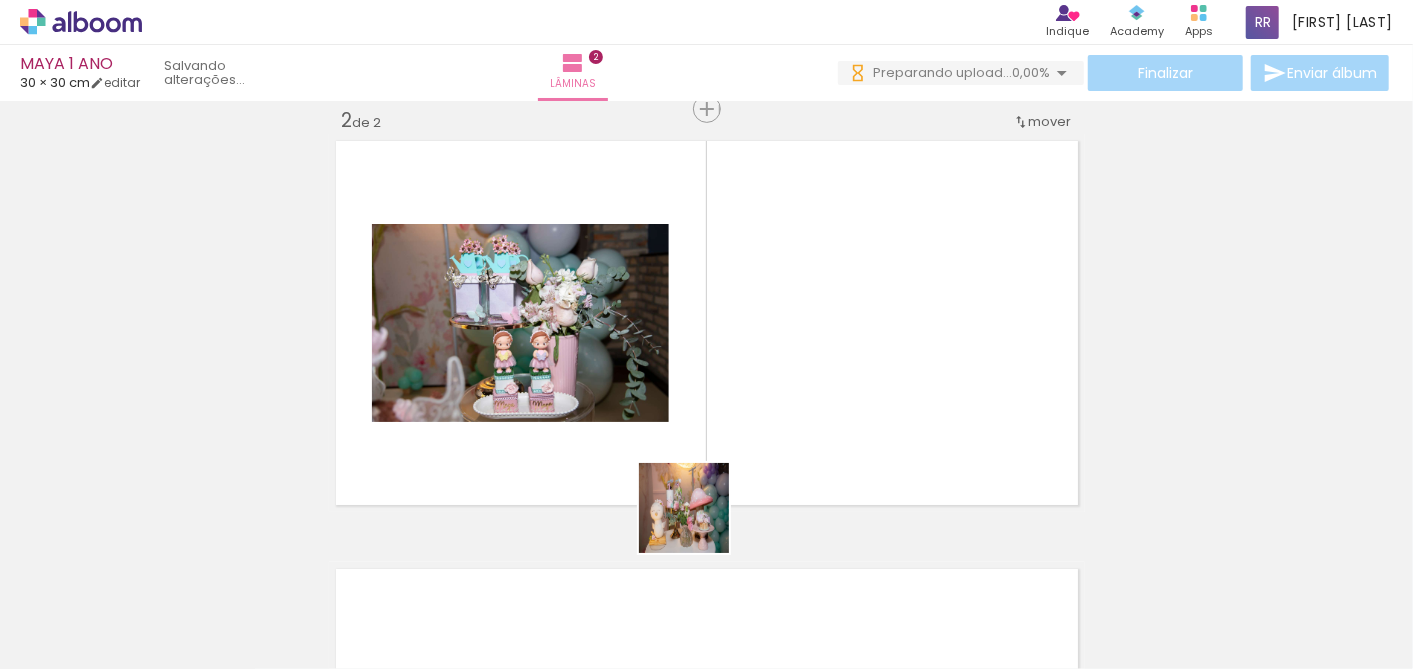 drag, startPoint x: 555, startPoint y: 613, endPoint x: 731, endPoint y: 533, distance: 193.32874 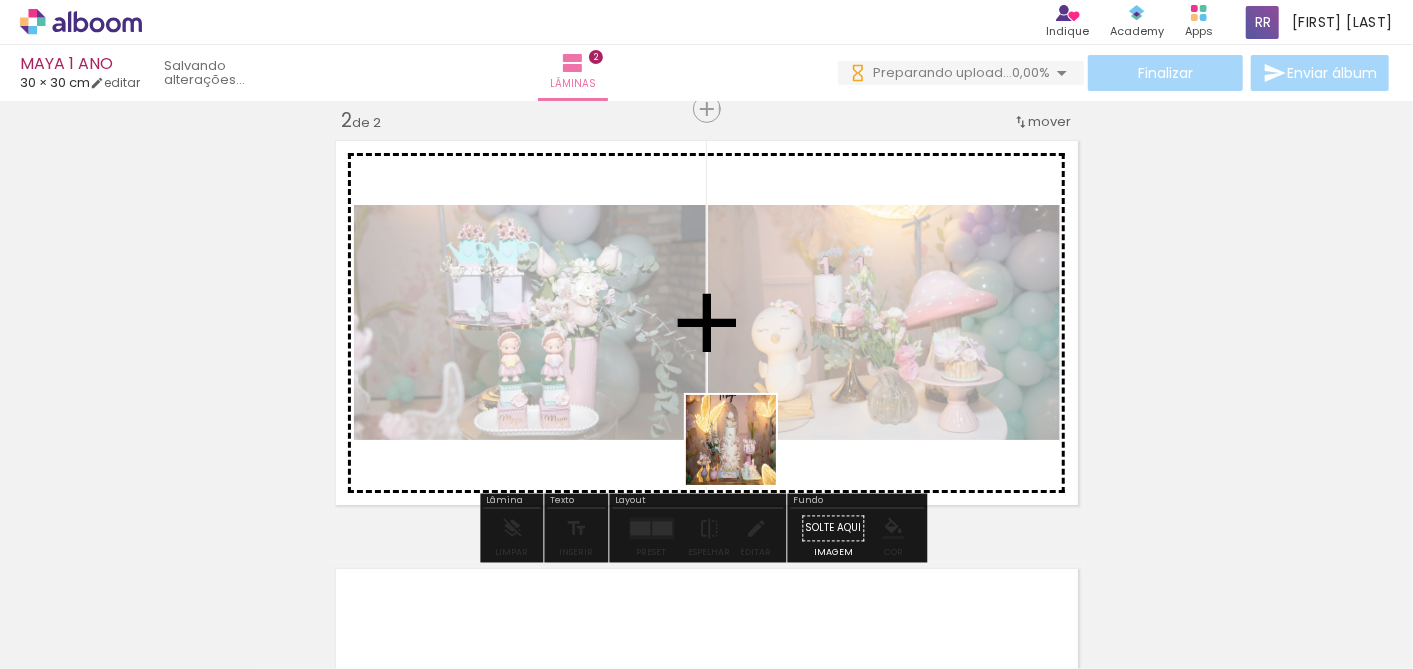 drag, startPoint x: 650, startPoint y: 601, endPoint x: 754, endPoint y: 371, distance: 252.42029 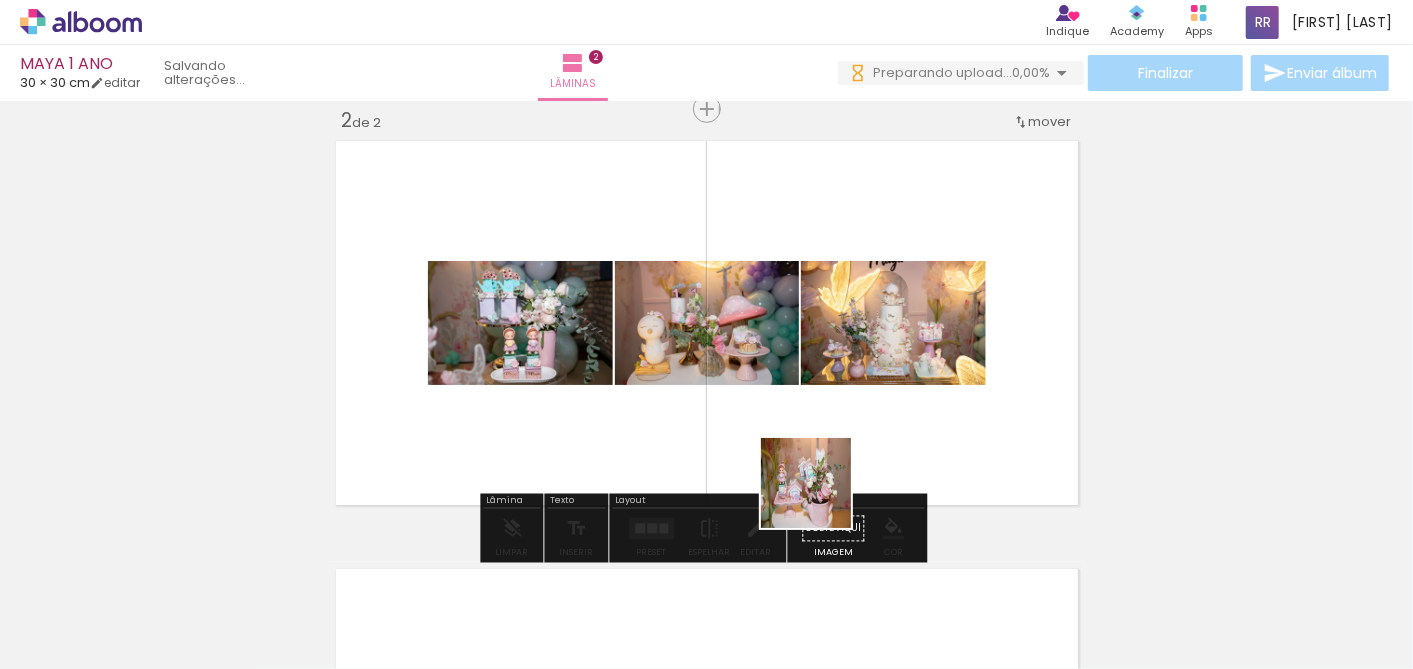 drag, startPoint x: 800, startPoint y: 557, endPoint x: 850, endPoint y: 522, distance: 61.03278 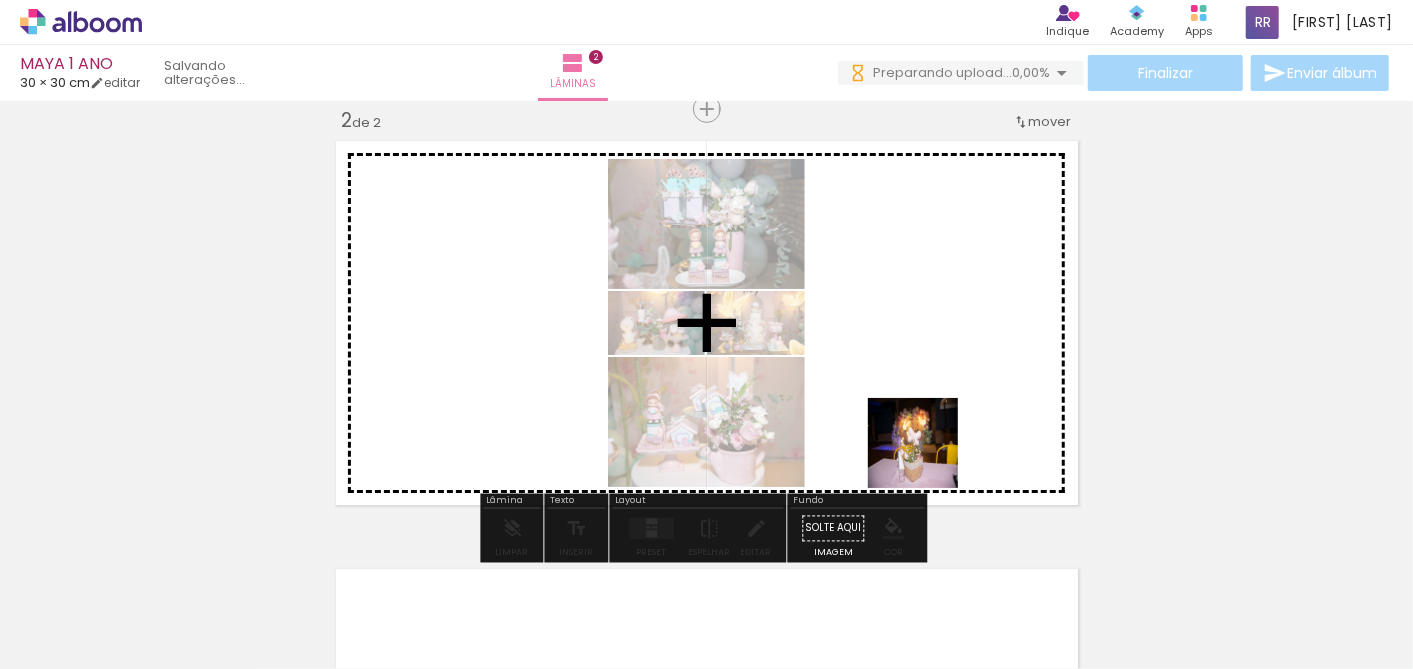 drag, startPoint x: 854, startPoint y: 604, endPoint x: 934, endPoint y: 402, distance: 217.26482 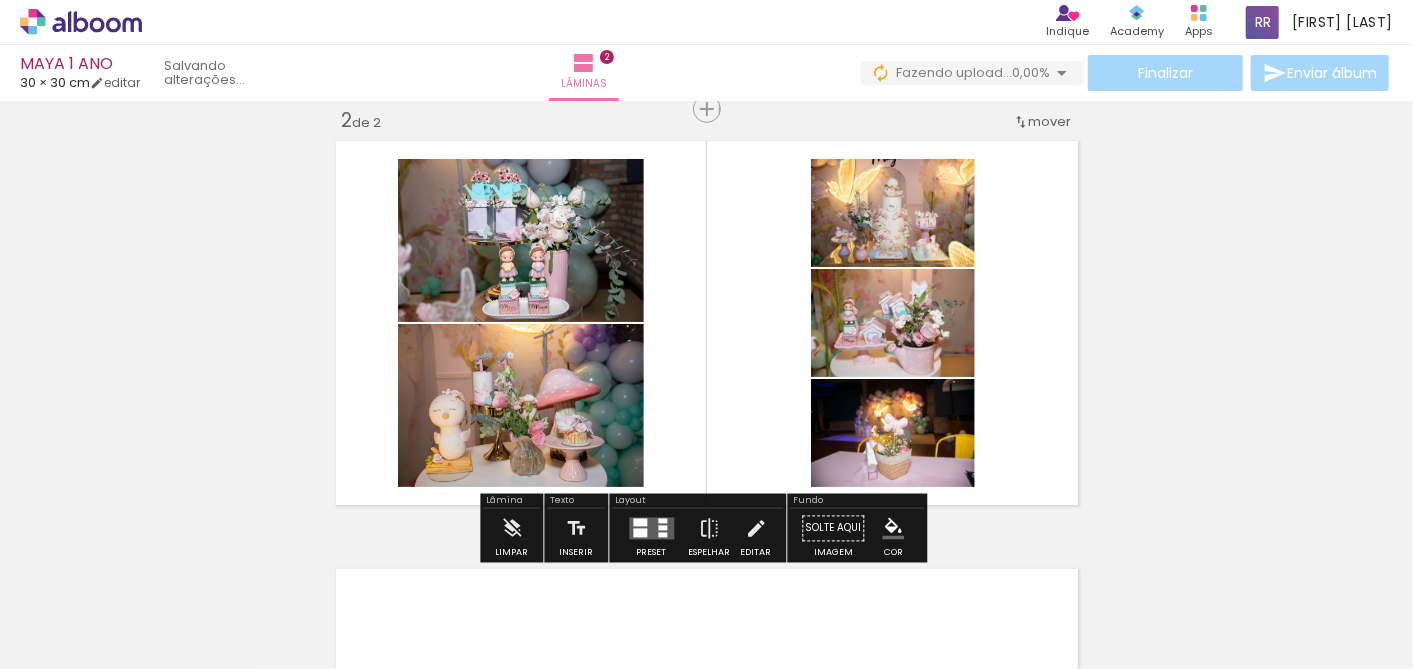 click at bounding box center (651, 529) 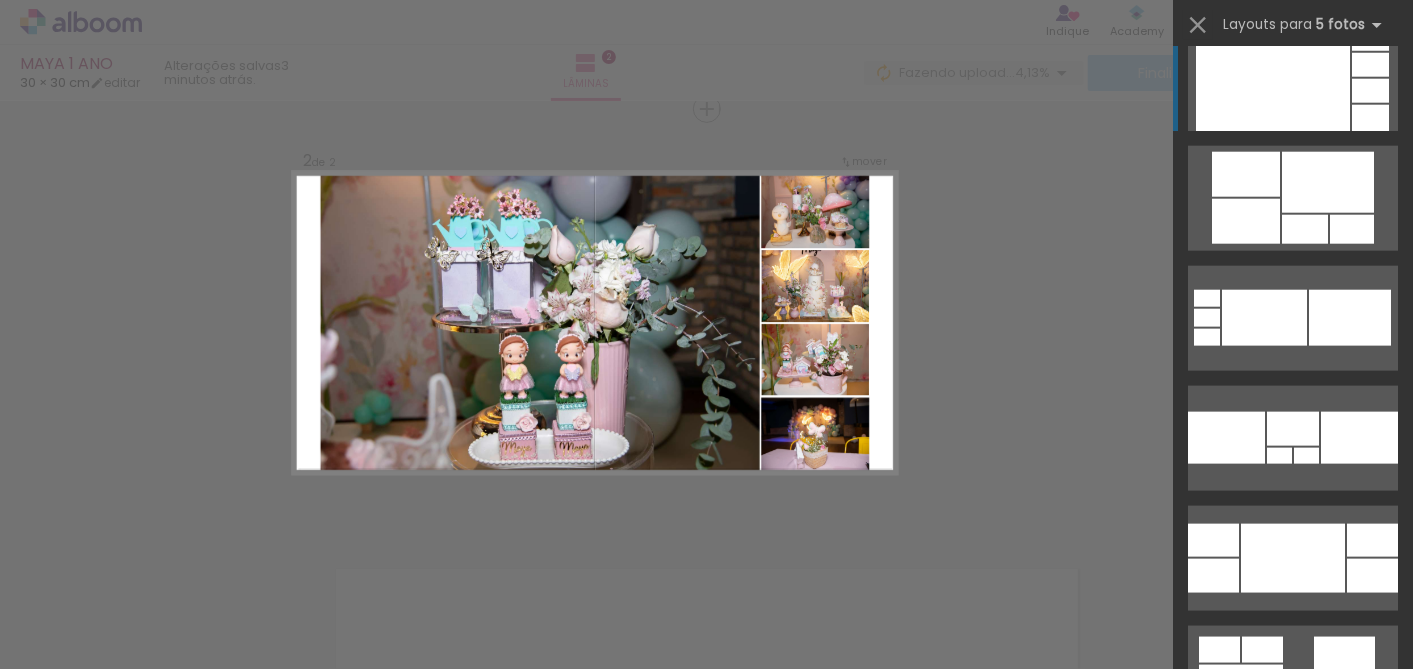 scroll, scrollTop: 5777, scrollLeft: 0, axis: vertical 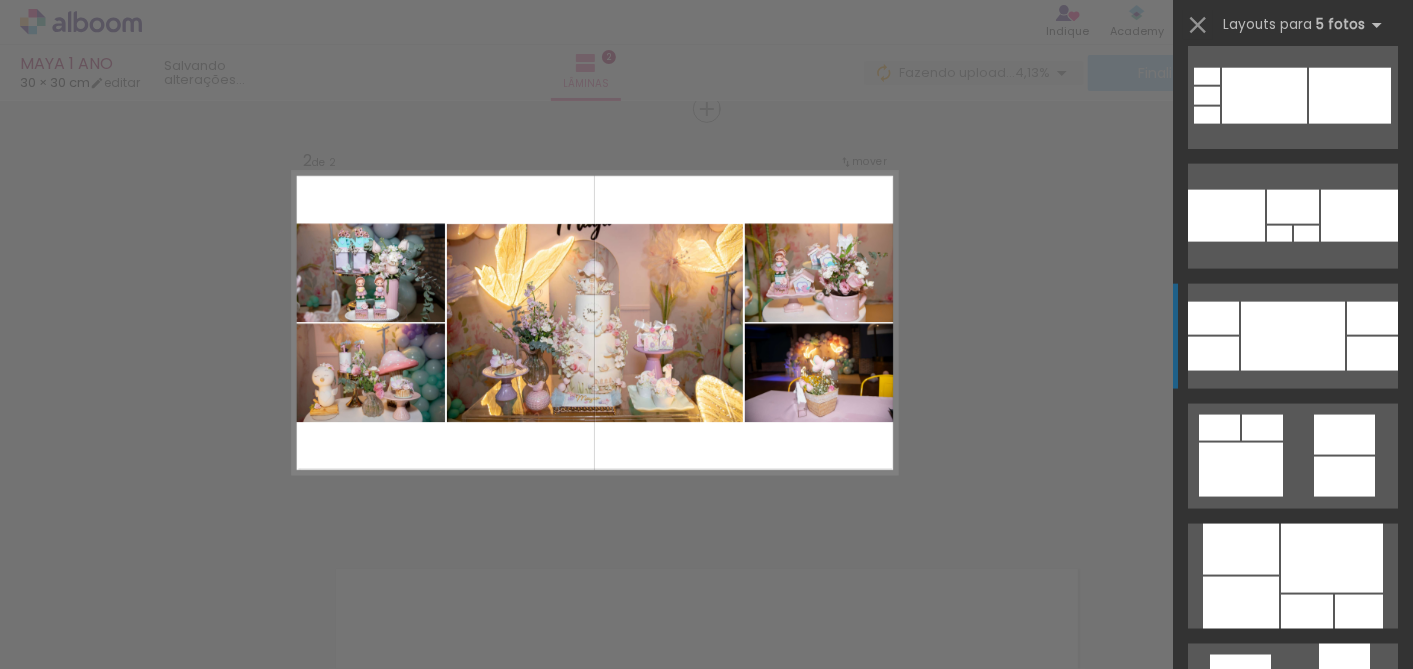click at bounding box center [1293, 336] 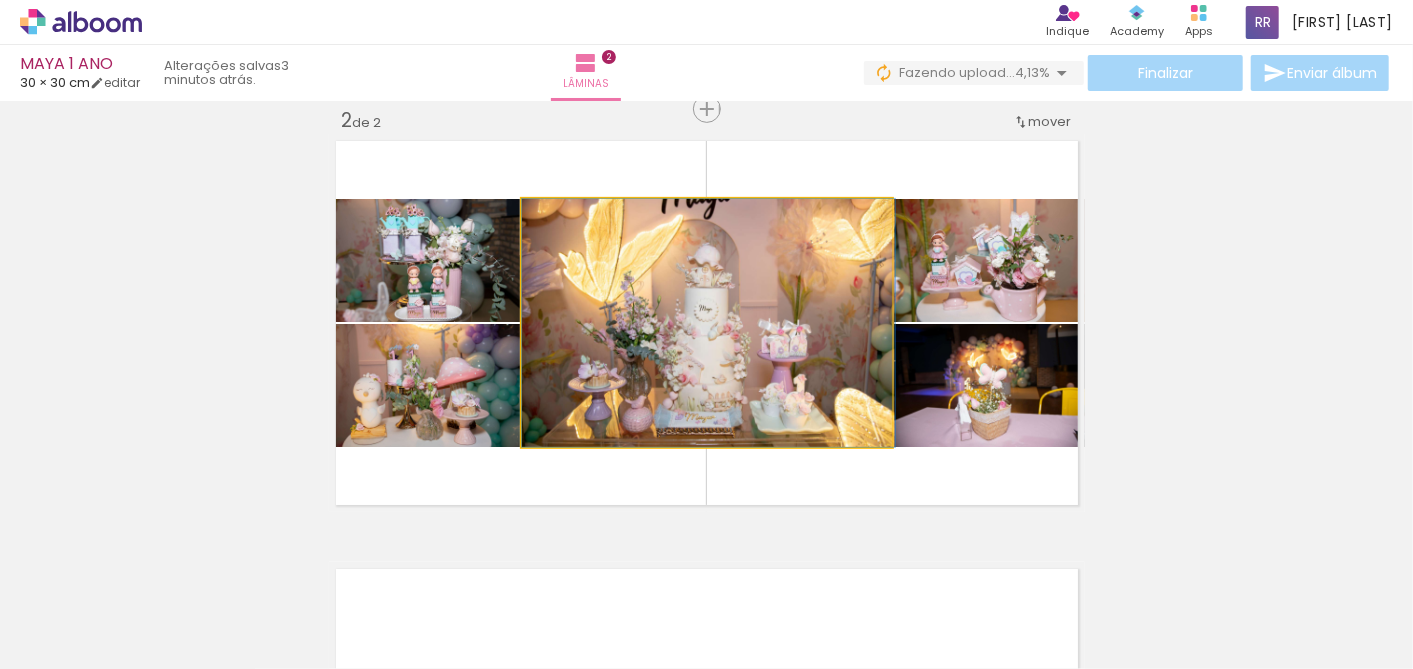 drag, startPoint x: 760, startPoint y: 252, endPoint x: 770, endPoint y: 271, distance: 21.470911 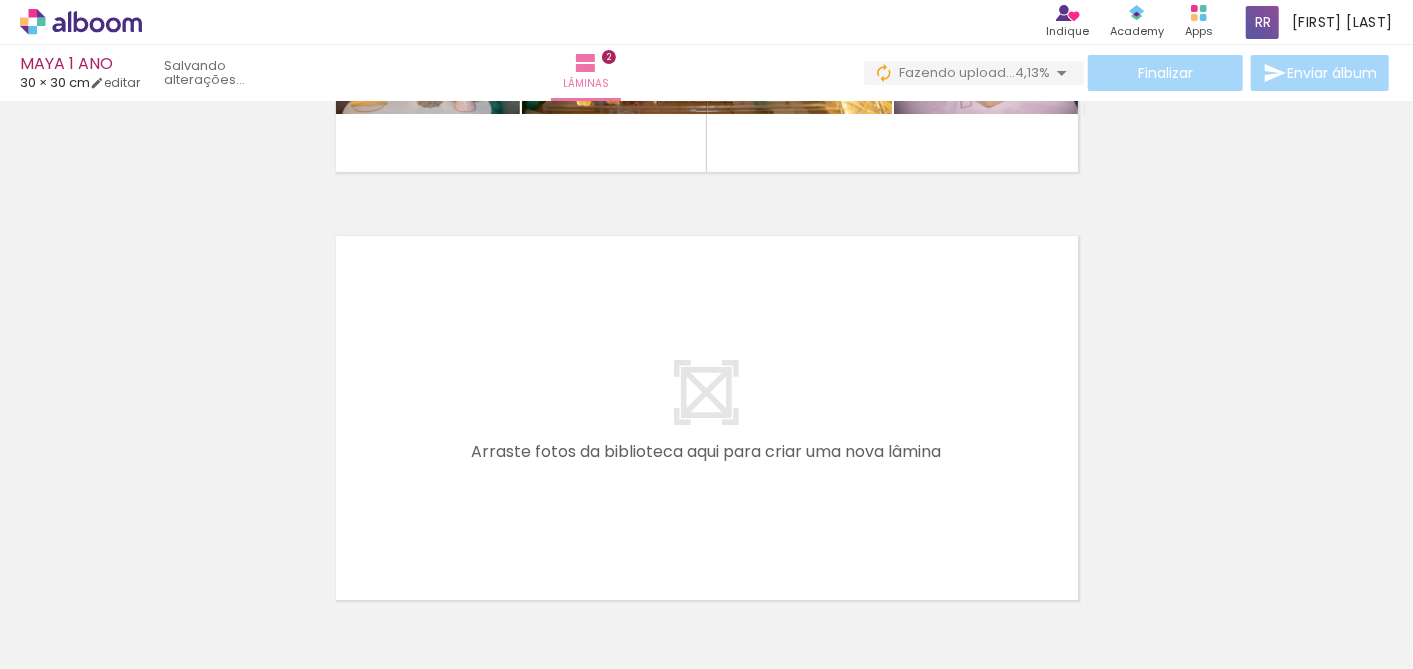 scroll, scrollTop: 897, scrollLeft: 0, axis: vertical 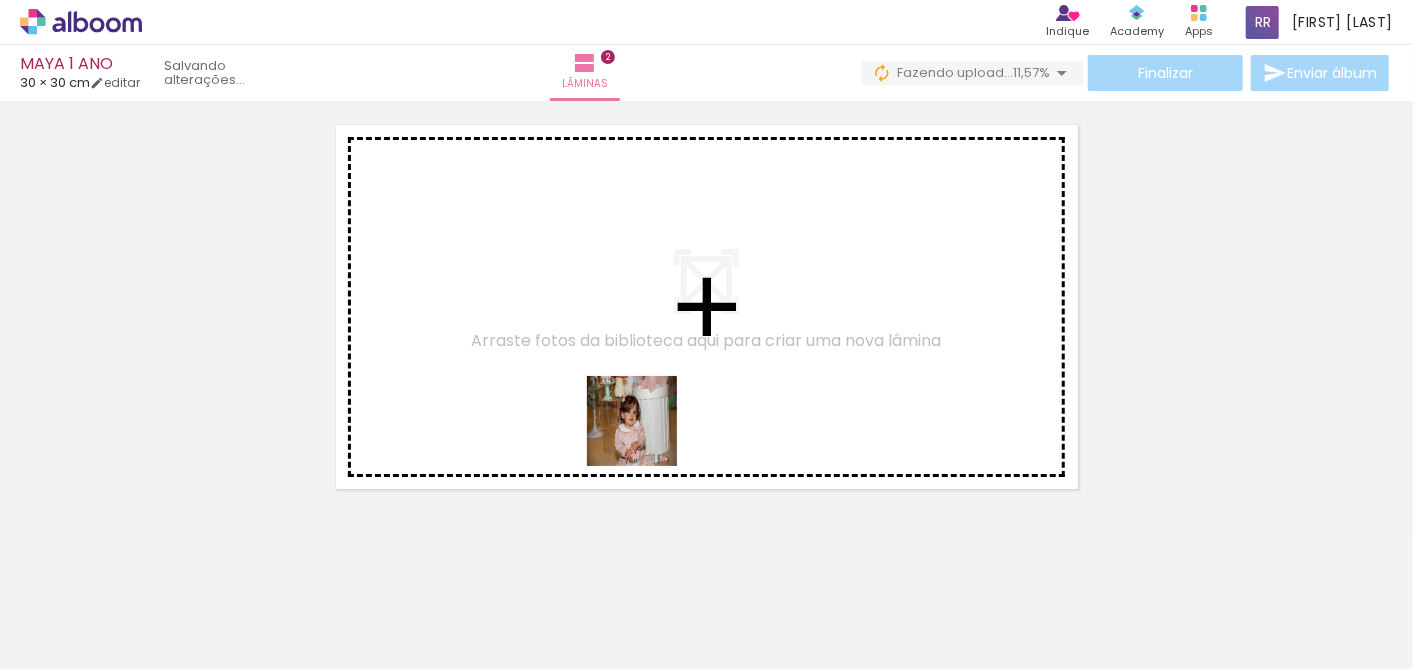 drag, startPoint x: 777, startPoint y: 616, endPoint x: 793, endPoint y: 574, distance: 44.94441 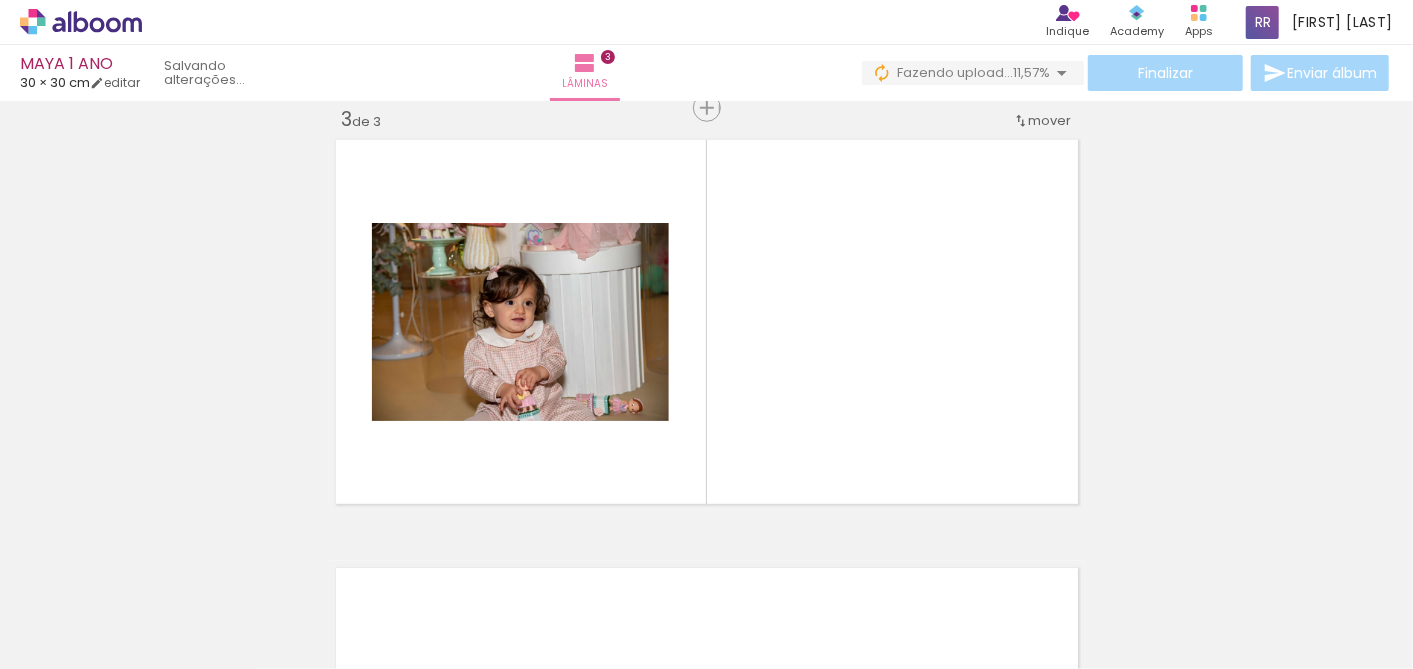 scroll, scrollTop: 881, scrollLeft: 0, axis: vertical 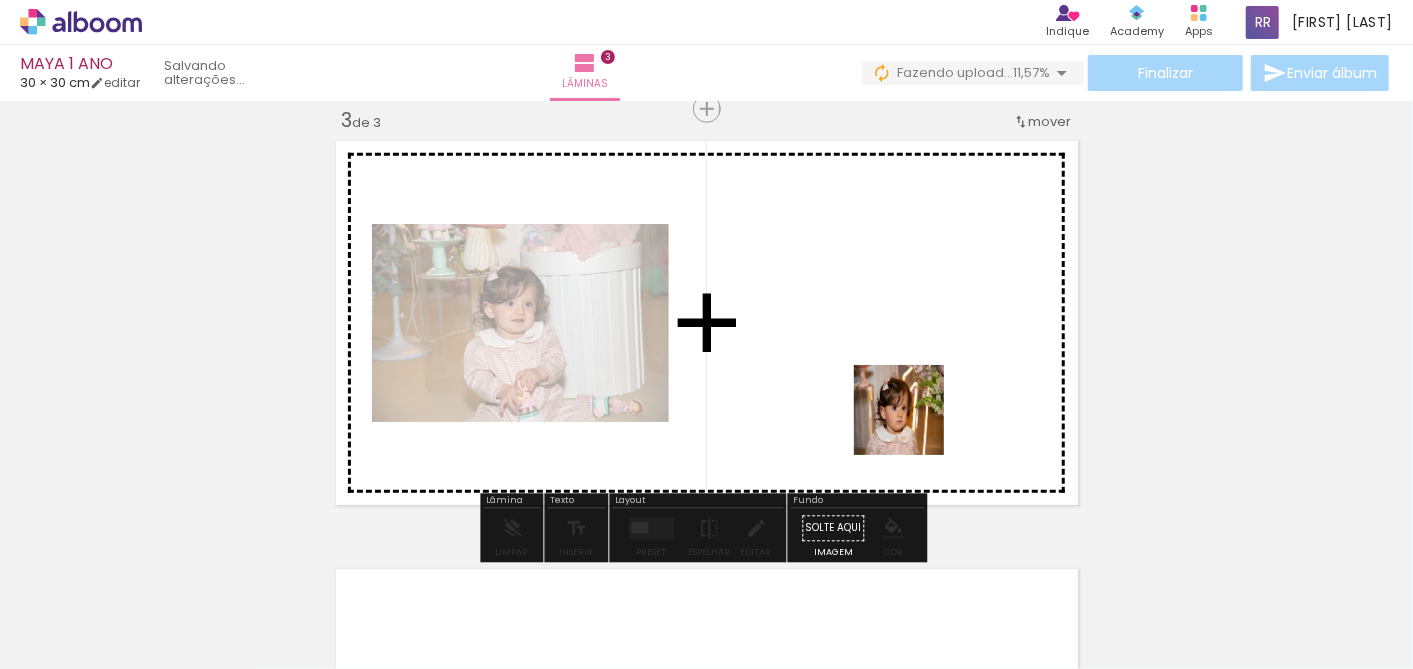 drag, startPoint x: 886, startPoint y: 602, endPoint x: 921, endPoint y: 390, distance: 214.86972 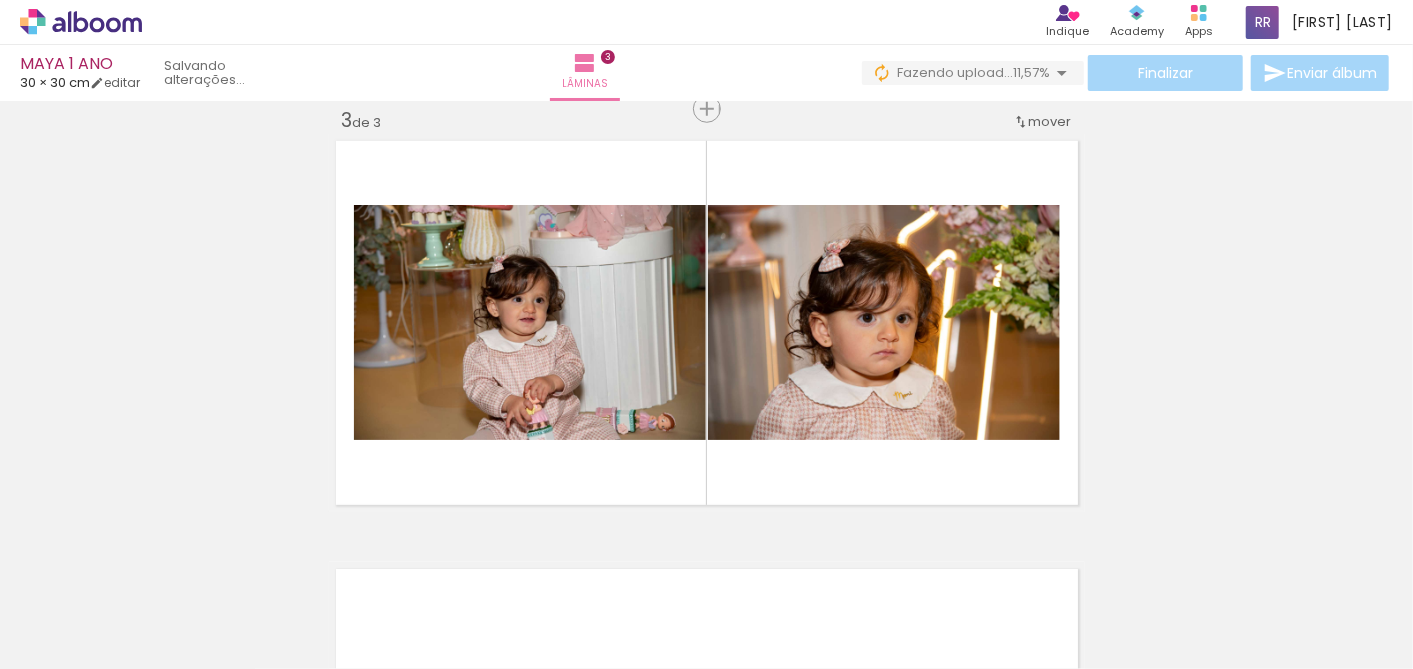 scroll, scrollTop: 0, scrollLeft: 3024, axis: horizontal 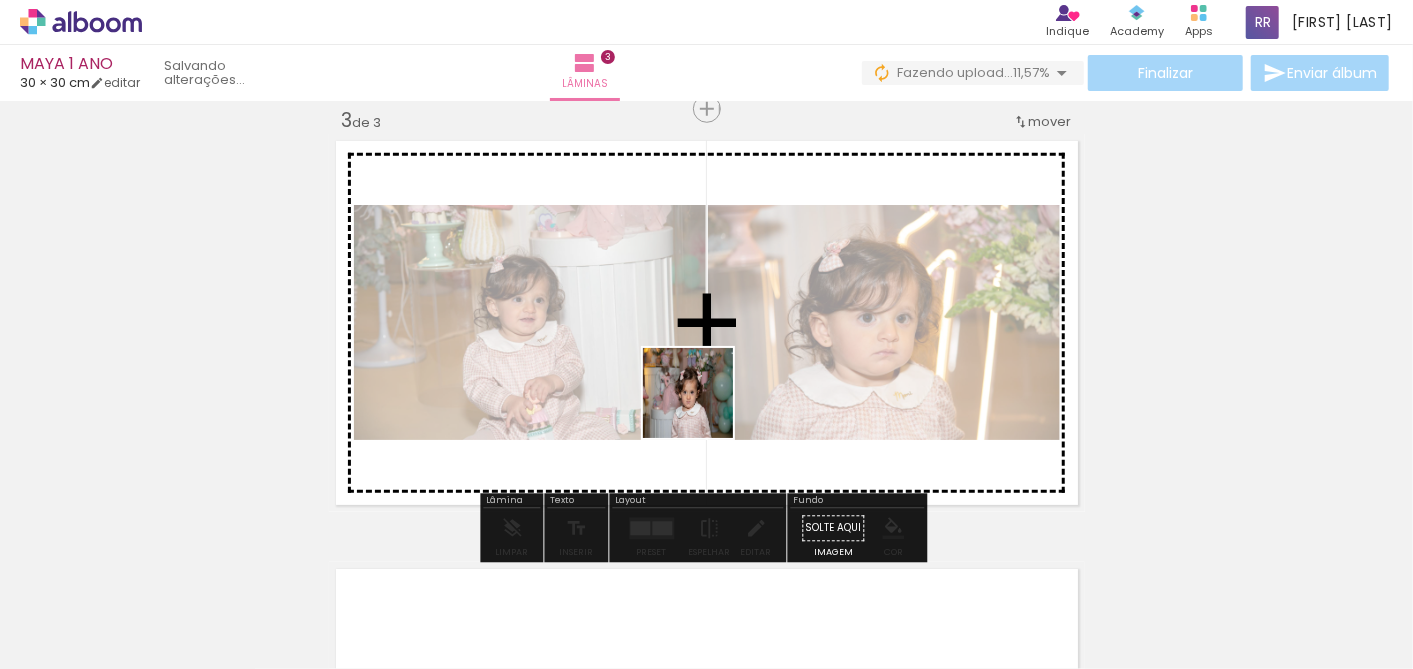 drag, startPoint x: 553, startPoint y: 627, endPoint x: 832, endPoint y: 513, distance: 301.39178 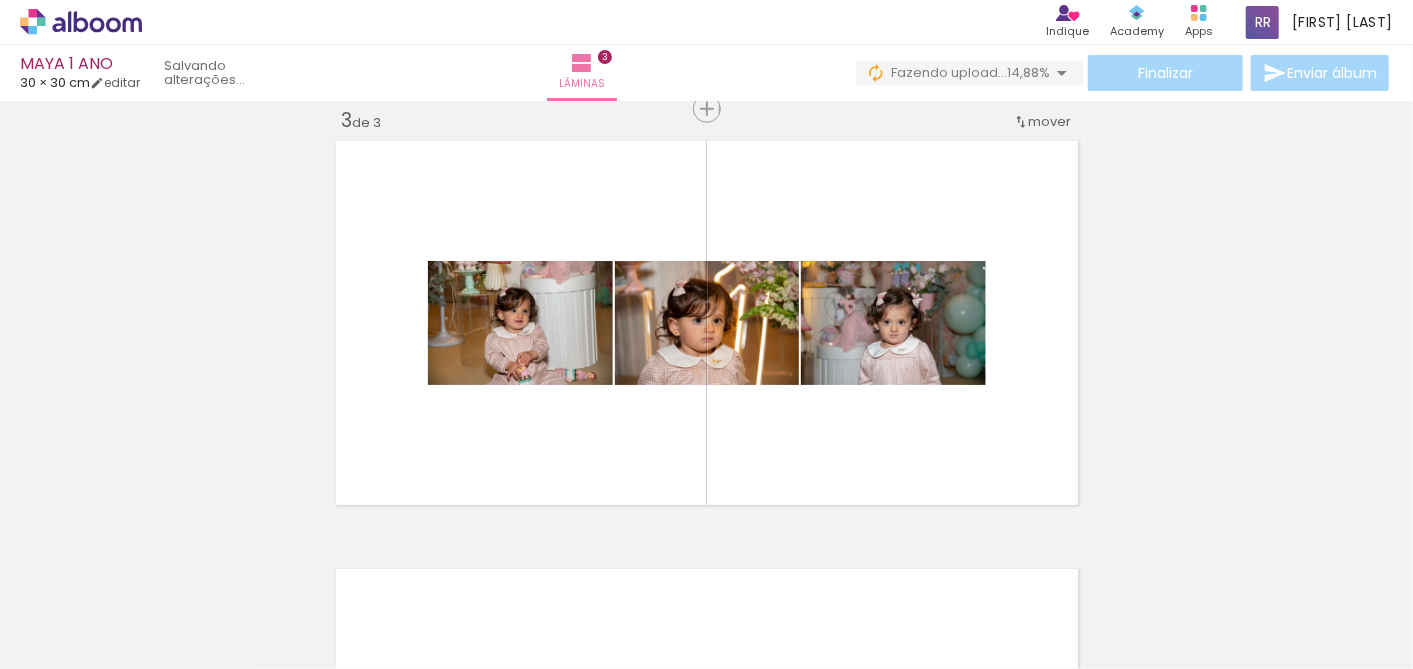 scroll, scrollTop: 0, scrollLeft: 7609, axis: horizontal 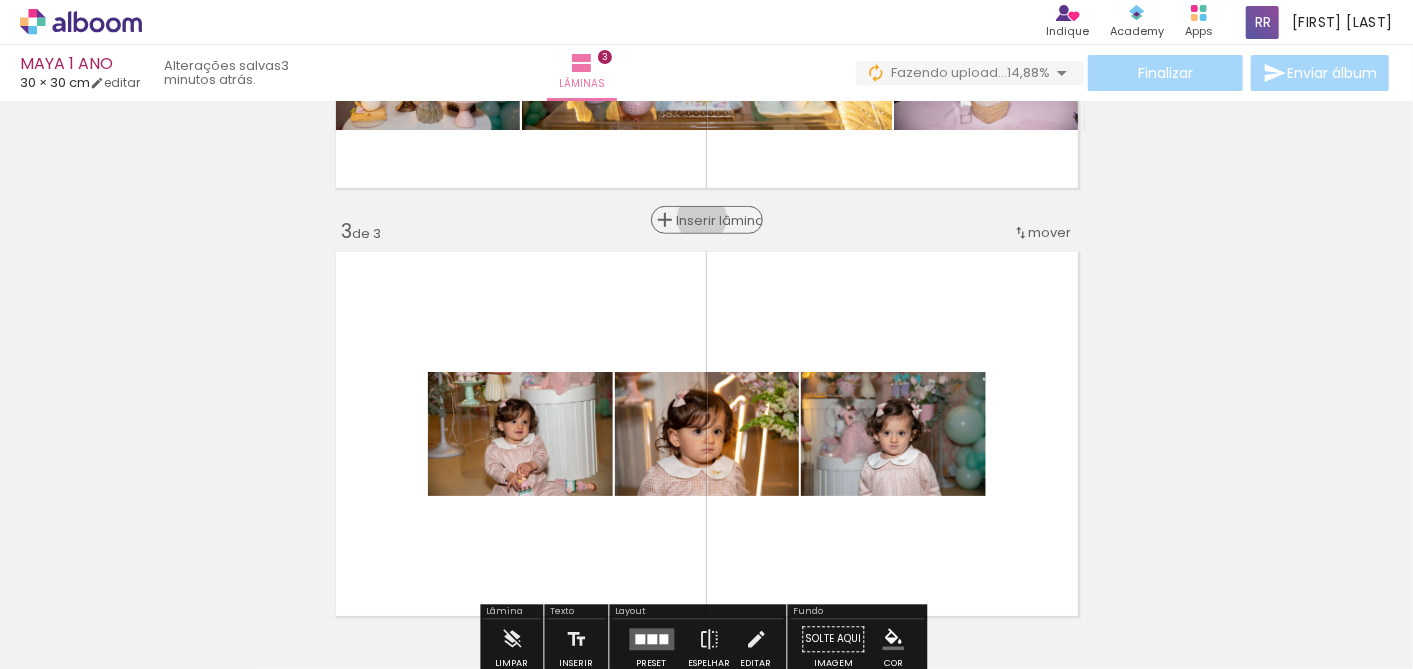 click on "Inserir lâmina" at bounding box center [716, 220] 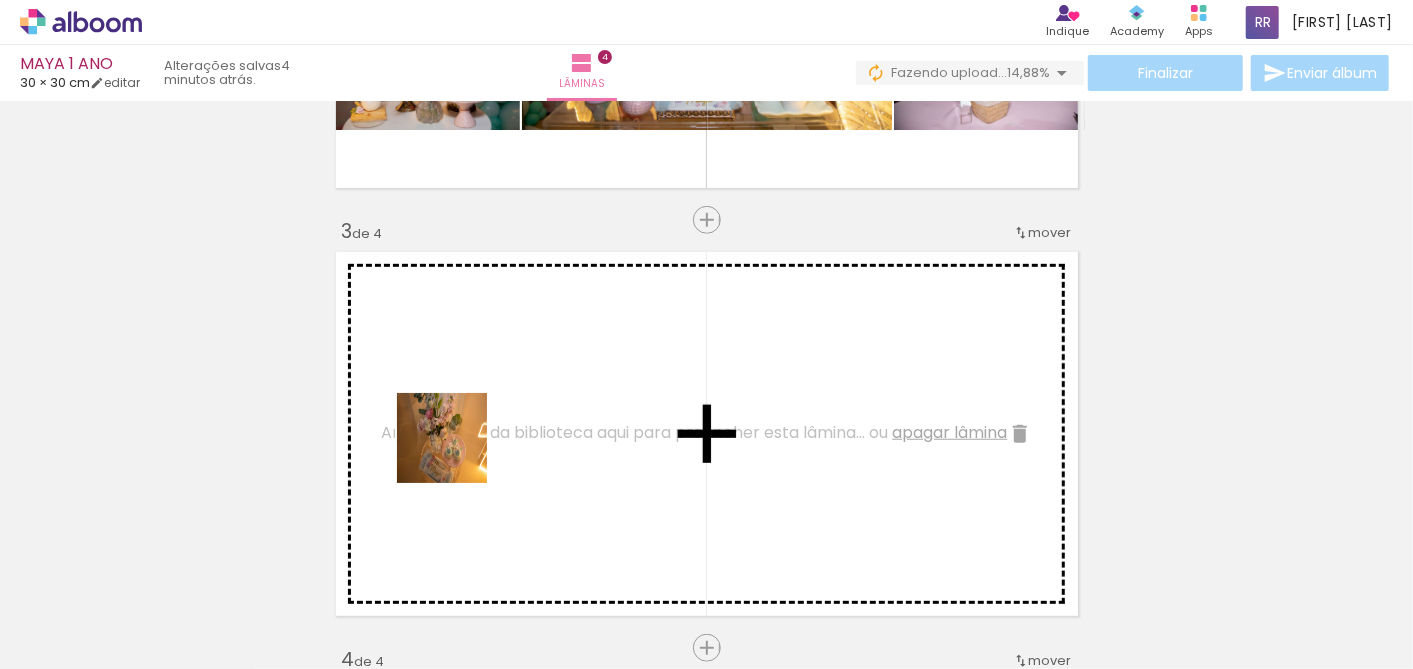 drag, startPoint x: 234, startPoint y: 610, endPoint x: 457, endPoint y: 453, distance: 272.7233 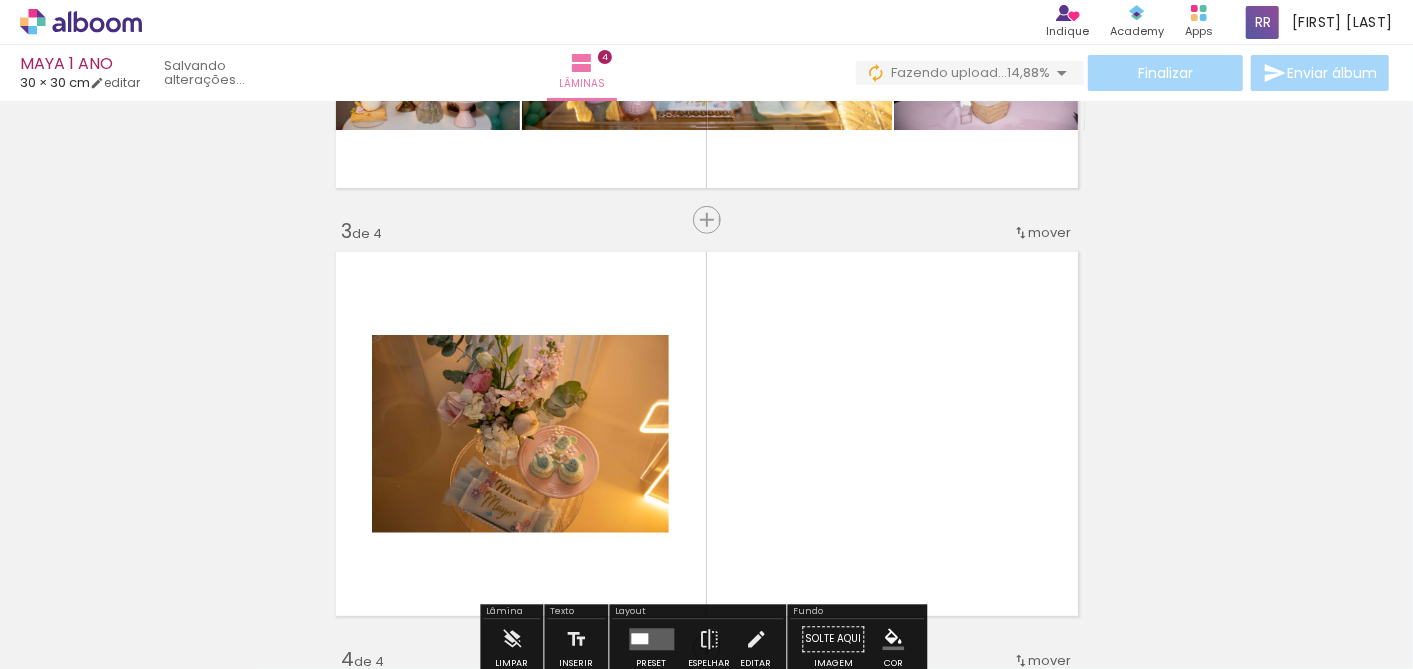 scroll, scrollTop: 0, scrollLeft: 7225, axis: horizontal 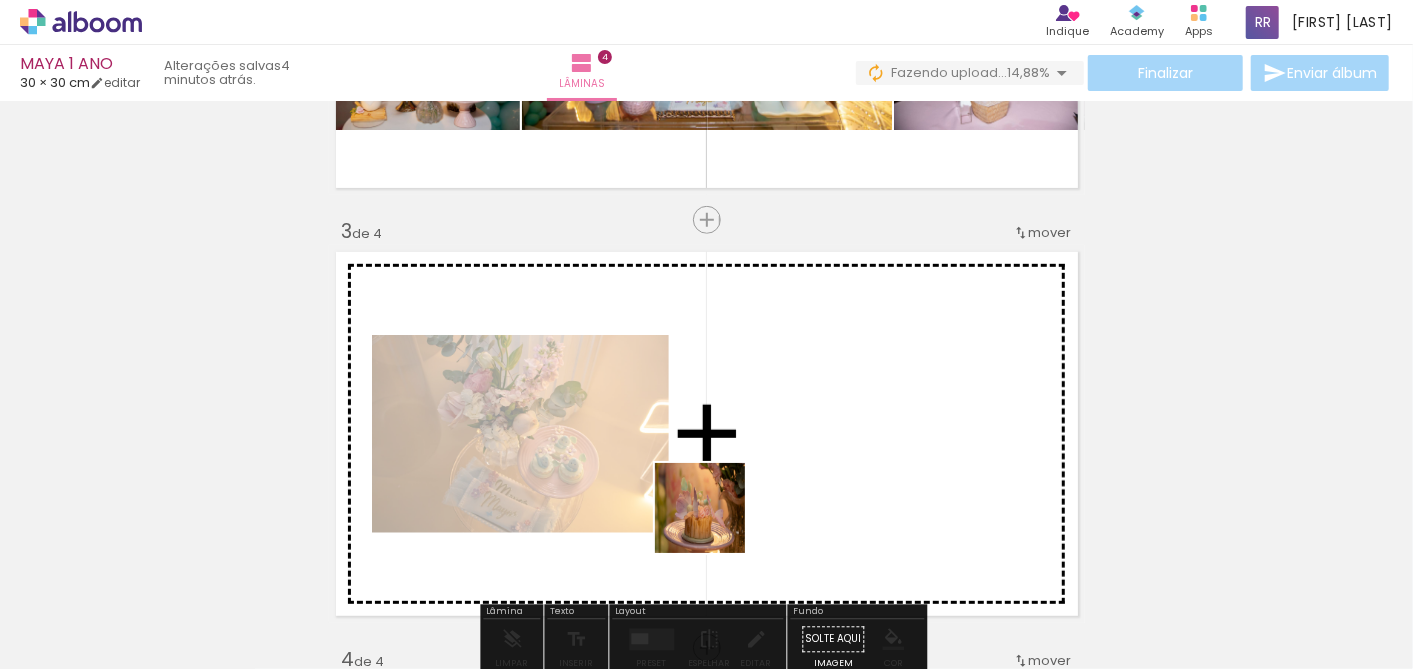 drag, startPoint x: 519, startPoint y: 606, endPoint x: 775, endPoint y: 451, distance: 299.26743 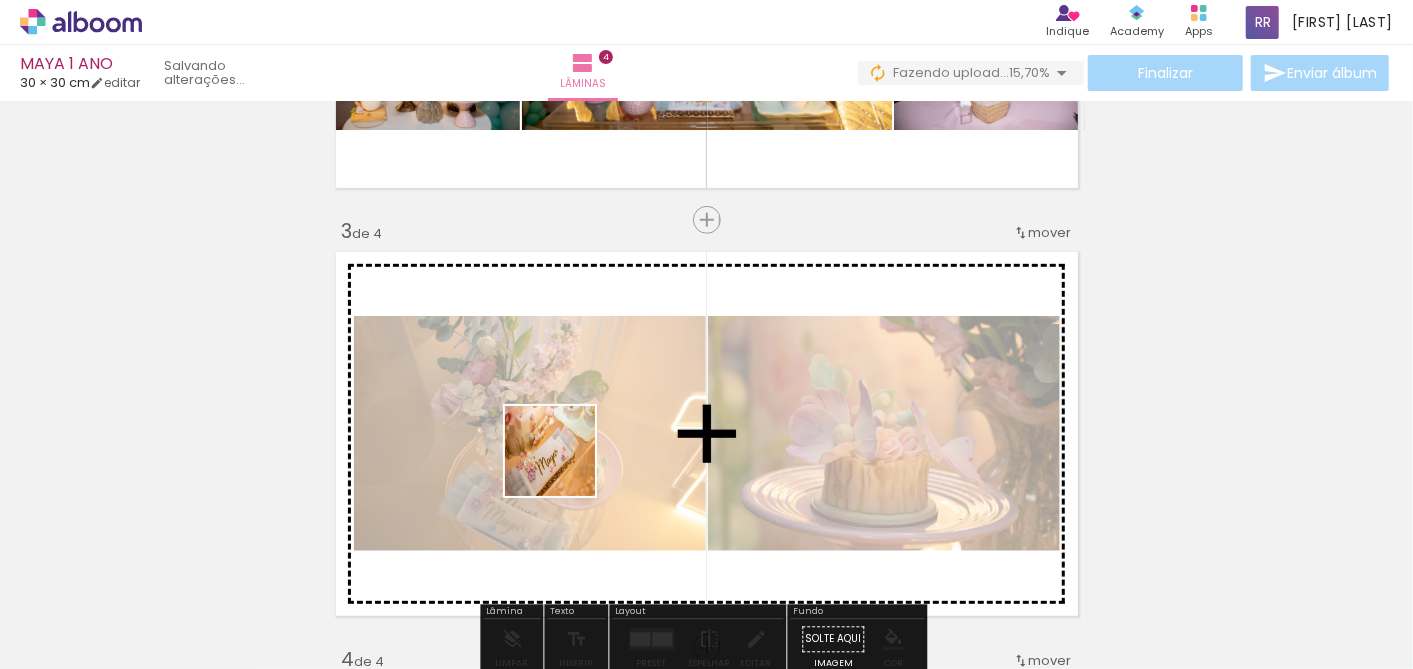 drag, startPoint x: 369, startPoint y: 627, endPoint x: 565, endPoint y: 466, distance: 253.6474 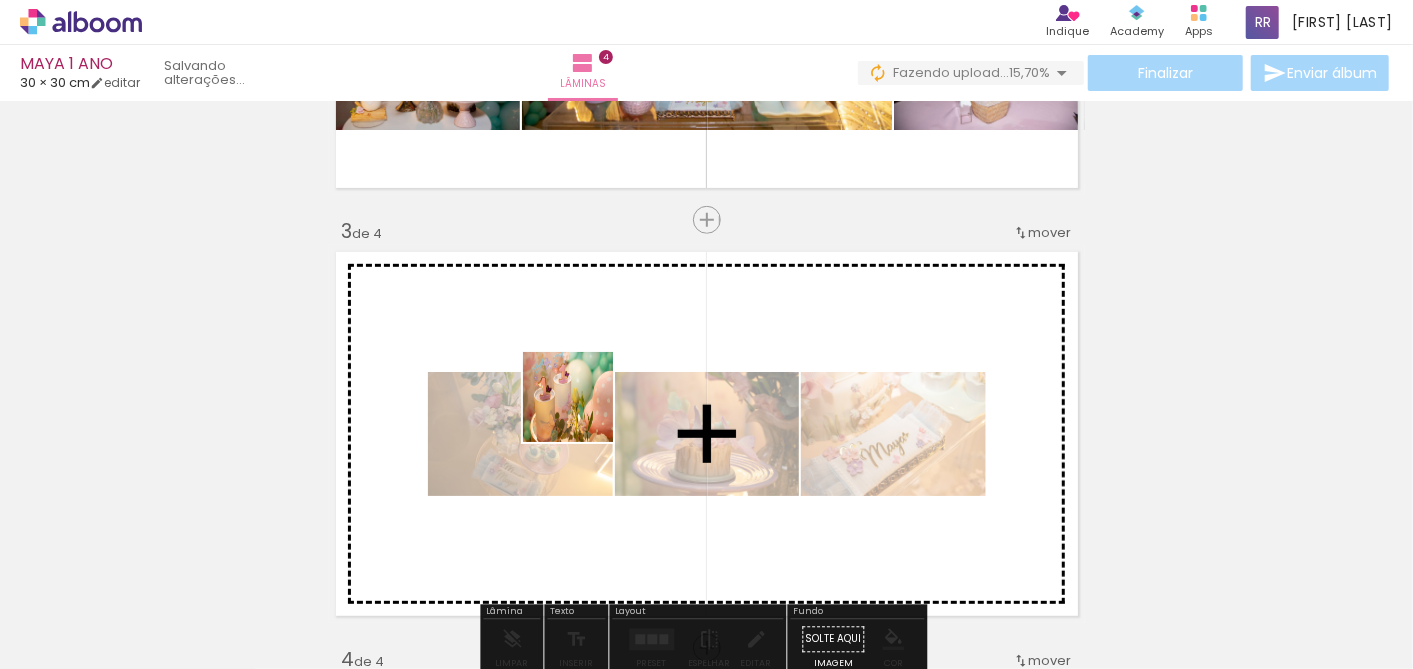 drag, startPoint x: 265, startPoint y: 609, endPoint x: 585, endPoint y: 415, distance: 374.21384 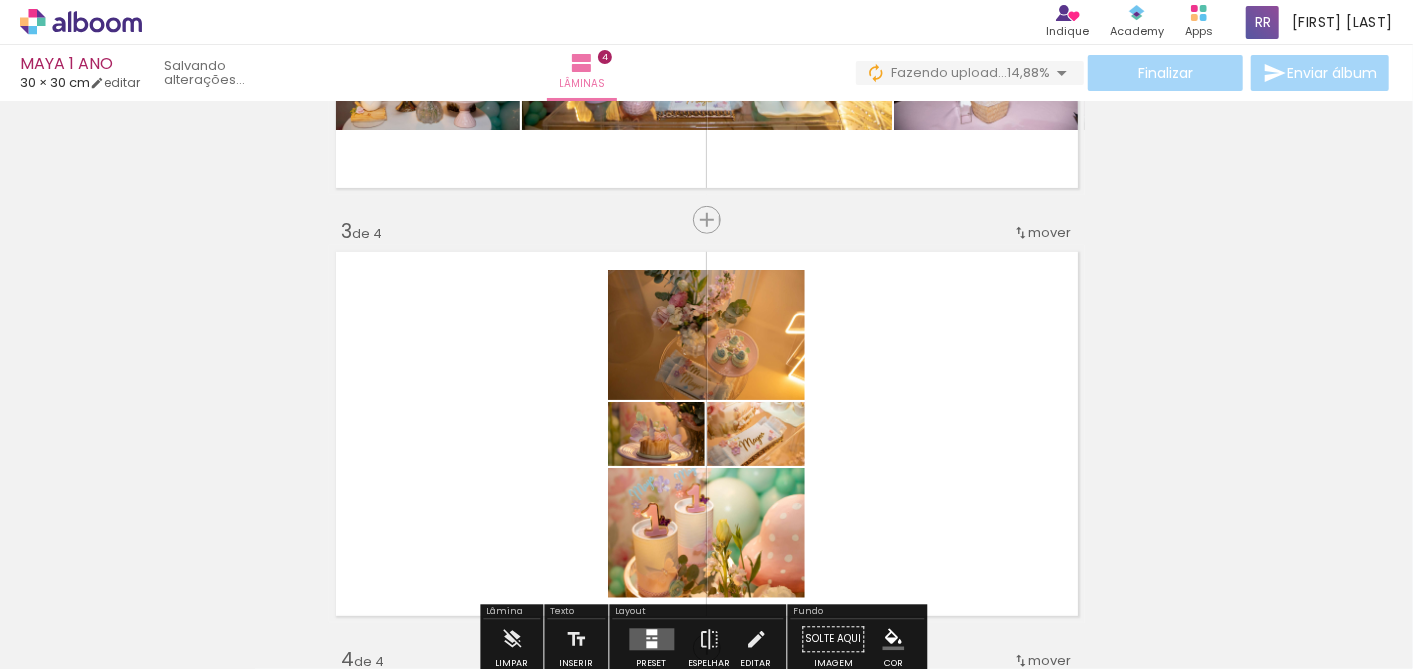scroll, scrollTop: 0, scrollLeft: 6857, axis: horizontal 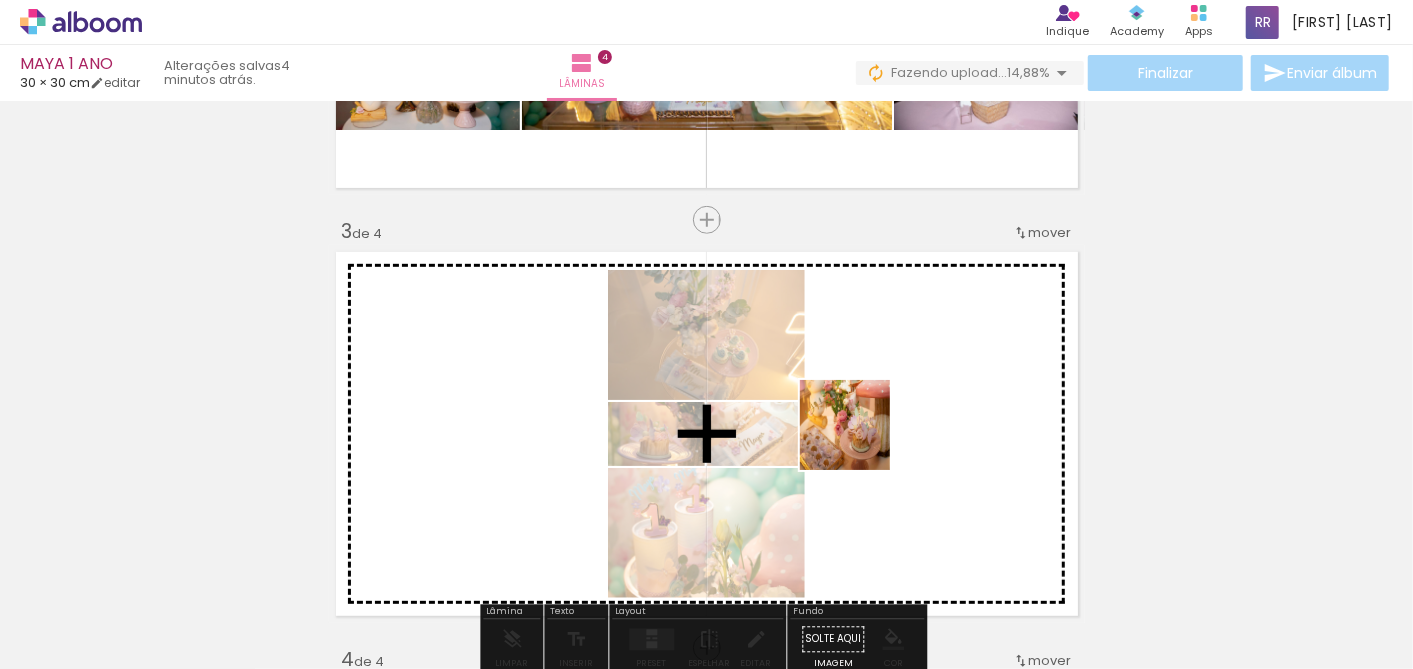 drag, startPoint x: 528, startPoint y: 611, endPoint x: 591, endPoint y: 565, distance: 78.00641 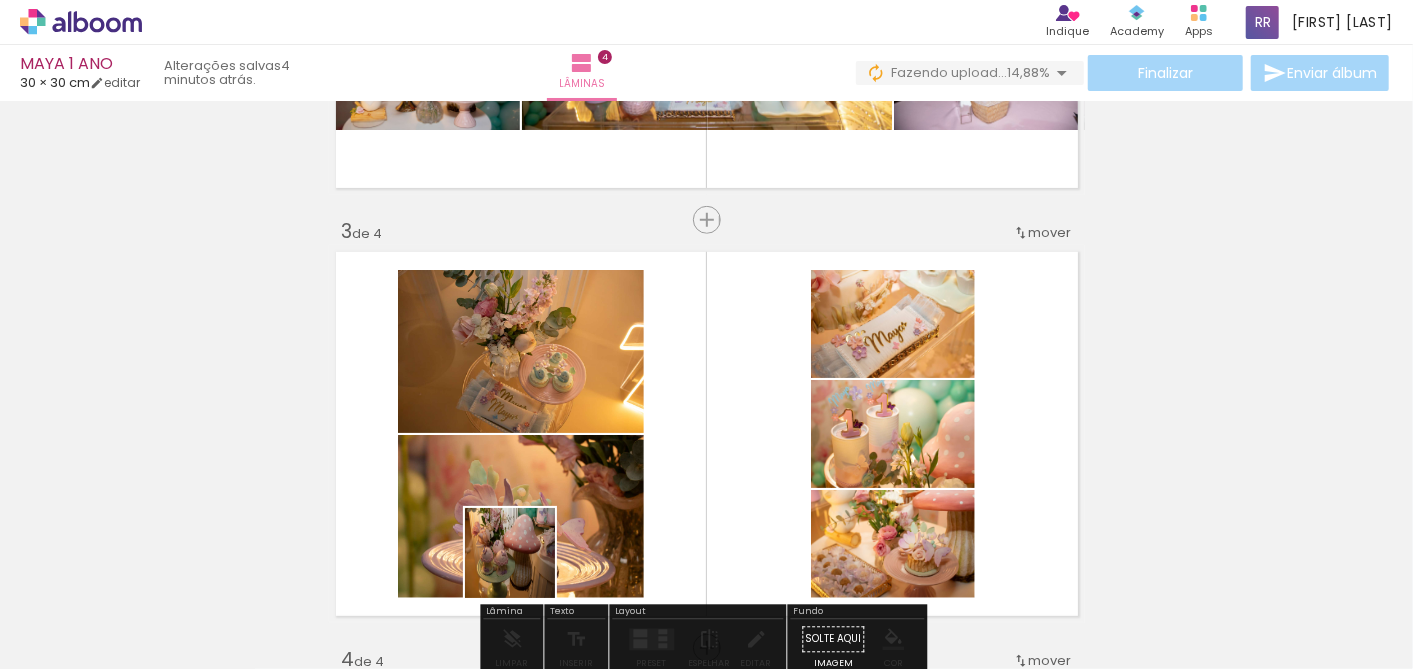 drag, startPoint x: 397, startPoint y: 623, endPoint x: 699, endPoint y: 465, distance: 340.83426 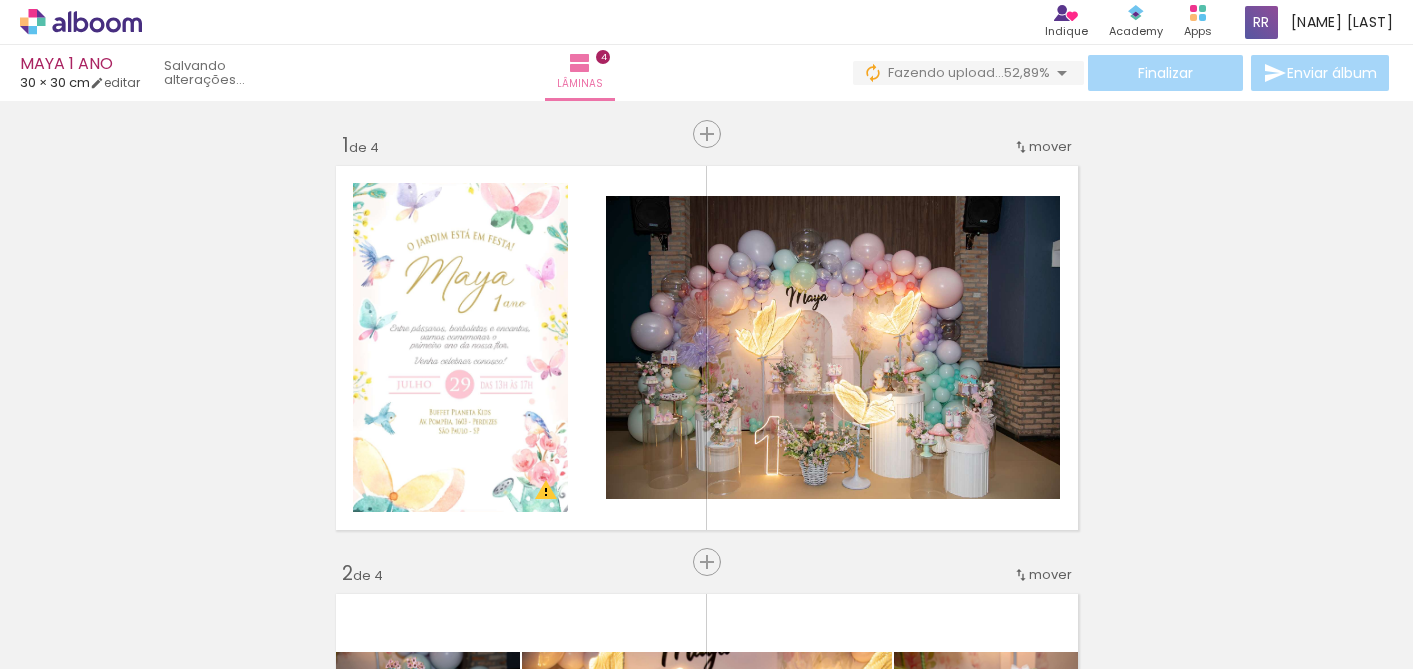 click at bounding box center [0, 0] 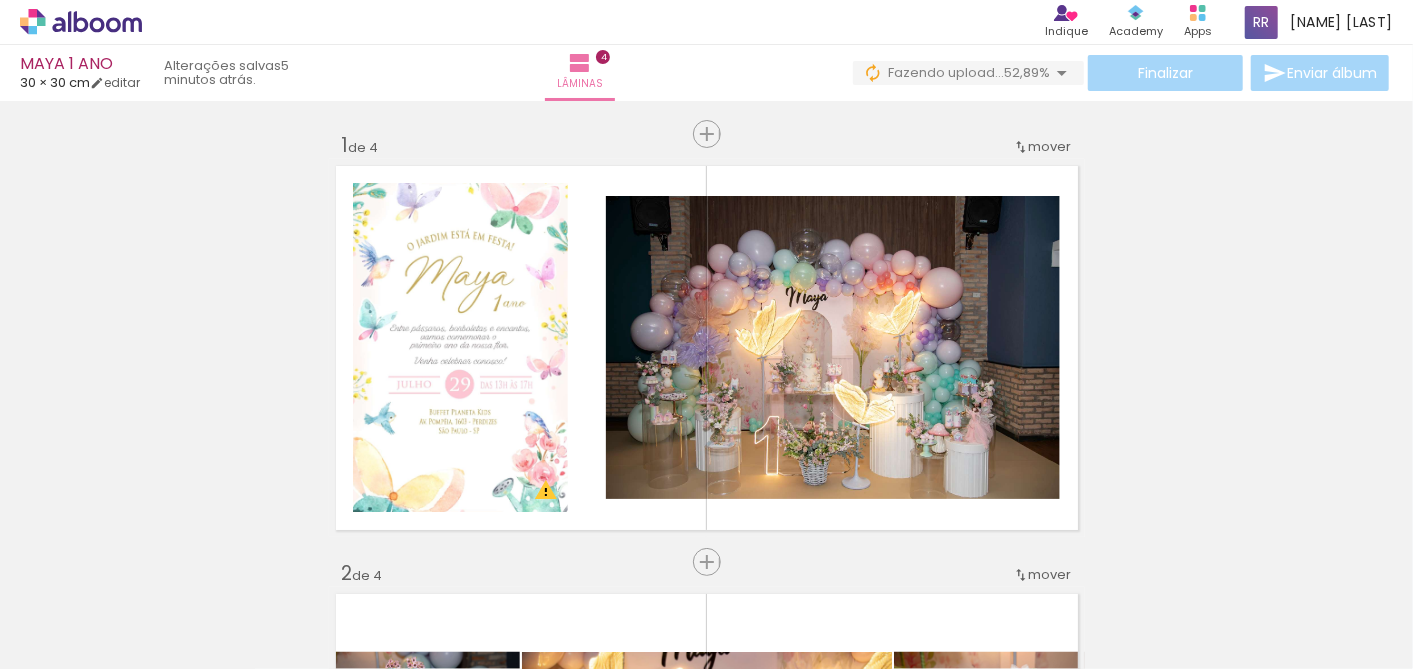 scroll, scrollTop: 881, scrollLeft: 0, axis: vertical 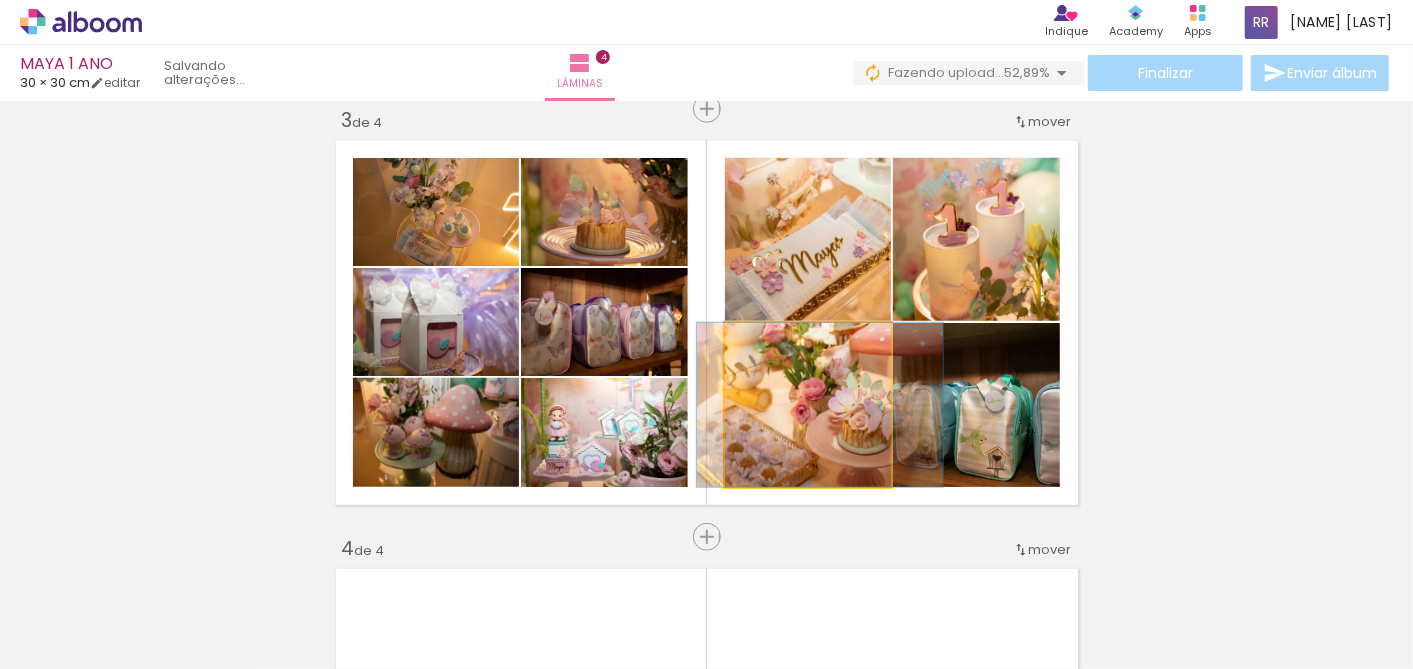 drag, startPoint x: 842, startPoint y: 448, endPoint x: 854, endPoint y: 438, distance: 15.6205 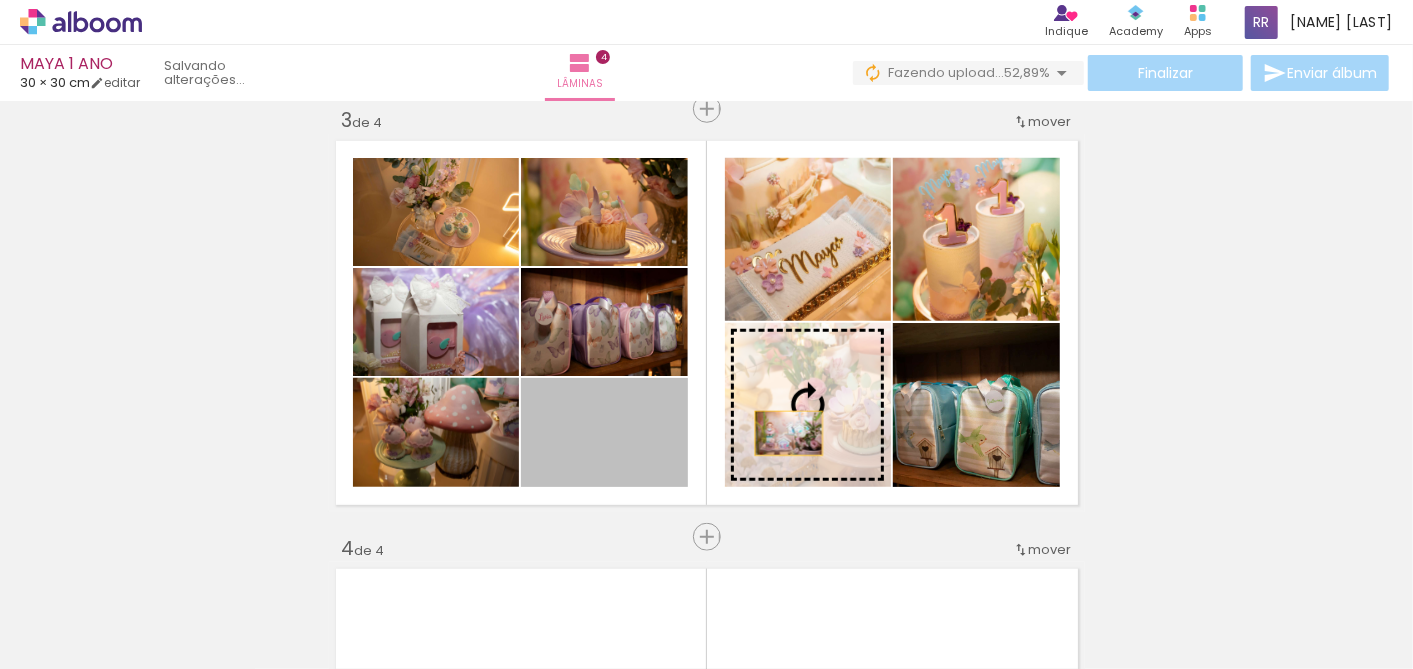 drag, startPoint x: 621, startPoint y: 456, endPoint x: 780, endPoint y: 433, distance: 160.6549 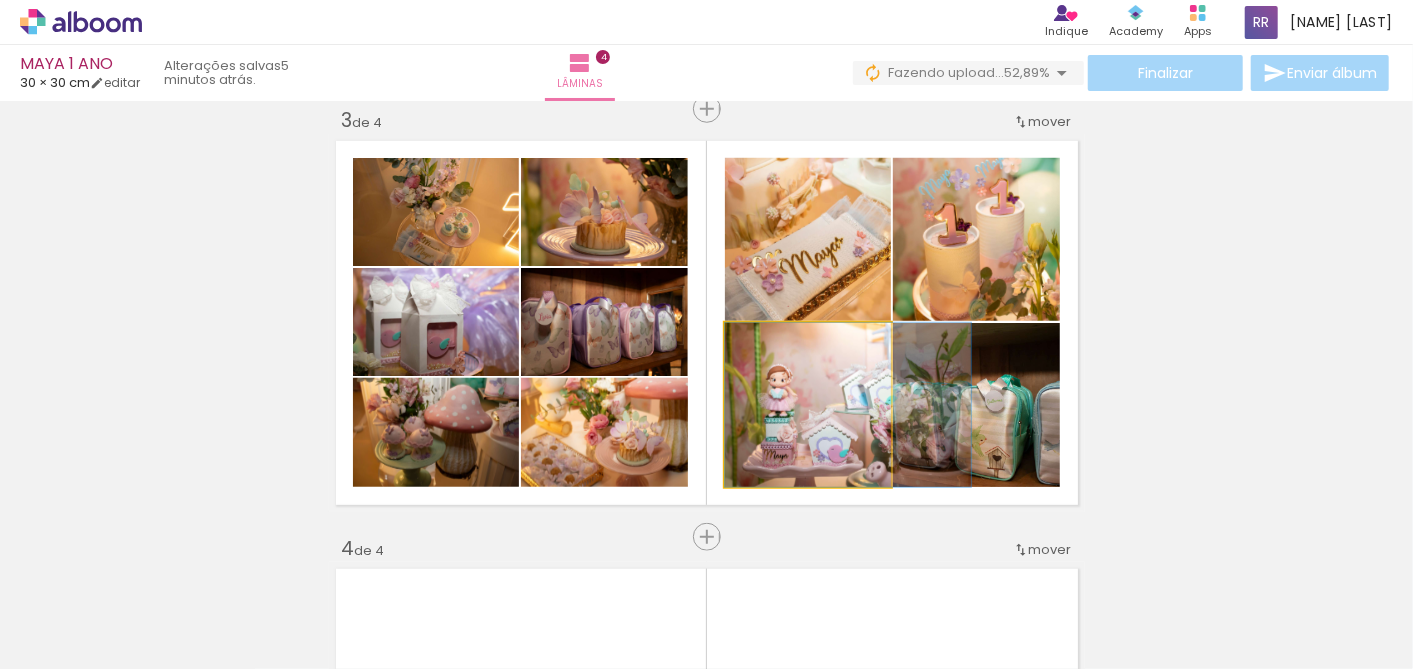drag, startPoint x: 802, startPoint y: 460, endPoint x: 854, endPoint y: 451, distance: 52.773098 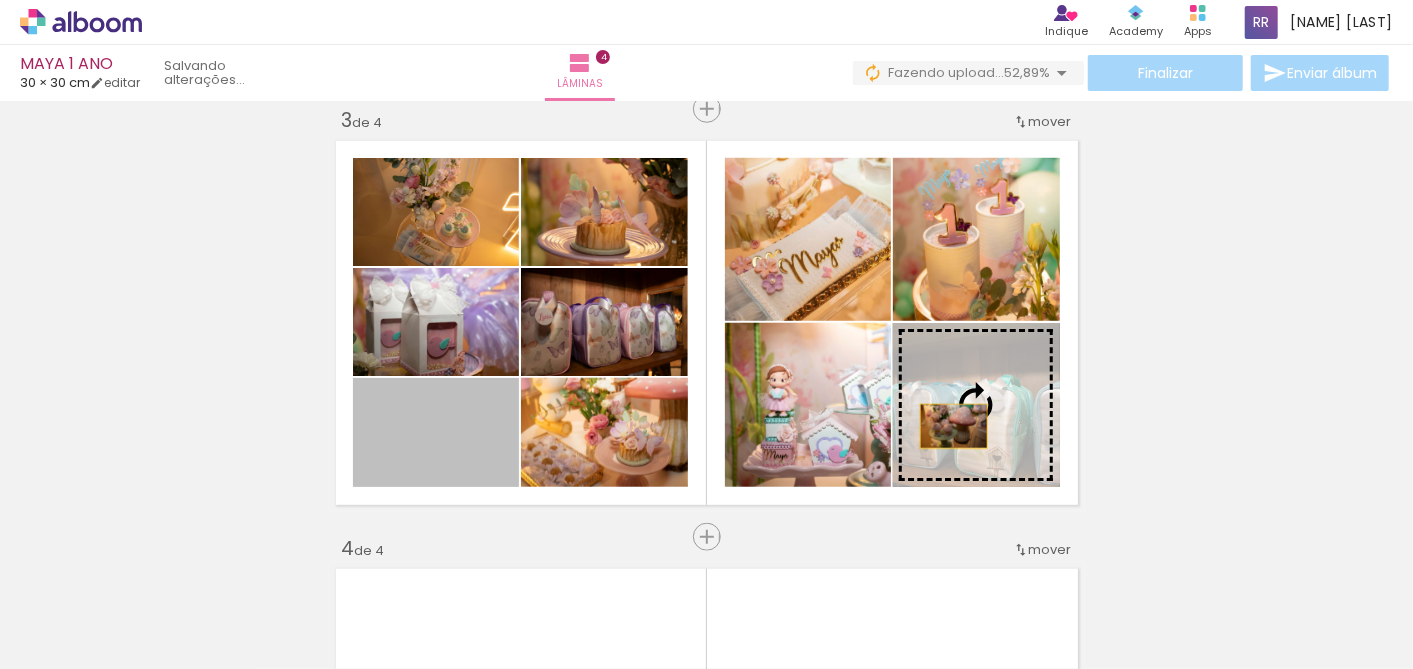 drag, startPoint x: 467, startPoint y: 454, endPoint x: 945, endPoint y: 426, distance: 478.81937 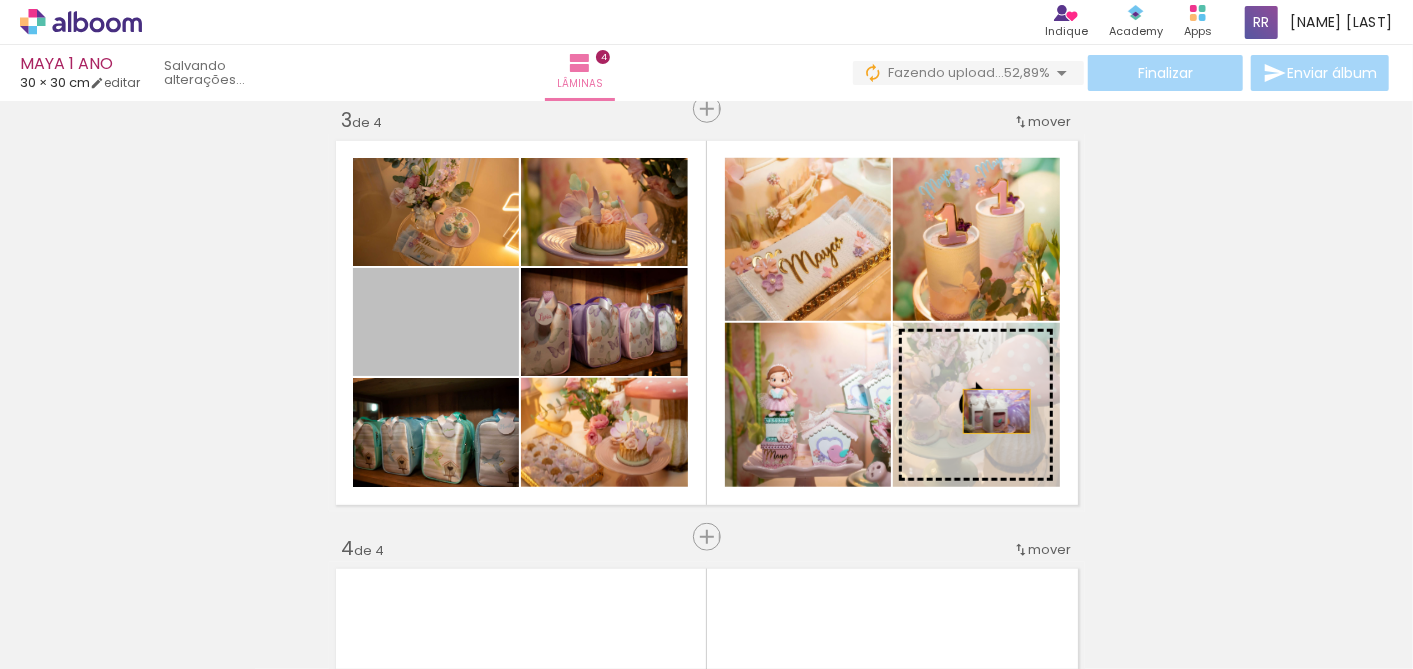 drag, startPoint x: 470, startPoint y: 349, endPoint x: 988, endPoint y: 411, distance: 521.6972 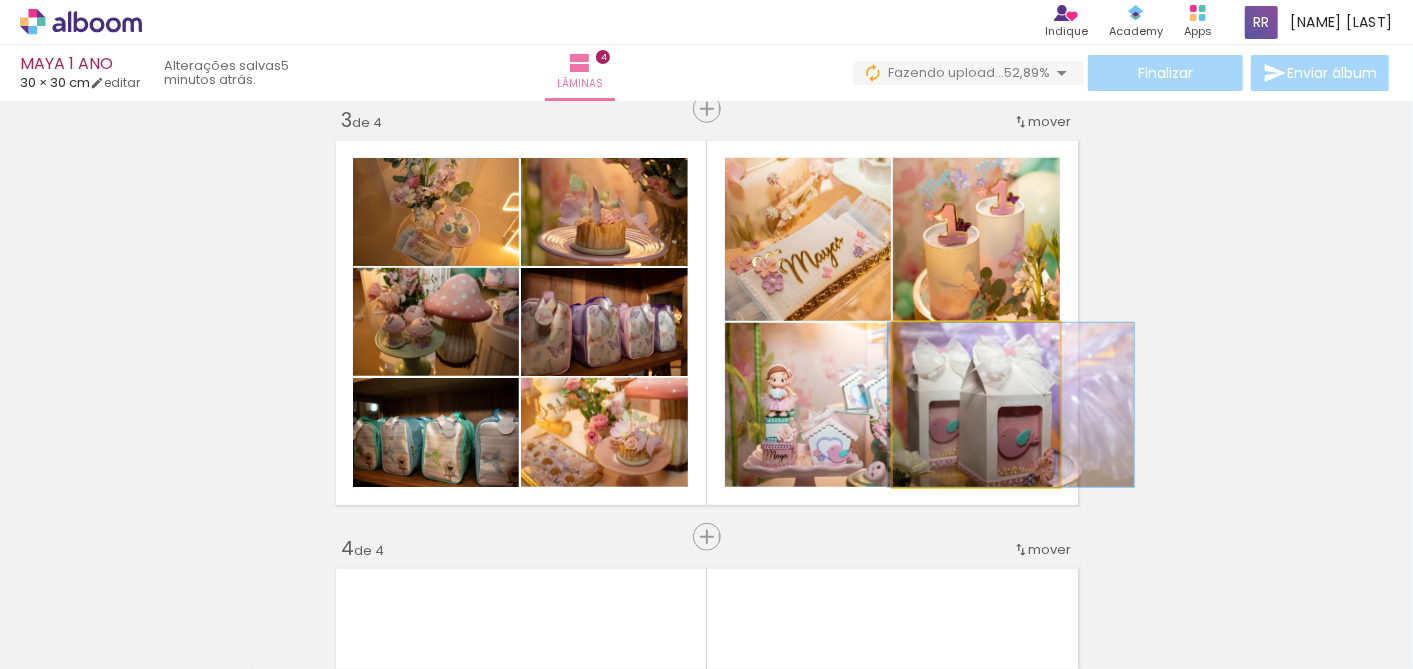 drag, startPoint x: 980, startPoint y: 451, endPoint x: 1011, endPoint y: 451, distance: 31 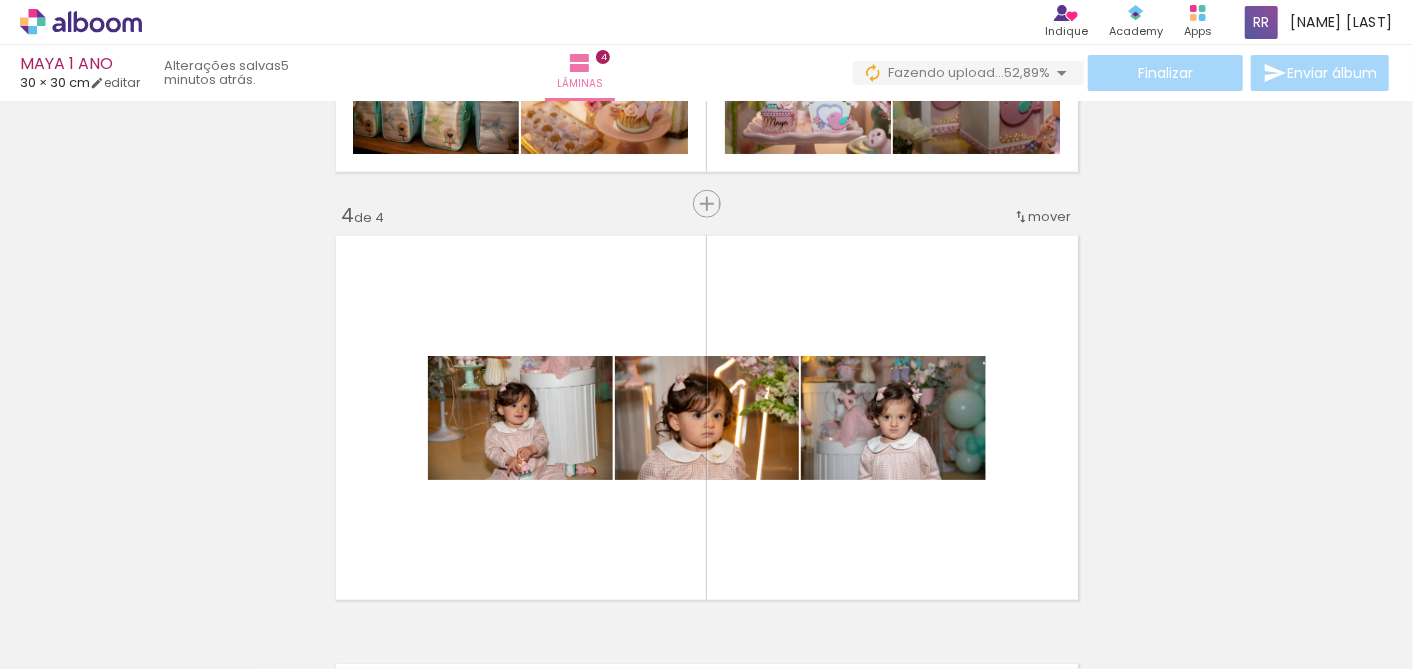 scroll, scrollTop: 1325, scrollLeft: 0, axis: vertical 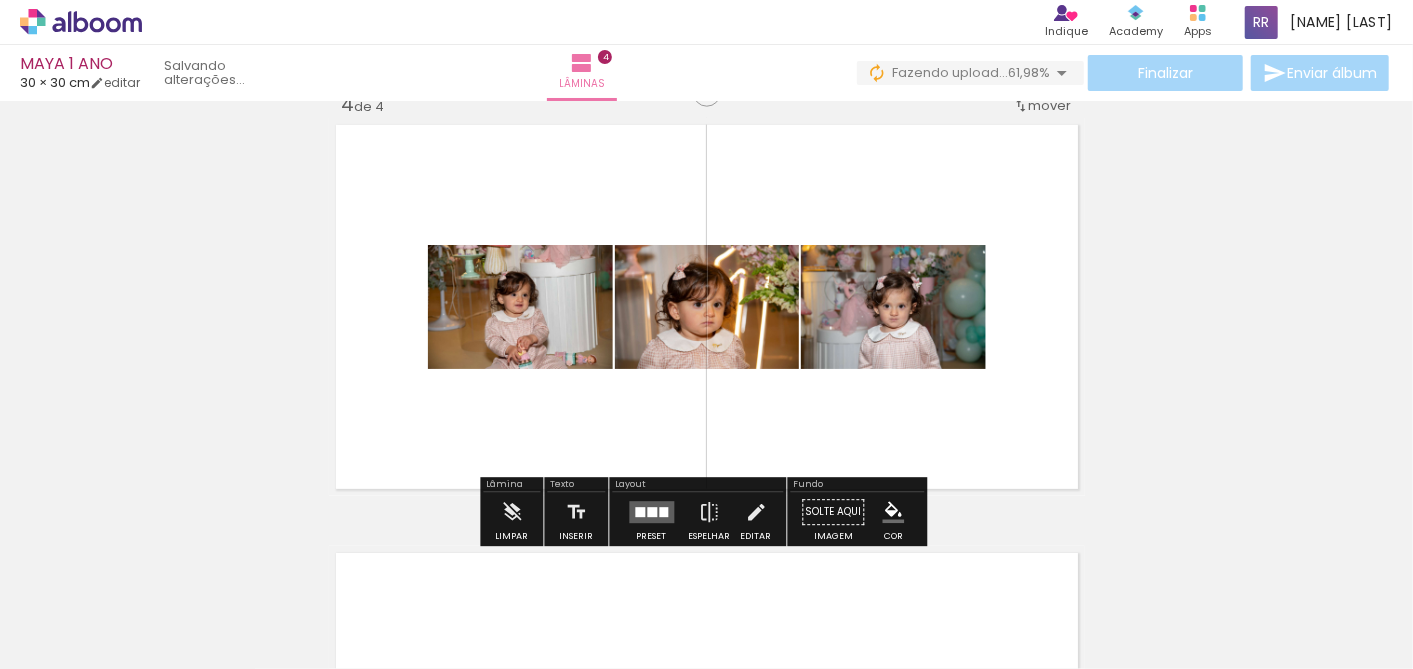 drag, startPoint x: 641, startPoint y: 500, endPoint x: 664, endPoint y: 499, distance: 23.021729 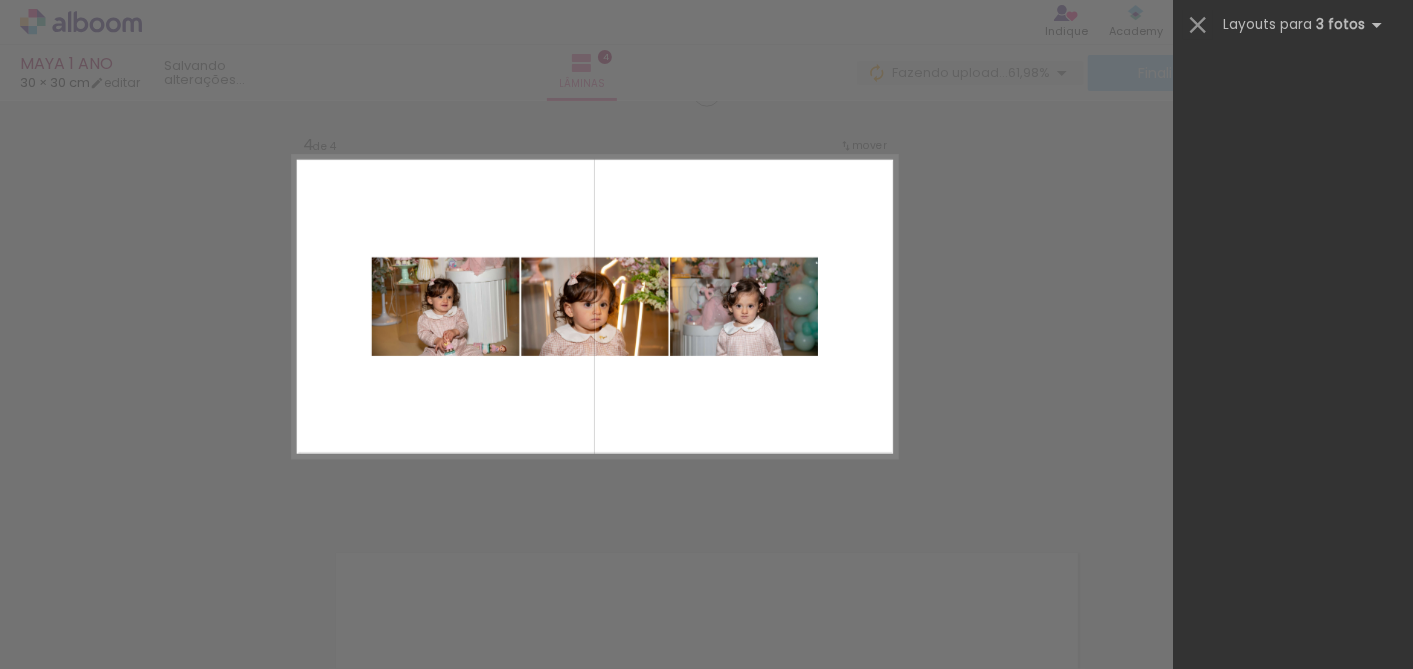 scroll, scrollTop: 0, scrollLeft: 0, axis: both 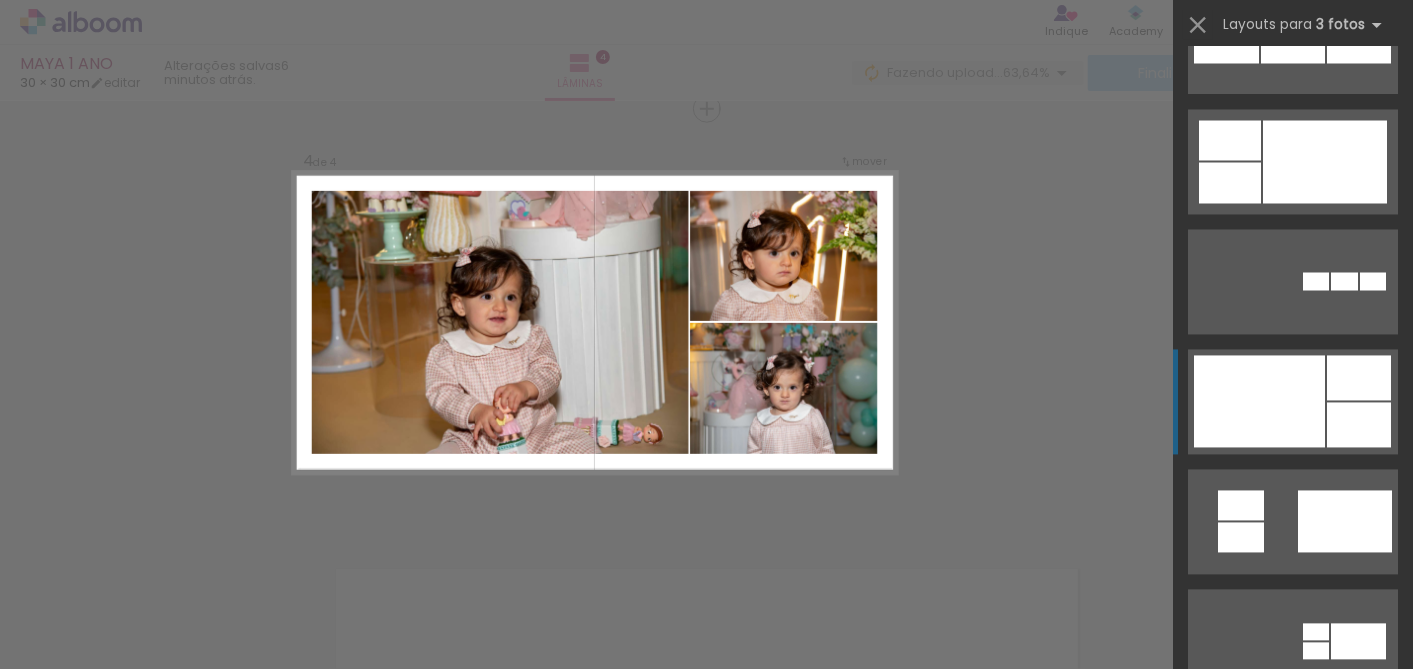 click at bounding box center [1259, 402] 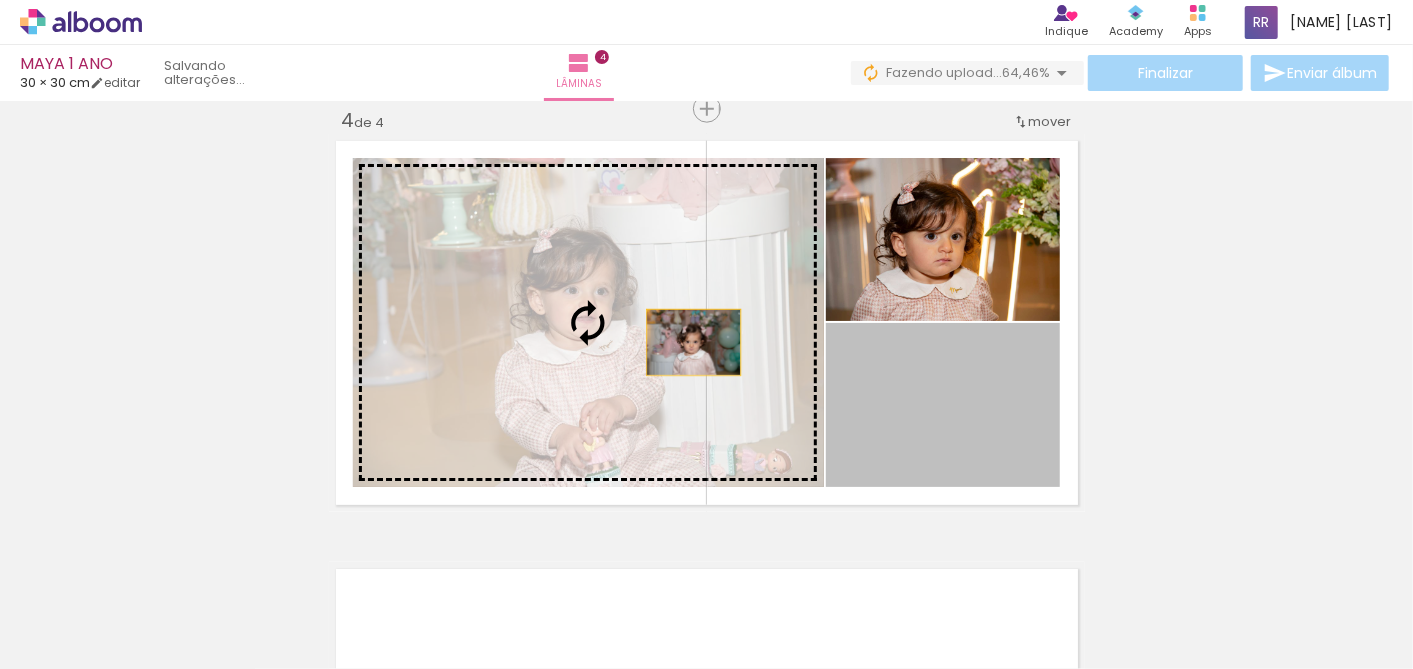 drag, startPoint x: 983, startPoint y: 415, endPoint x: 708, endPoint y: 360, distance: 280.44608 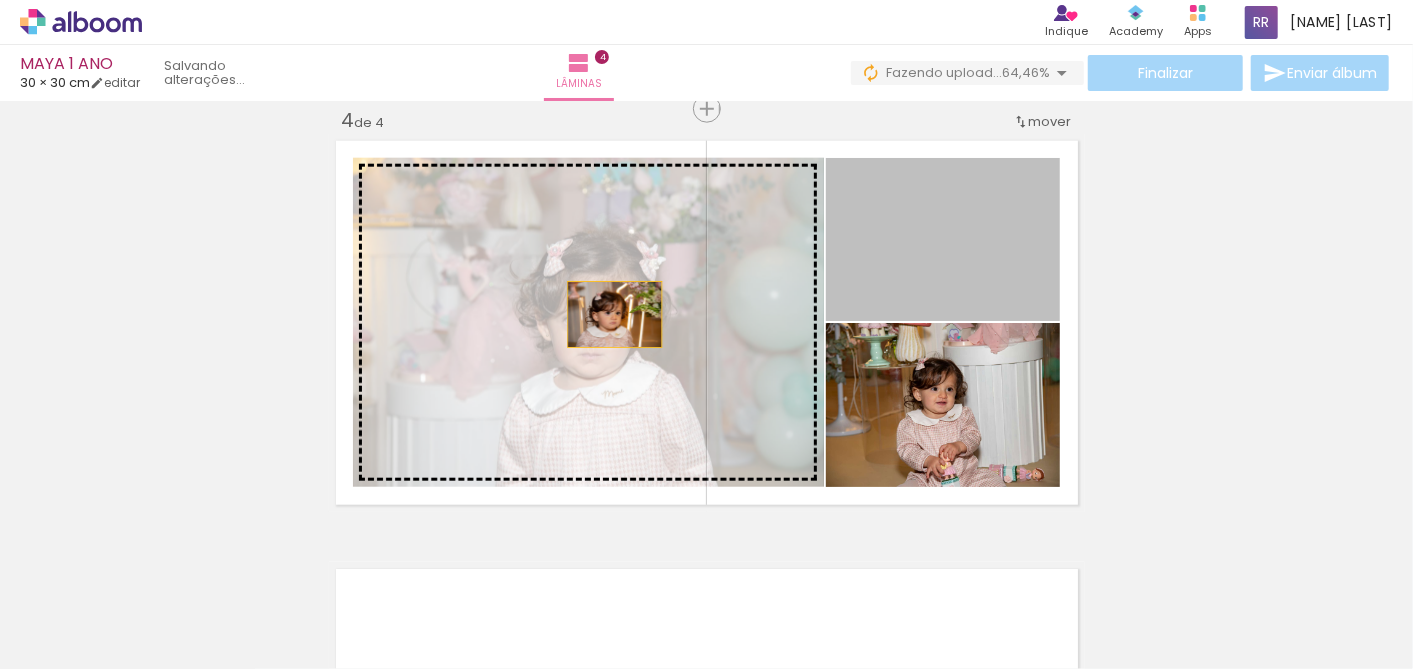 drag, startPoint x: 1017, startPoint y: 263, endPoint x: 597, endPoint y: 316, distance: 423.33084 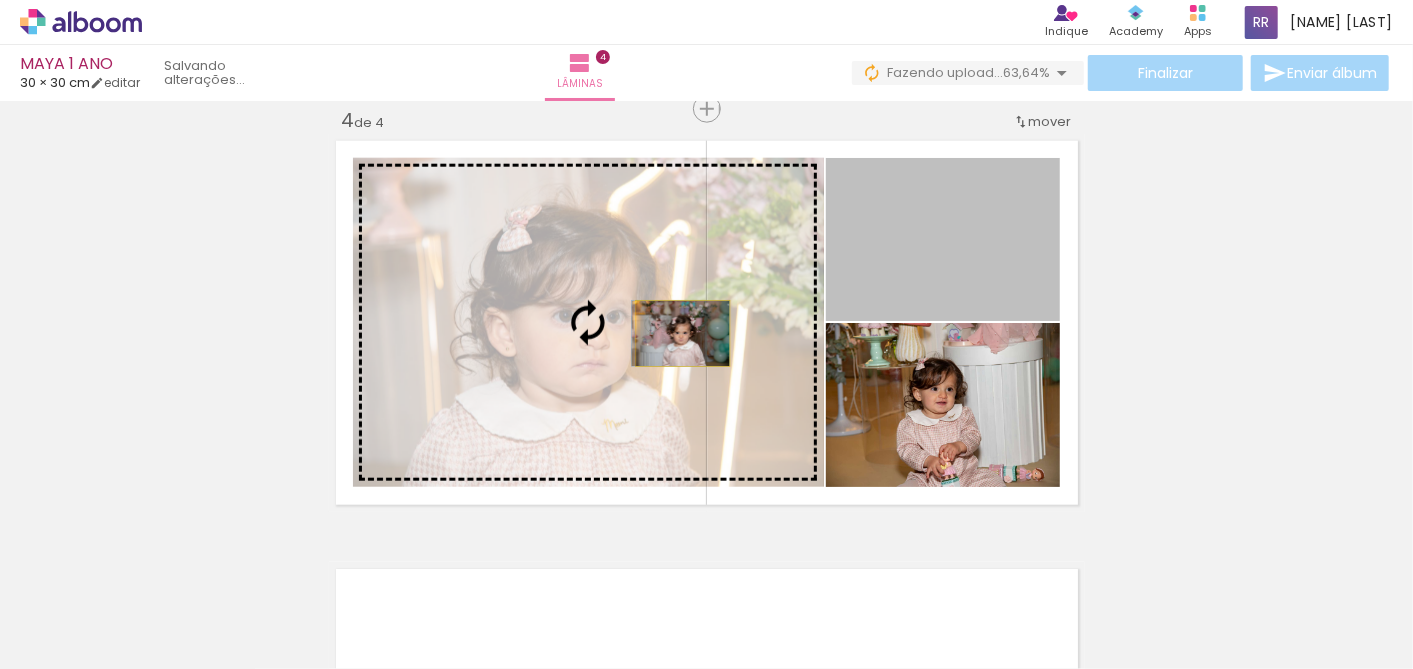 drag, startPoint x: 992, startPoint y: 288, endPoint x: 674, endPoint y: 333, distance: 321.16818 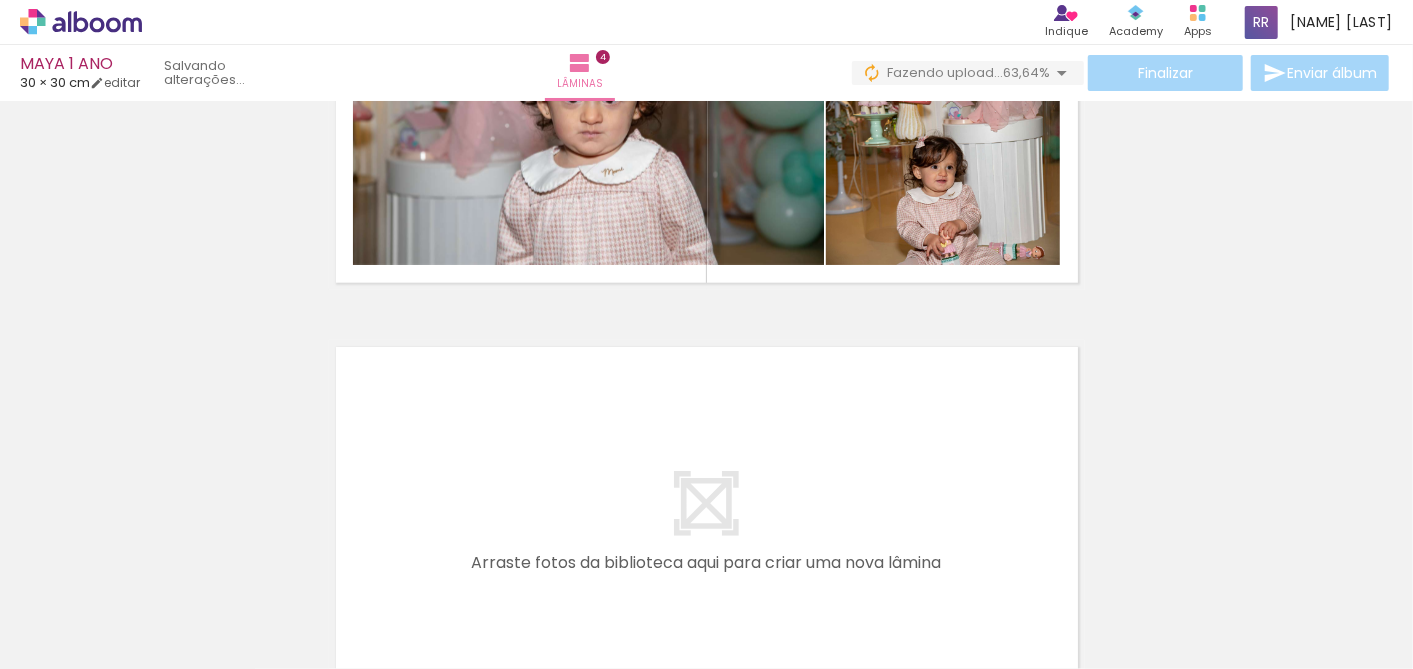 scroll, scrollTop: 1642, scrollLeft: 0, axis: vertical 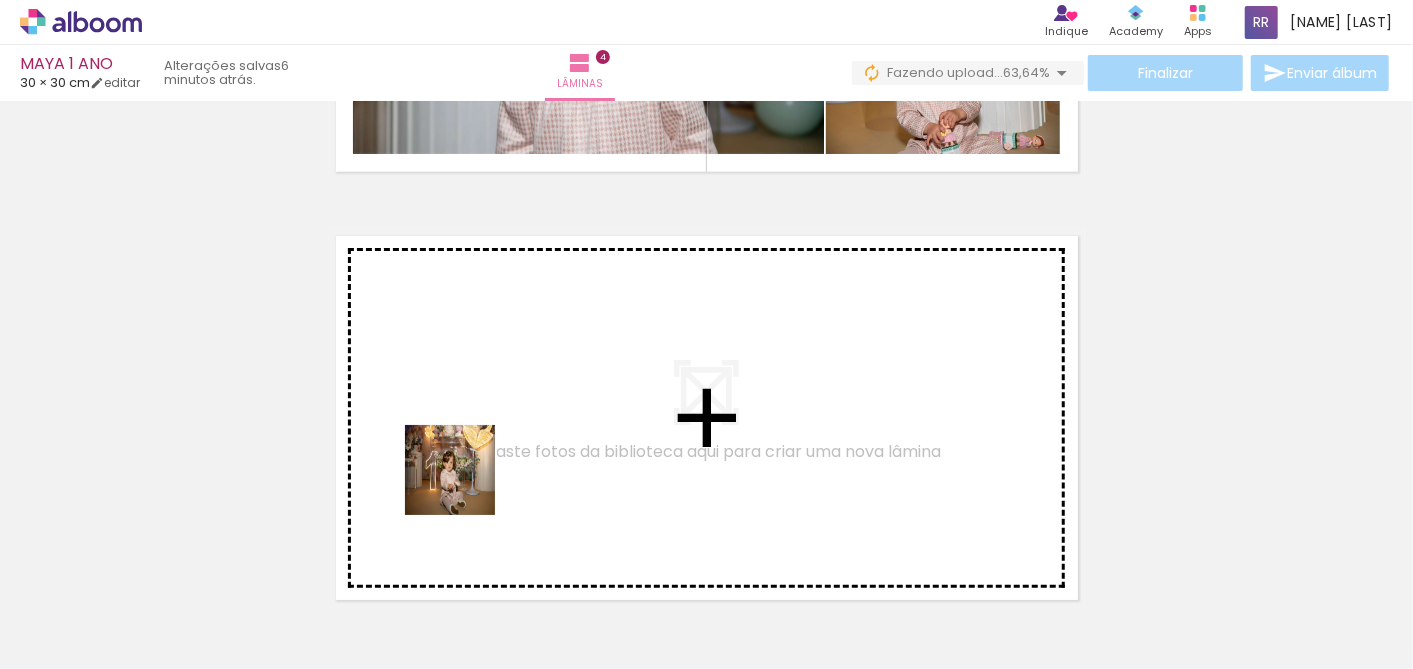 drag, startPoint x: 453, startPoint y: 605, endPoint x: 465, endPoint y: 485, distance: 120.59851 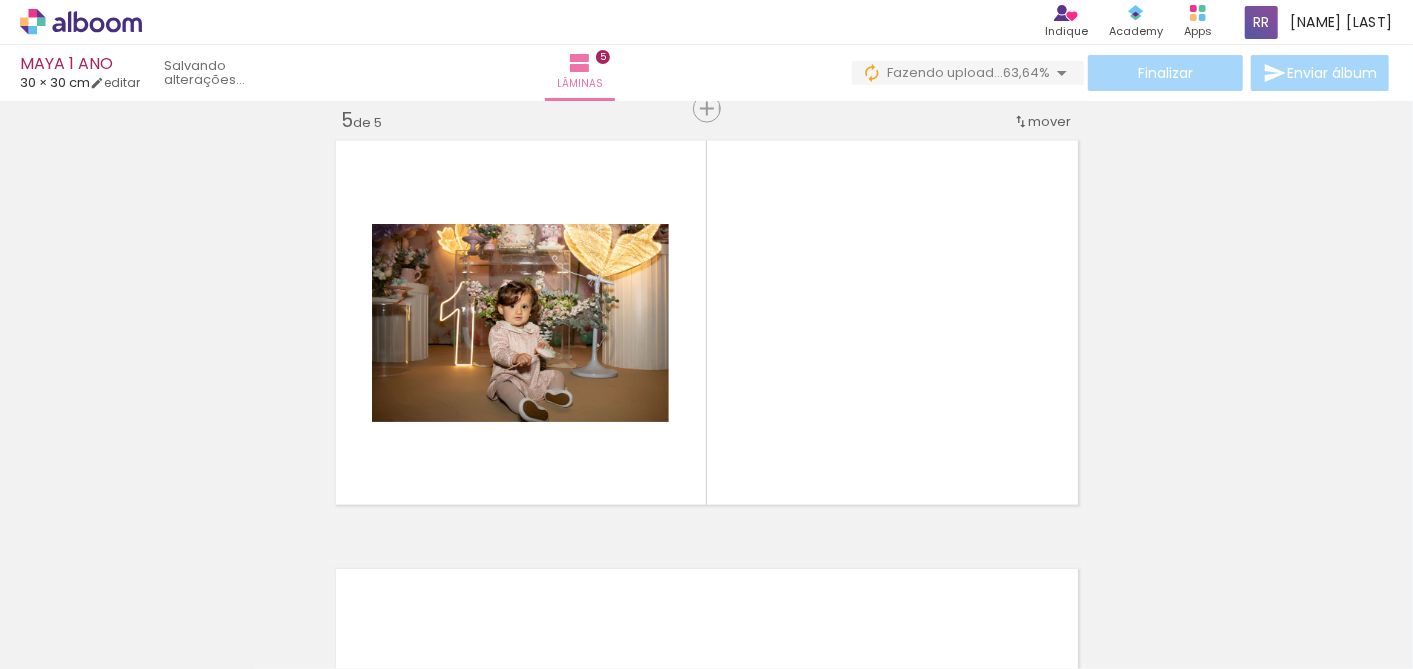 scroll, scrollTop: 1737, scrollLeft: 0, axis: vertical 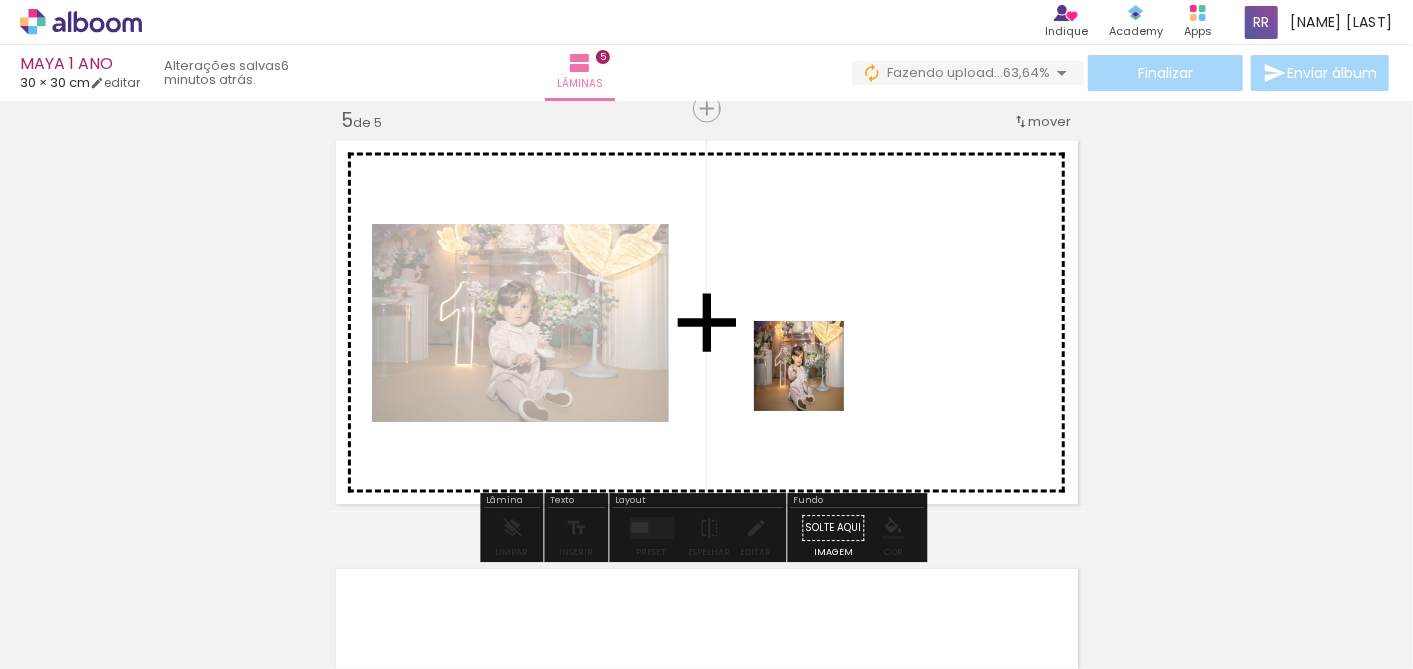 drag, startPoint x: 355, startPoint y: 620, endPoint x: 821, endPoint y: 365, distance: 531.2071 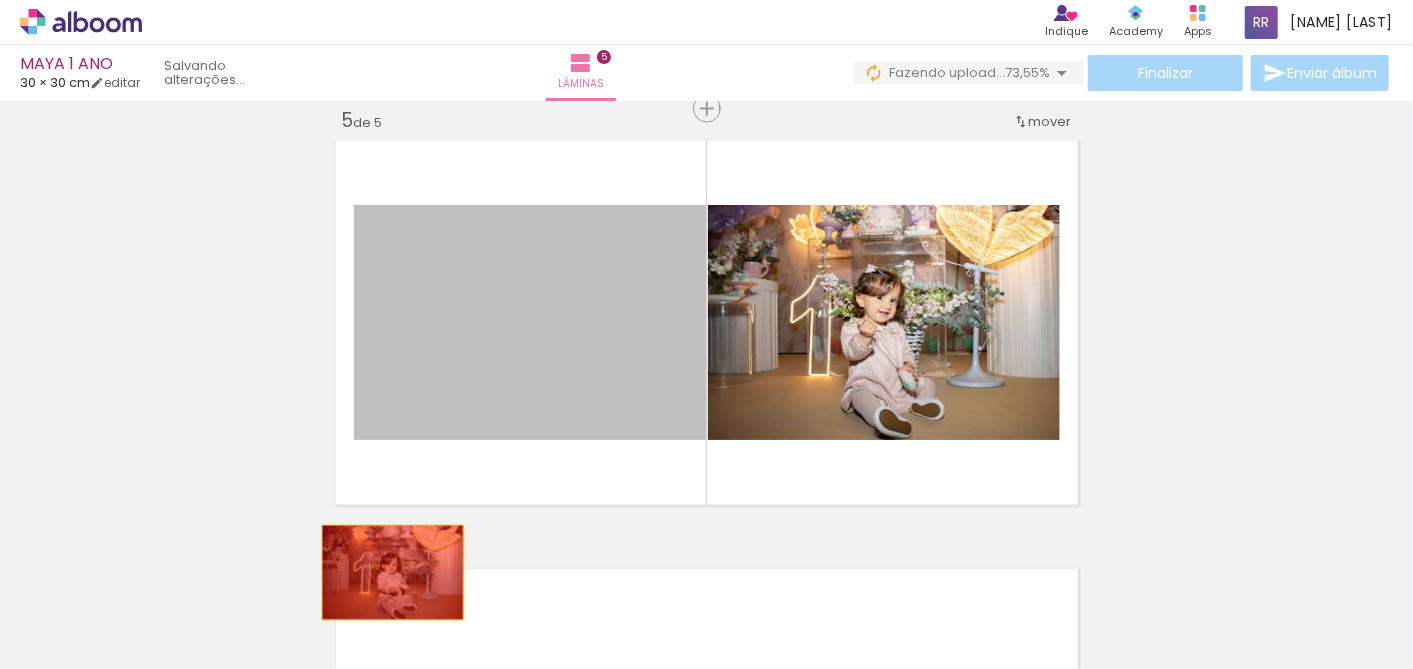drag, startPoint x: 520, startPoint y: 361, endPoint x: 638, endPoint y: 448, distance: 146.6049 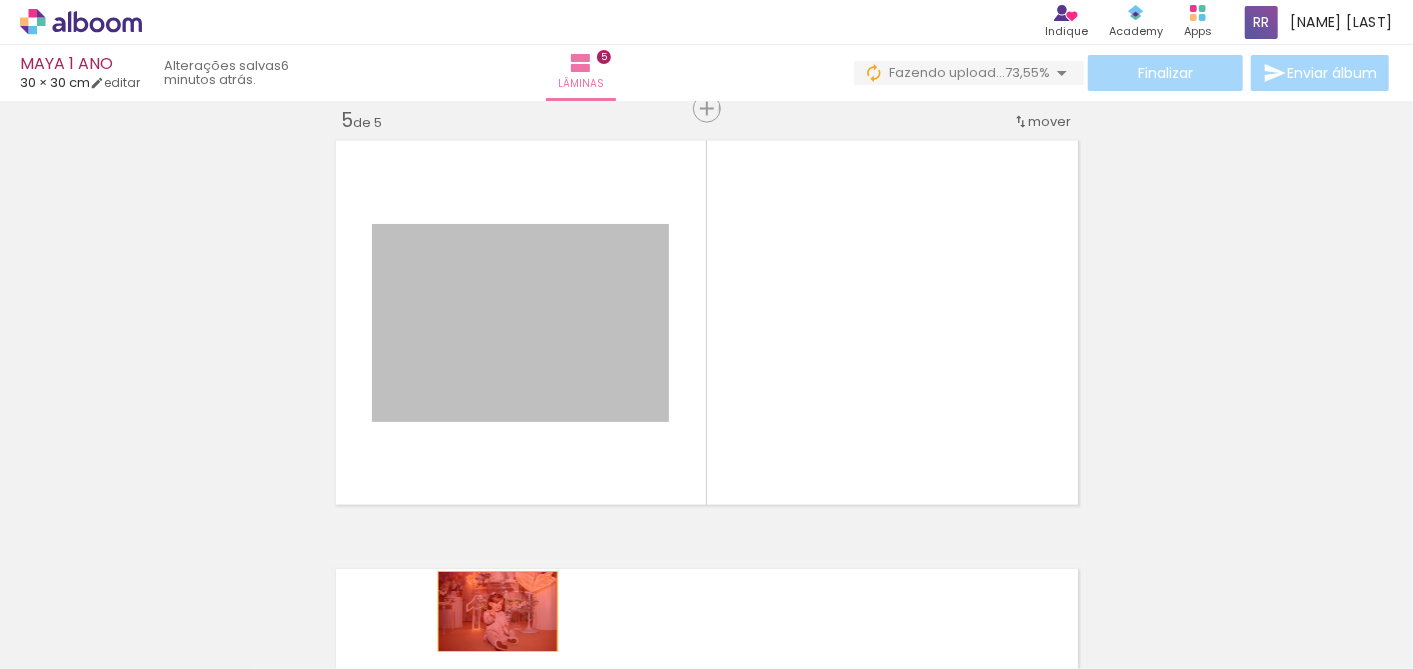 drag, startPoint x: 553, startPoint y: 345, endPoint x: 489, endPoint y: 611, distance: 273.59094 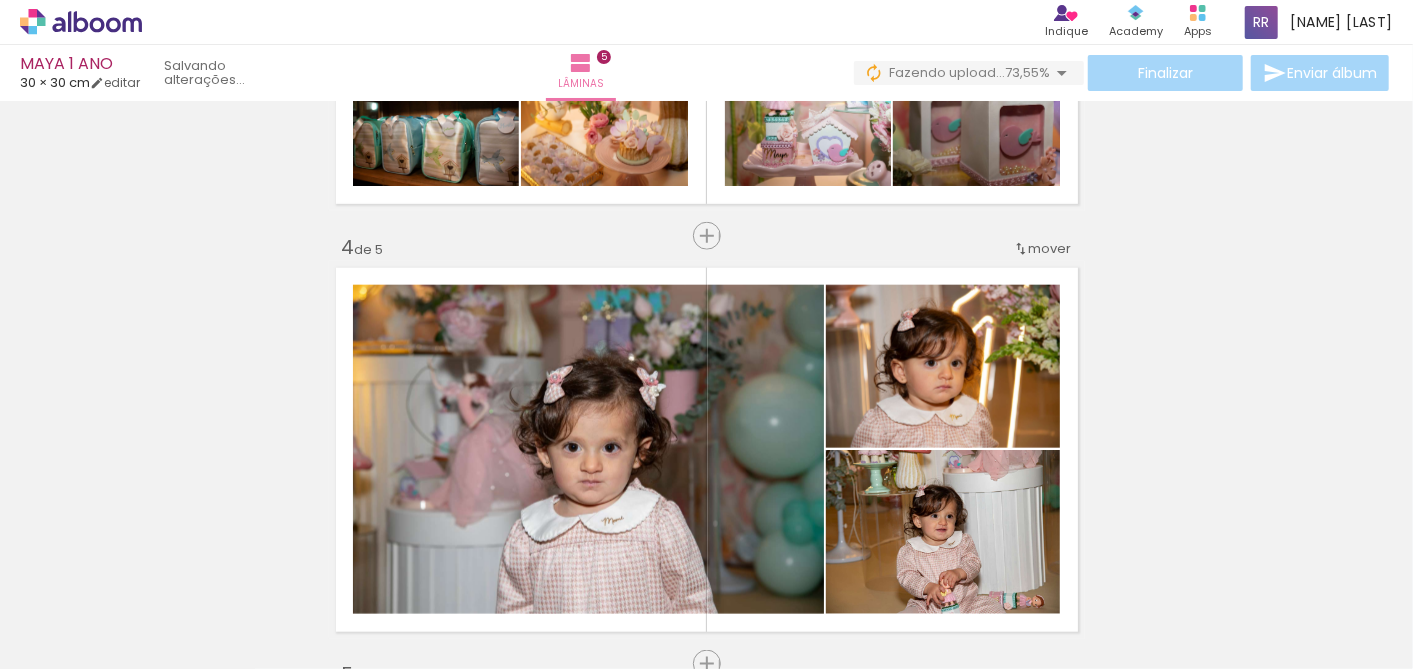 scroll, scrollTop: 1071, scrollLeft: 0, axis: vertical 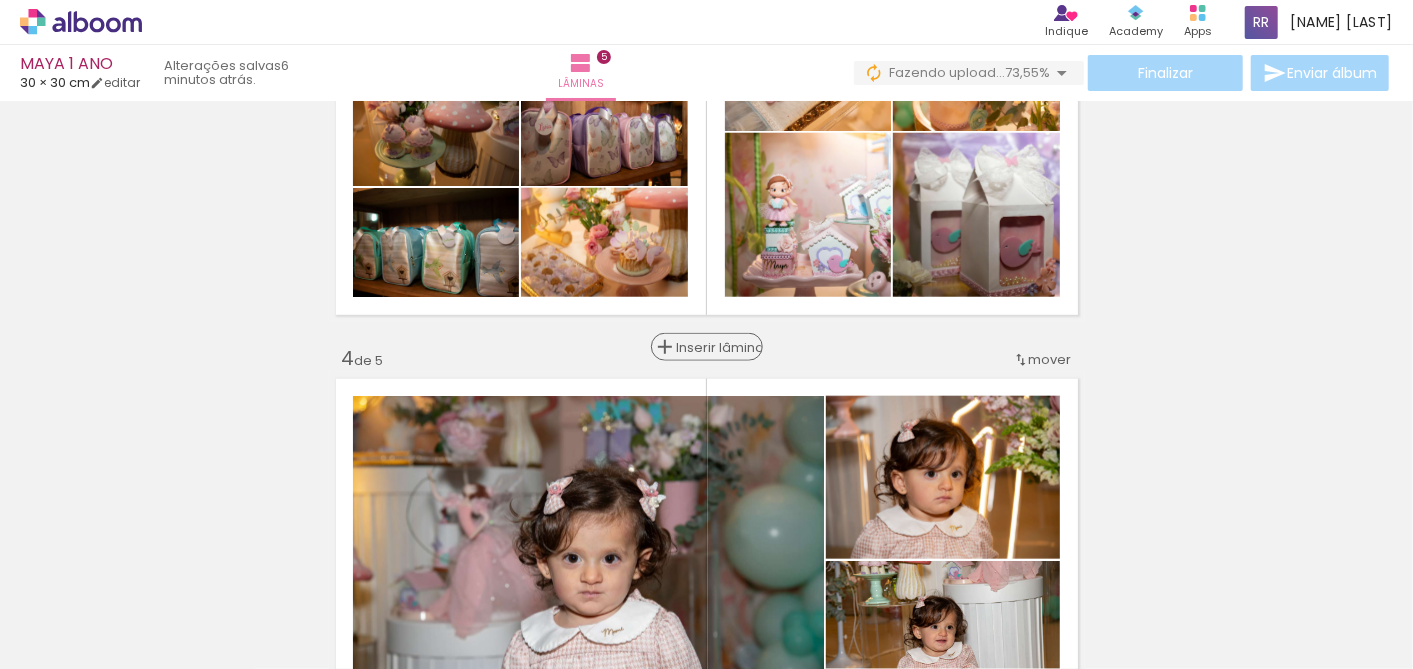 click on "Inserir lâmina" at bounding box center (716, 347) 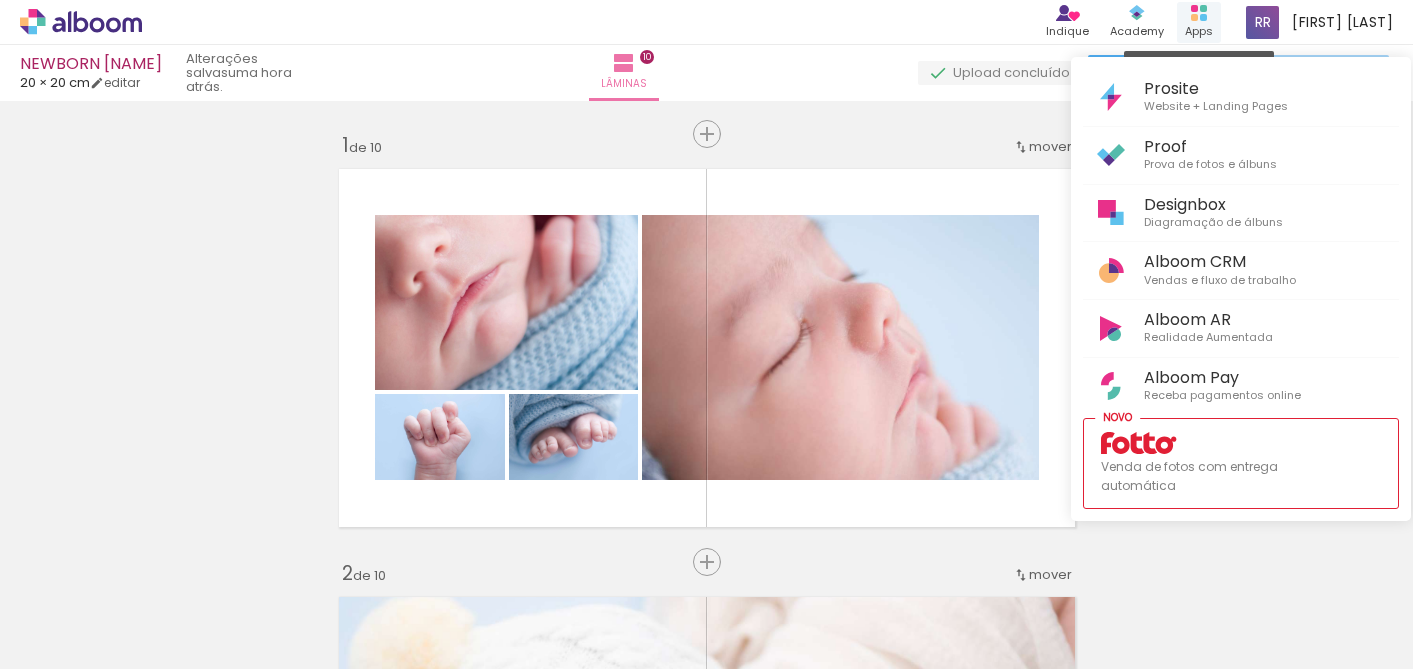click at bounding box center (706, 334) 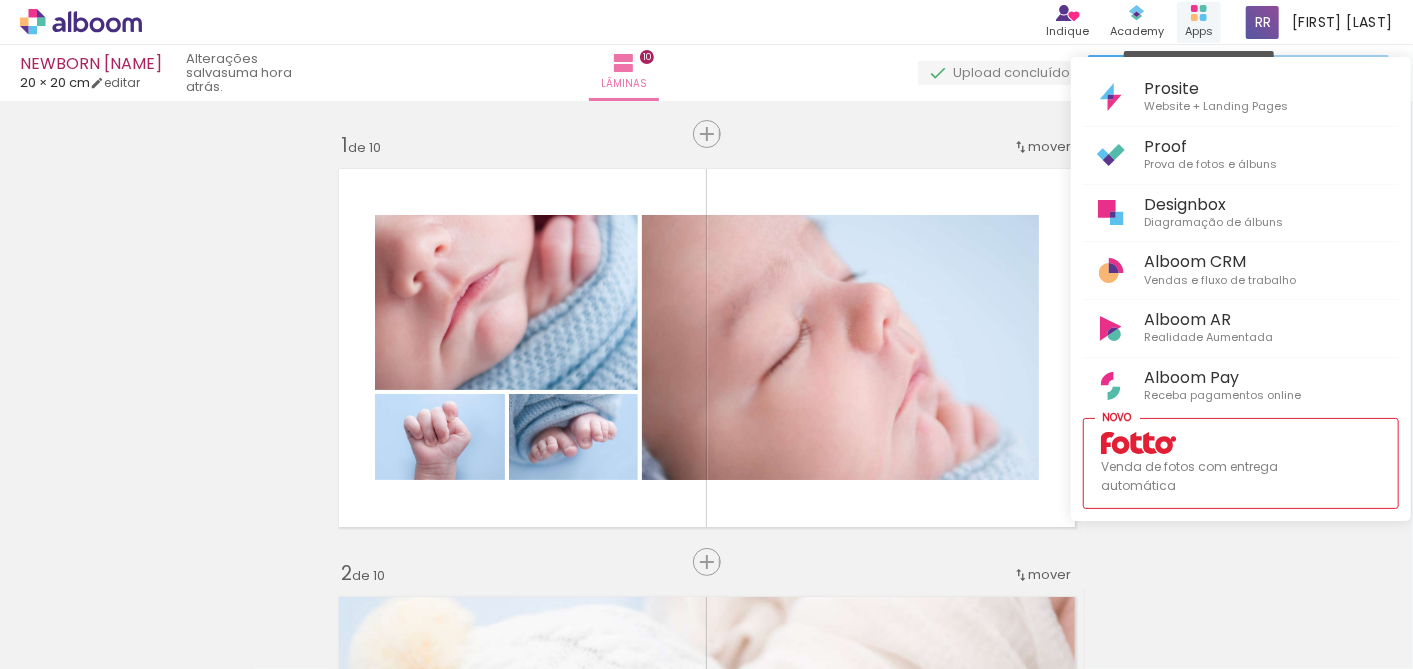 scroll, scrollTop: 0, scrollLeft: 0, axis: both 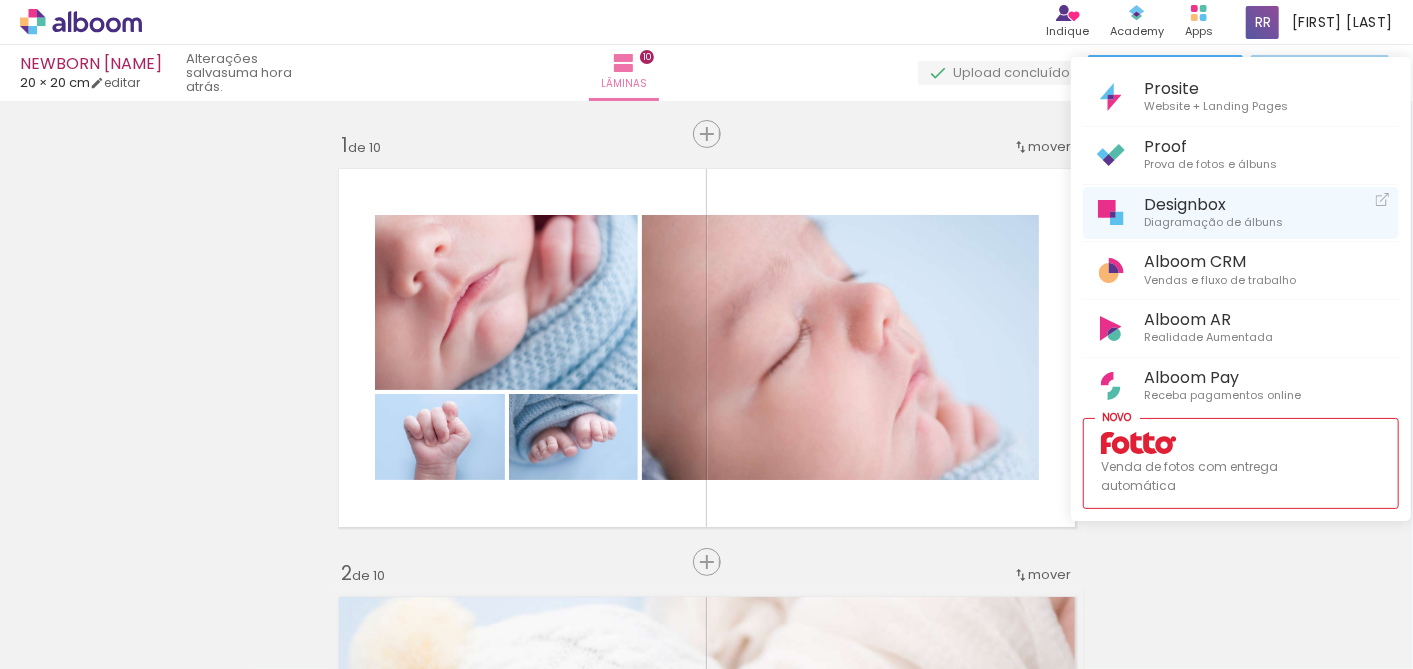 click on "Designbox Diagramação de álbuns" at bounding box center [1241, 213] 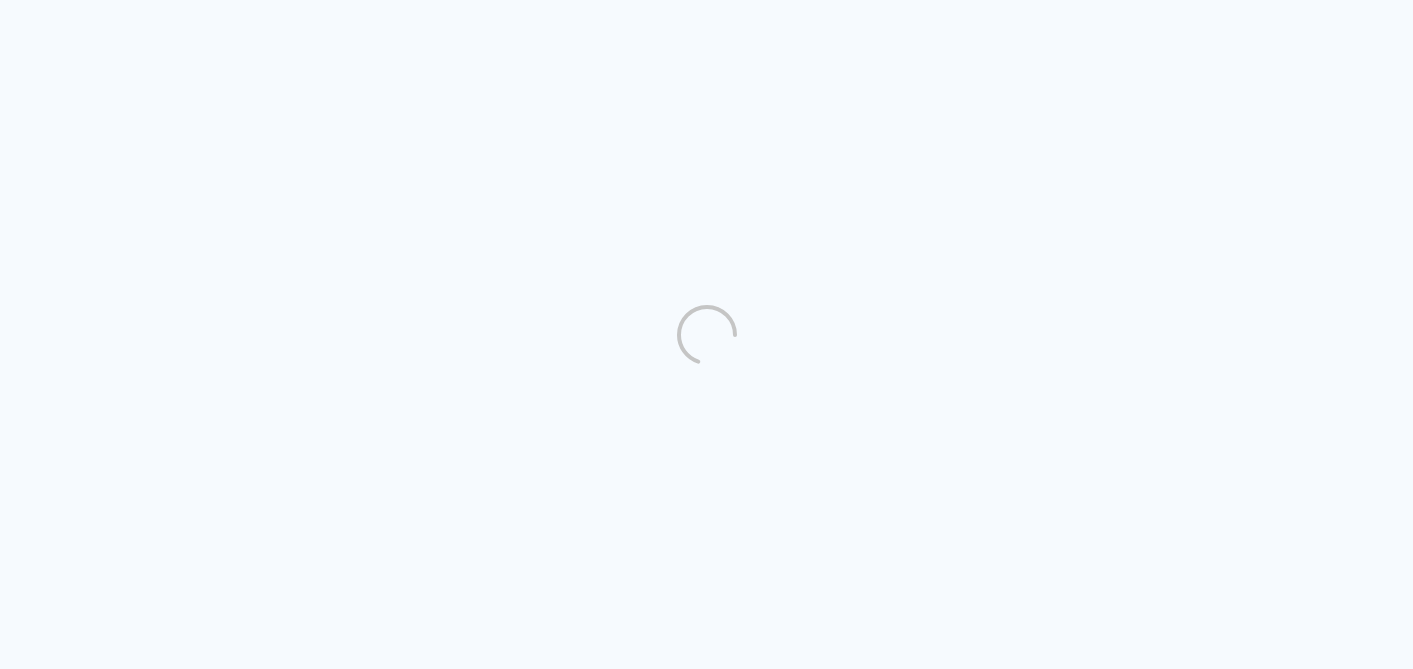 scroll, scrollTop: 0, scrollLeft: 0, axis: both 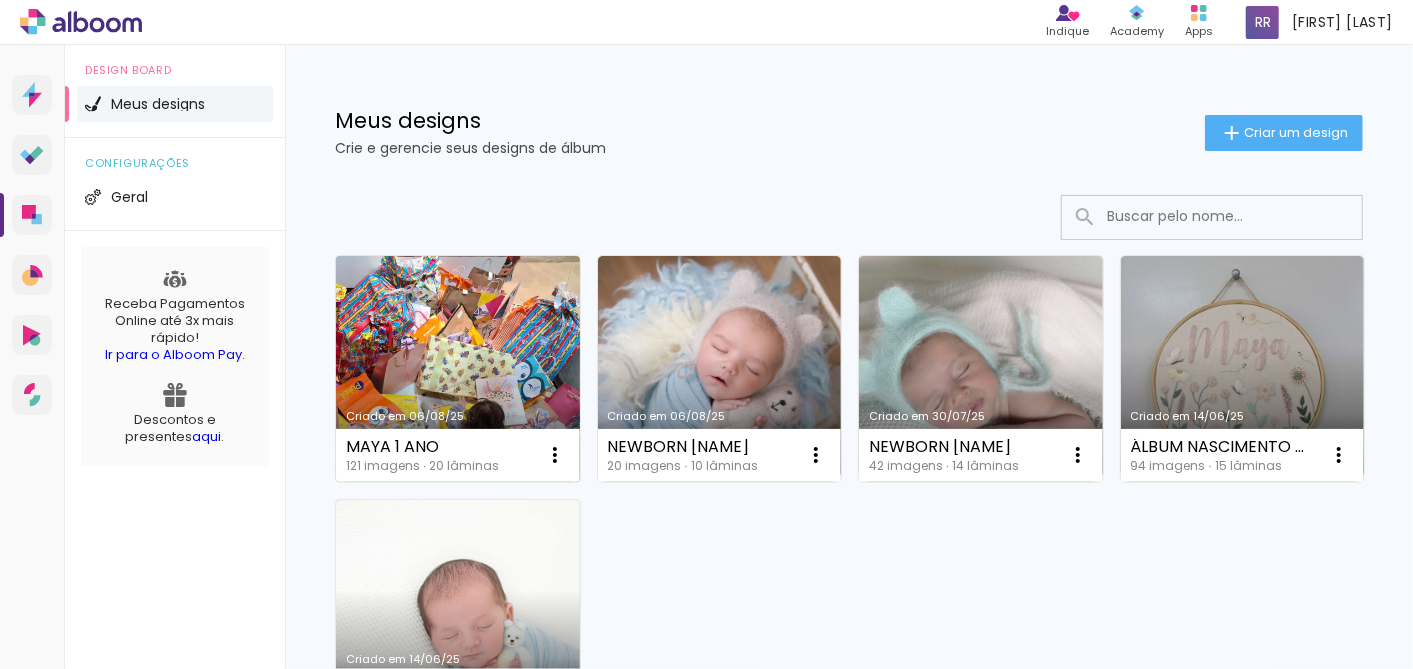 click on "[NAME] [AGE] 121 imagens  ∙ 20 lâminas  Abrir Fazer uma cópia Excluir" at bounding box center (458, 455) 